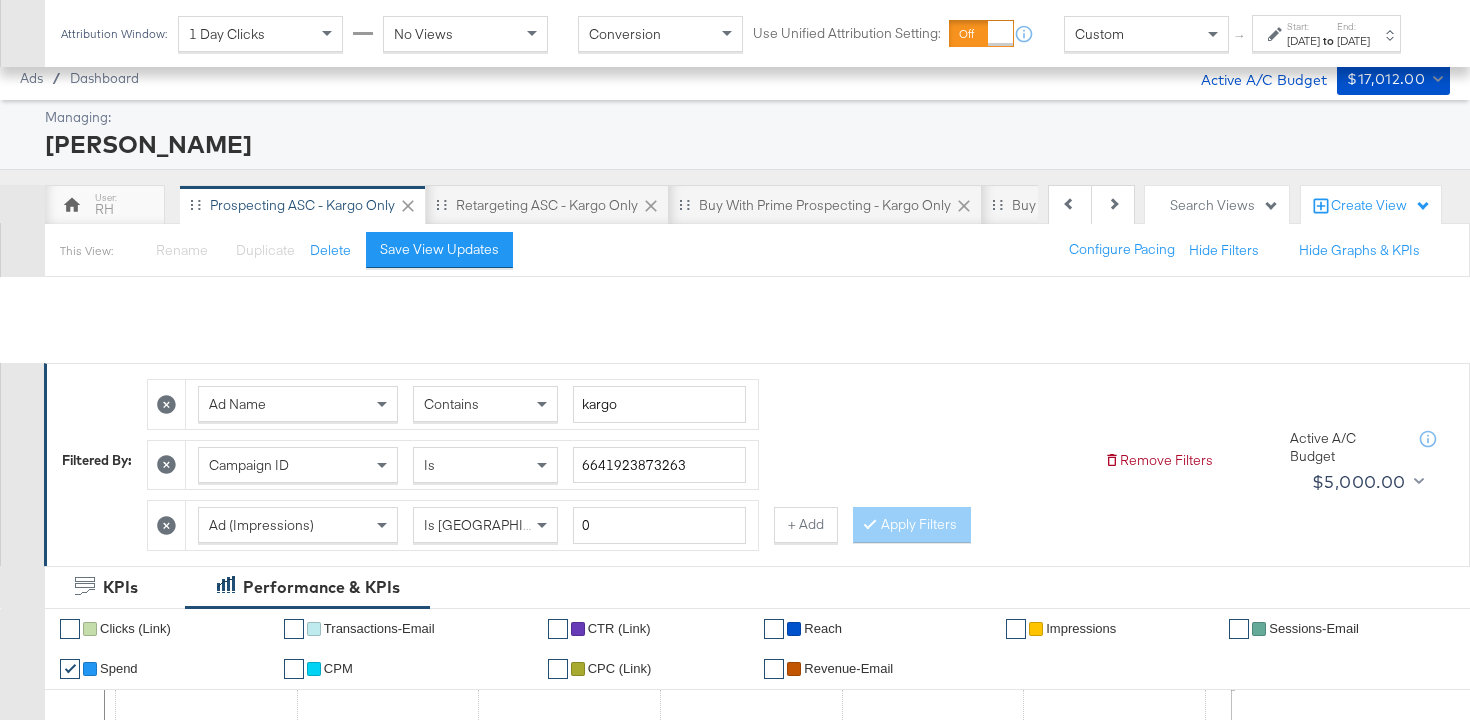 scroll, scrollTop: 964, scrollLeft: 0, axis: vertical 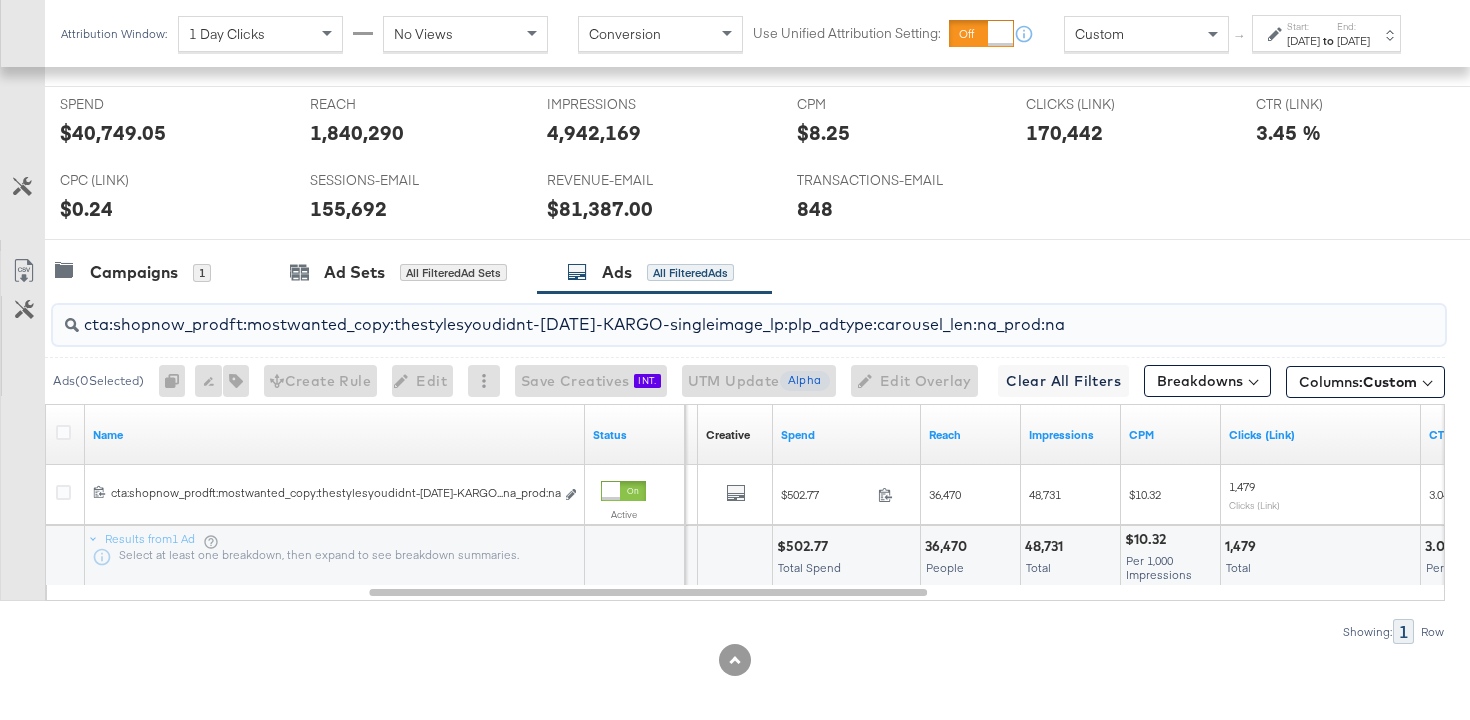 click on "cta:shopnow_prodft:mostwanted_copy:thestylesyoudidnt-[DATE]-KARGO-singleimage_lp:plp_adtype:carousel_len:na_prod:na" at bounding box center [700, 316] 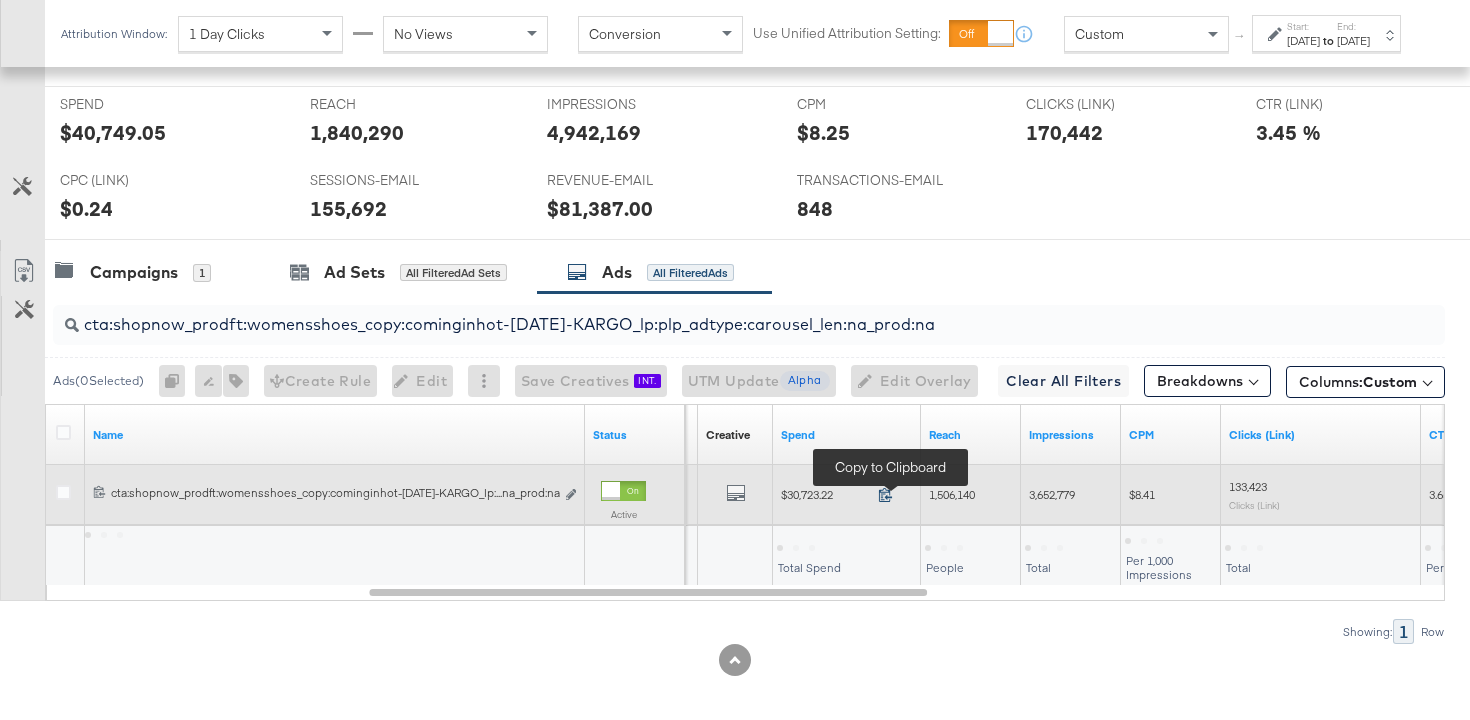 click 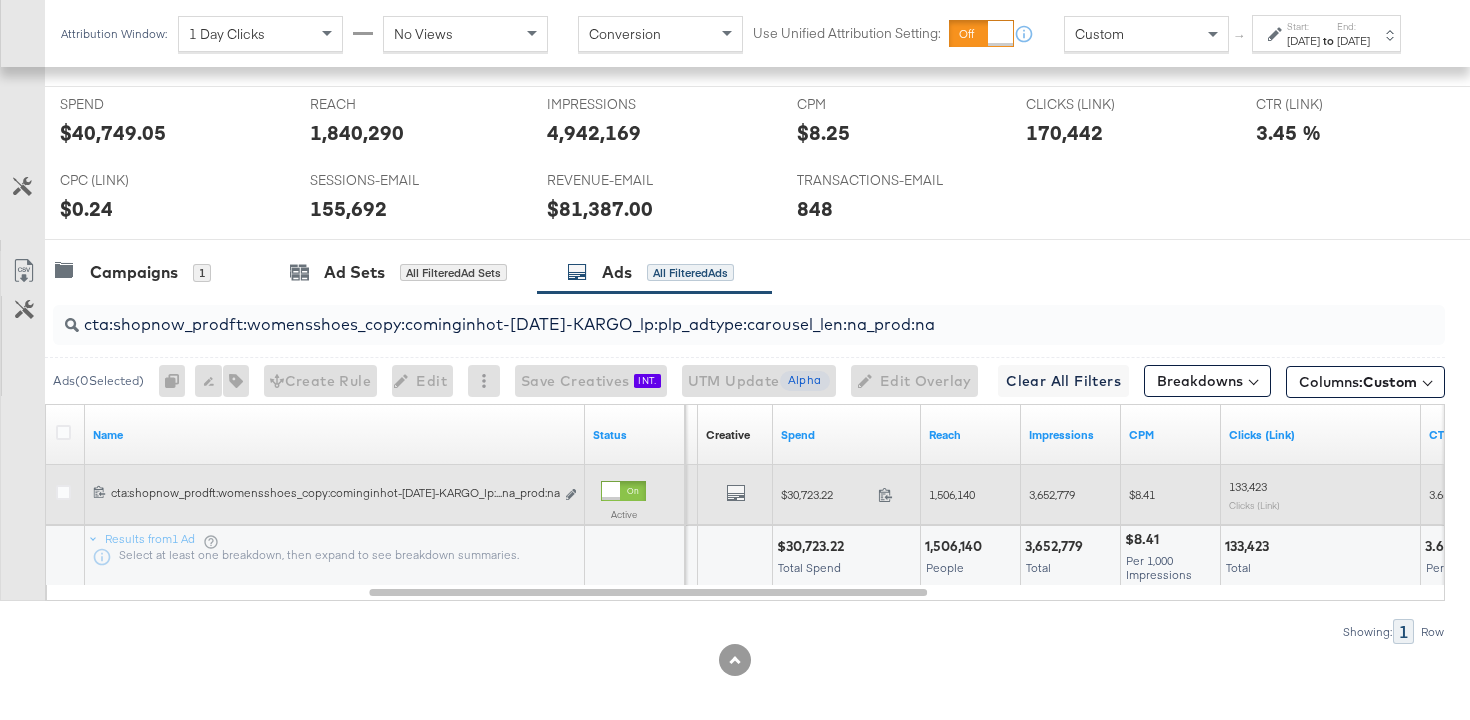 click on "1,506,140" at bounding box center (952, 494) 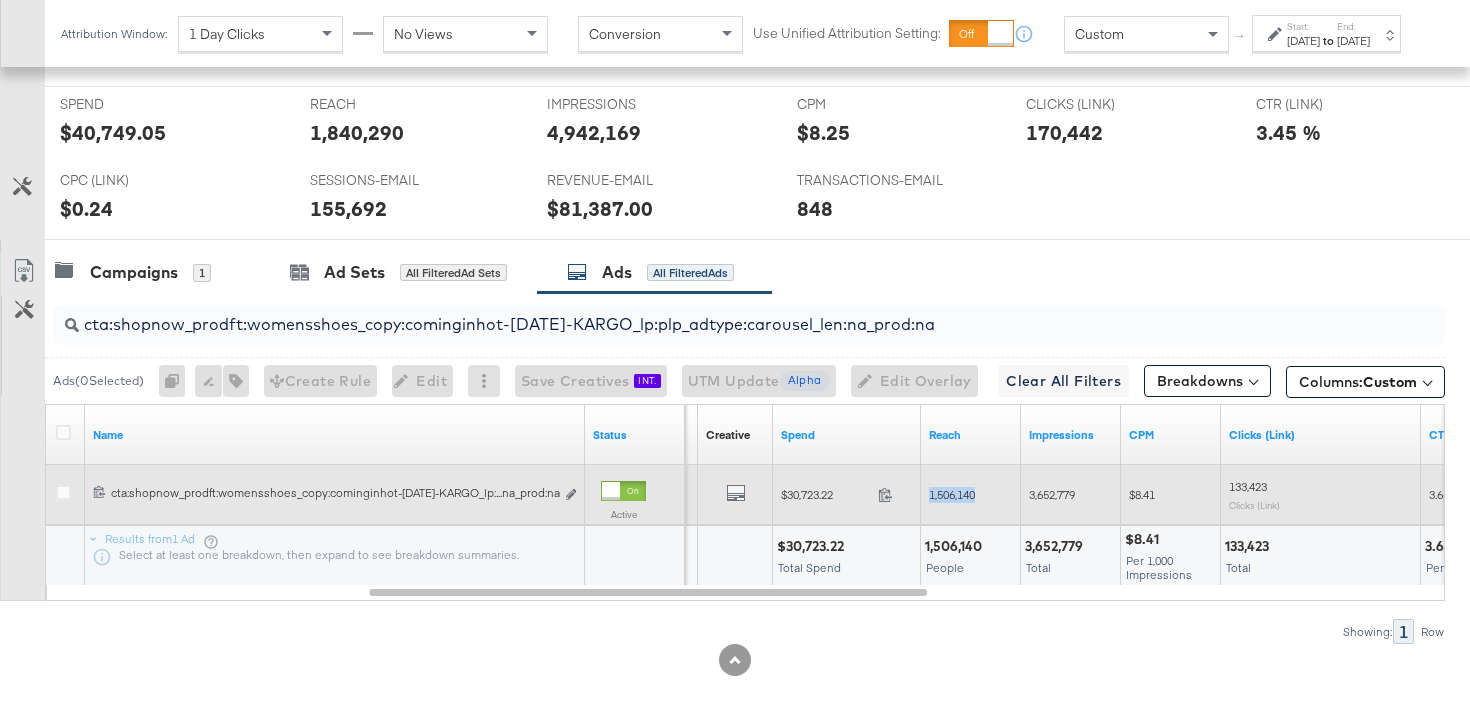 click on "1,506,140" at bounding box center [952, 494] 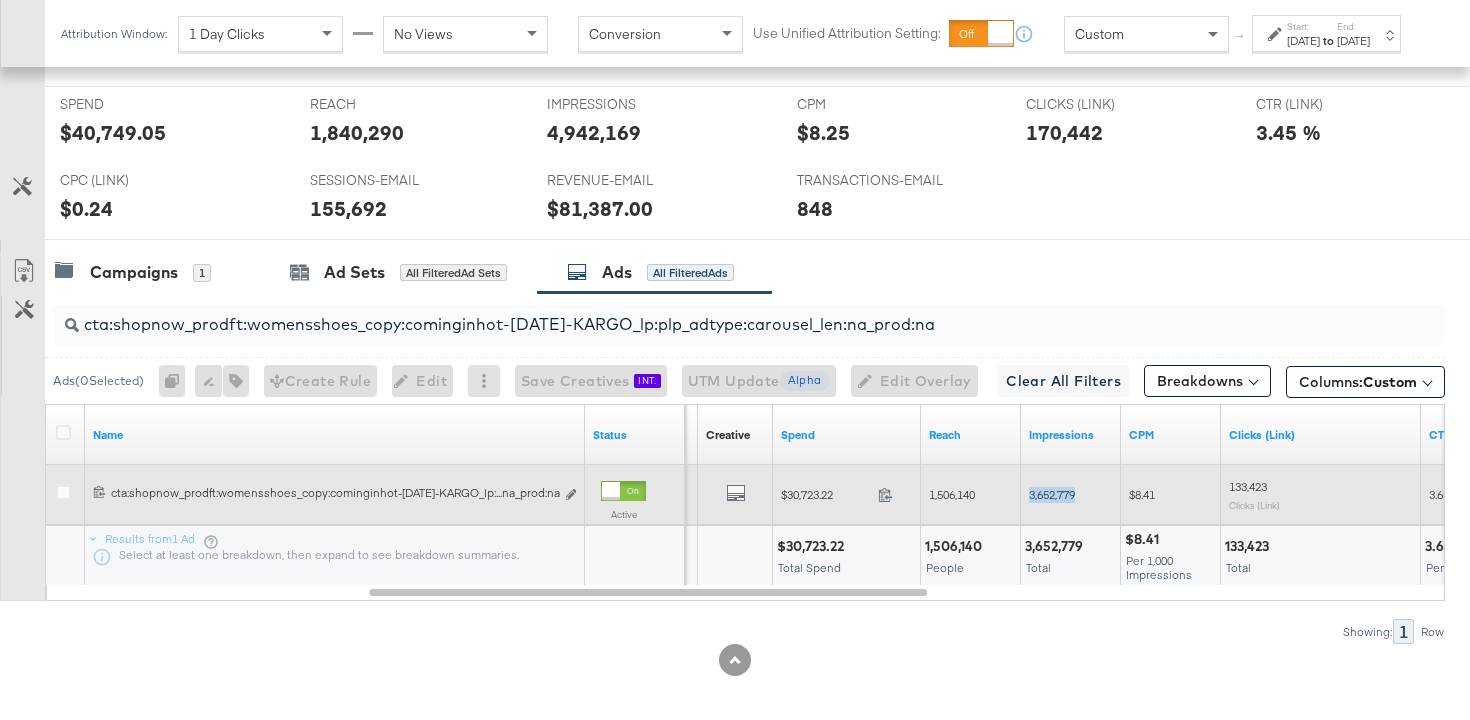 click on "3,652,779" at bounding box center [1052, 494] 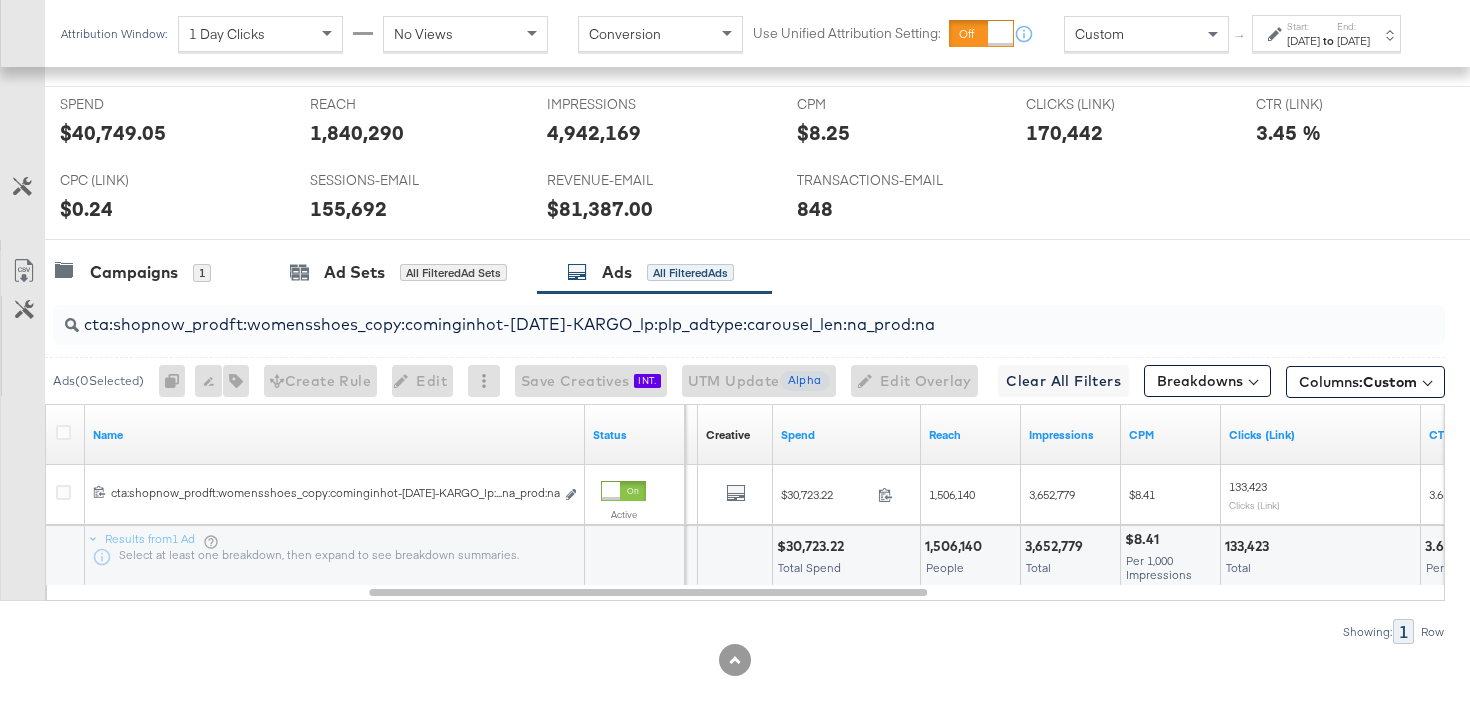 click on "cta:shopnow_prodft:womensshoes_copy:cominginhot-[DATE]-KARGO_lp:plp_adtype:carousel_len:na_prod:na" at bounding box center [700, 316] 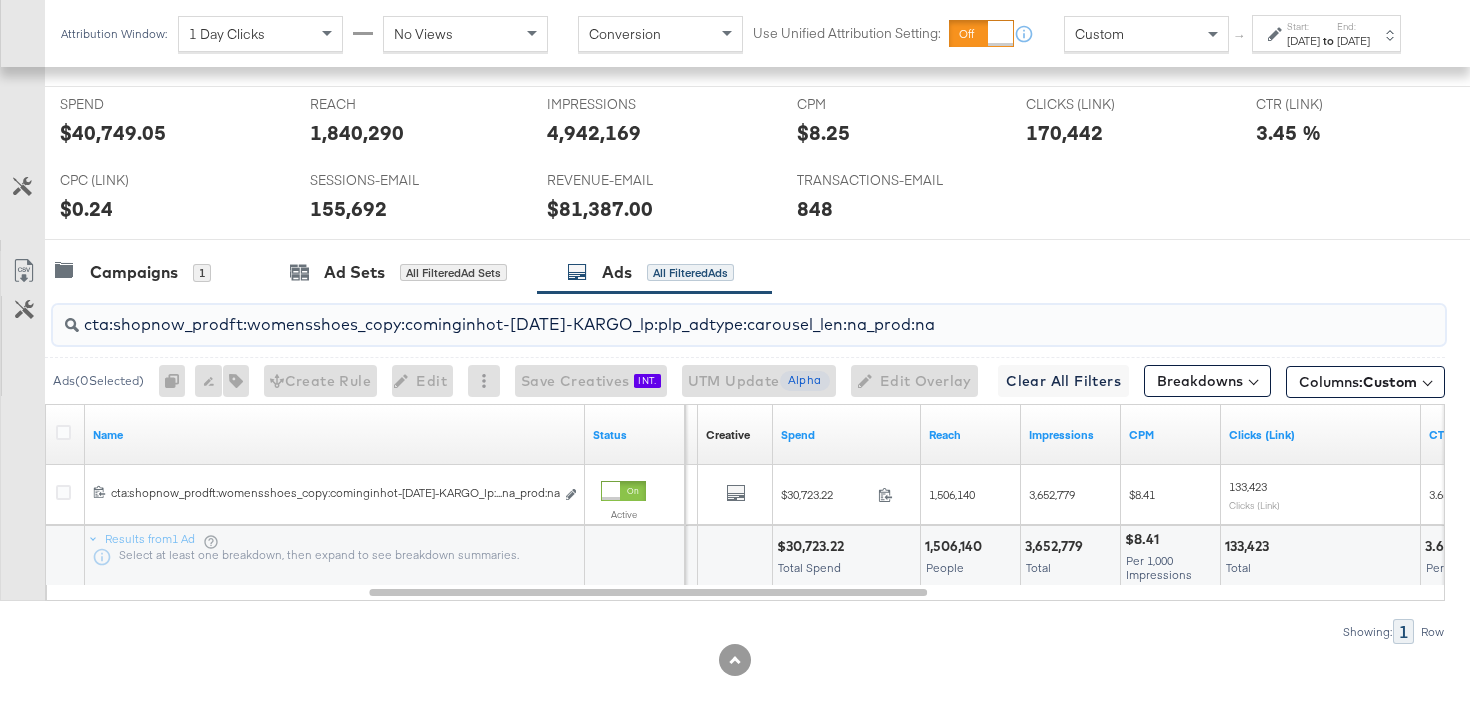 paste on "starrating_copy:meetthestars-[DATE]-KARGO-multiimage" 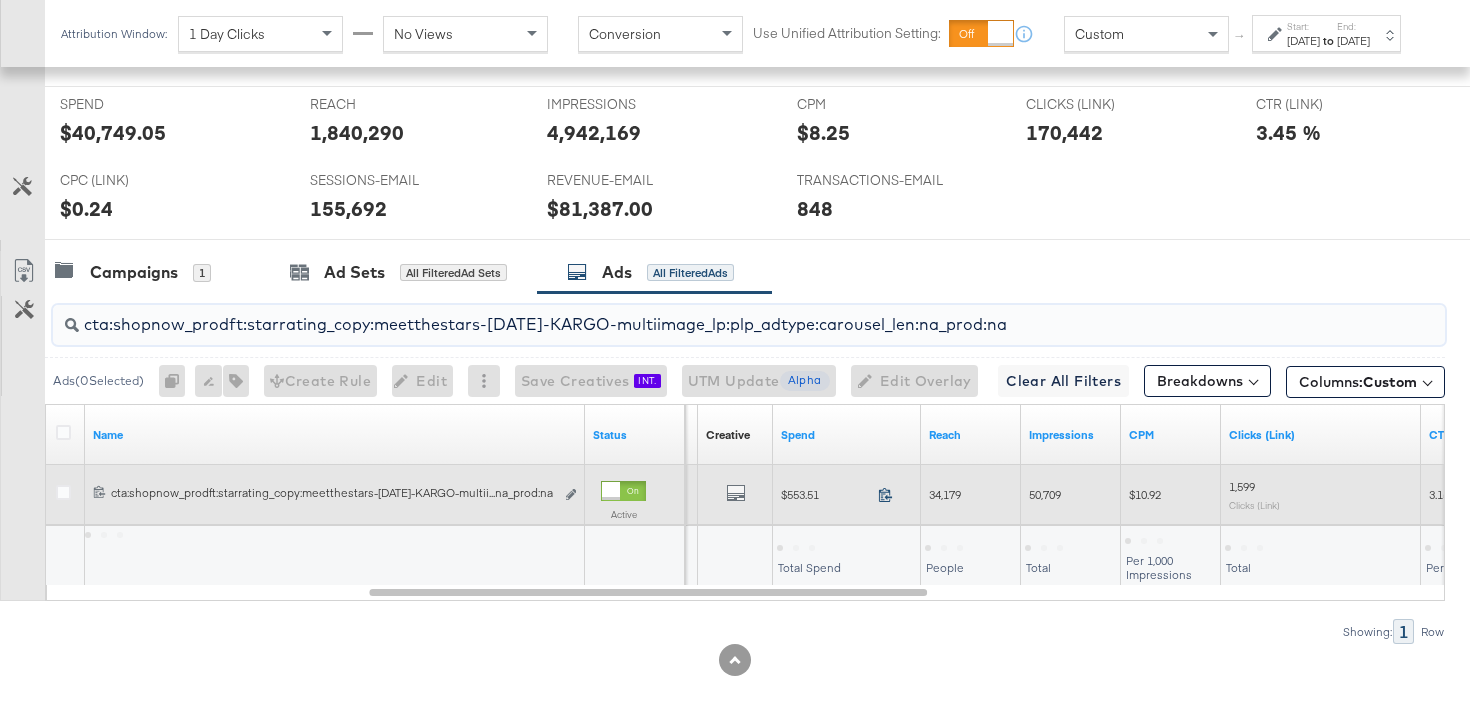 click 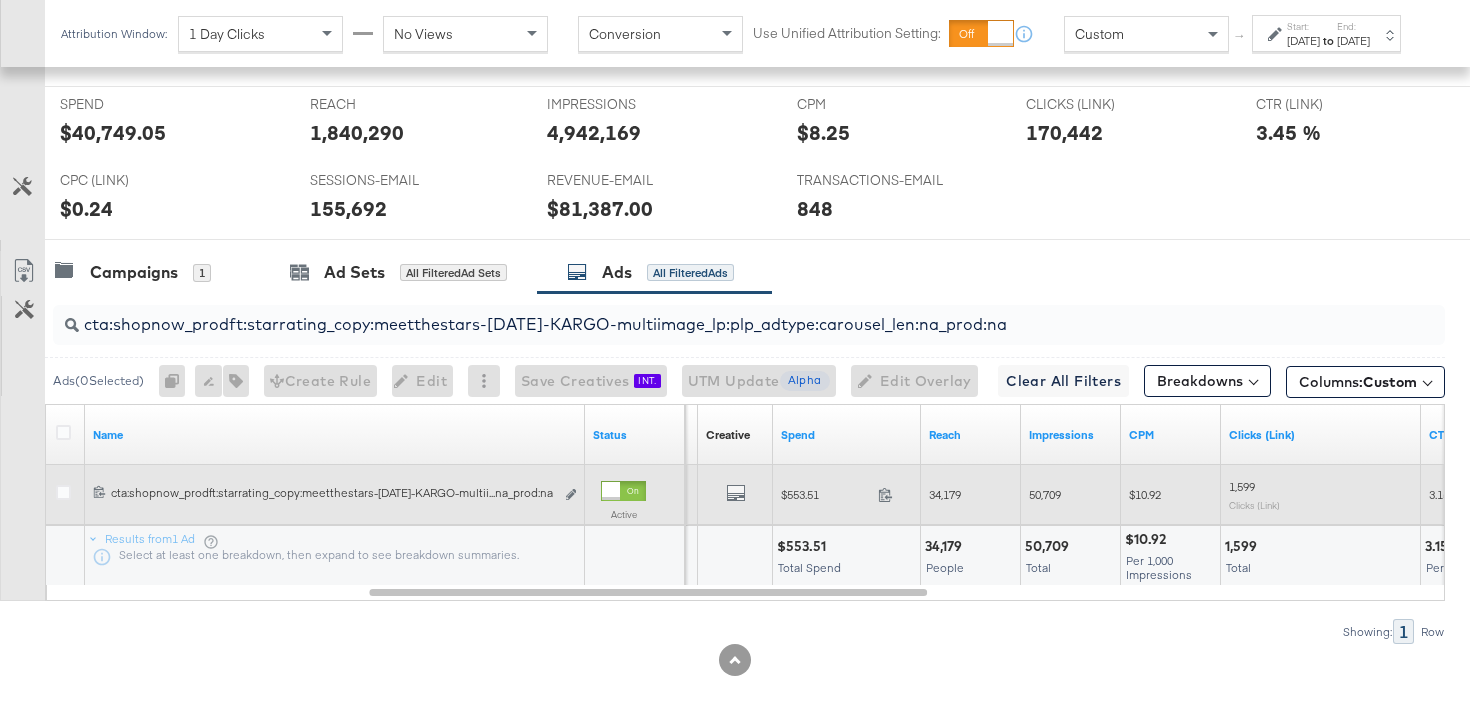 click on "34,179" at bounding box center (945, 494) 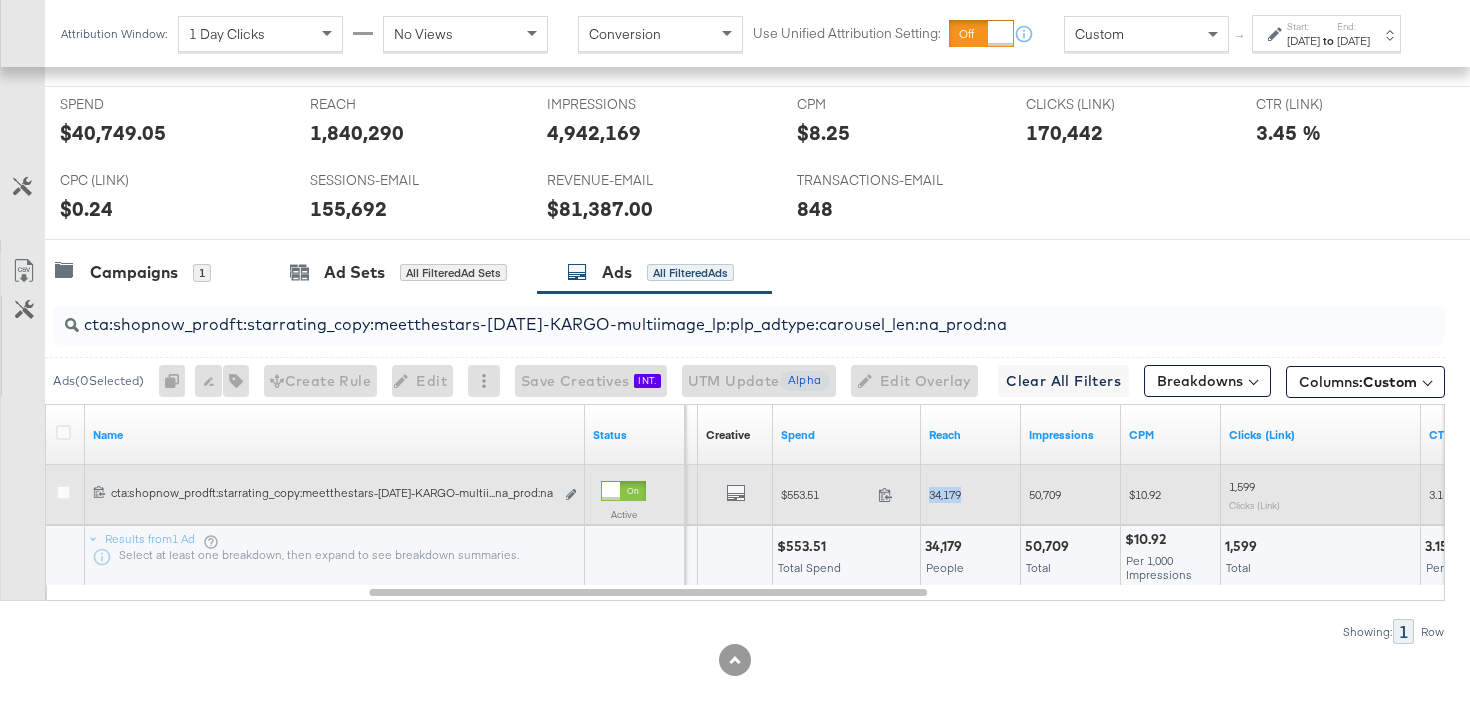 click on "34,179" at bounding box center (945, 494) 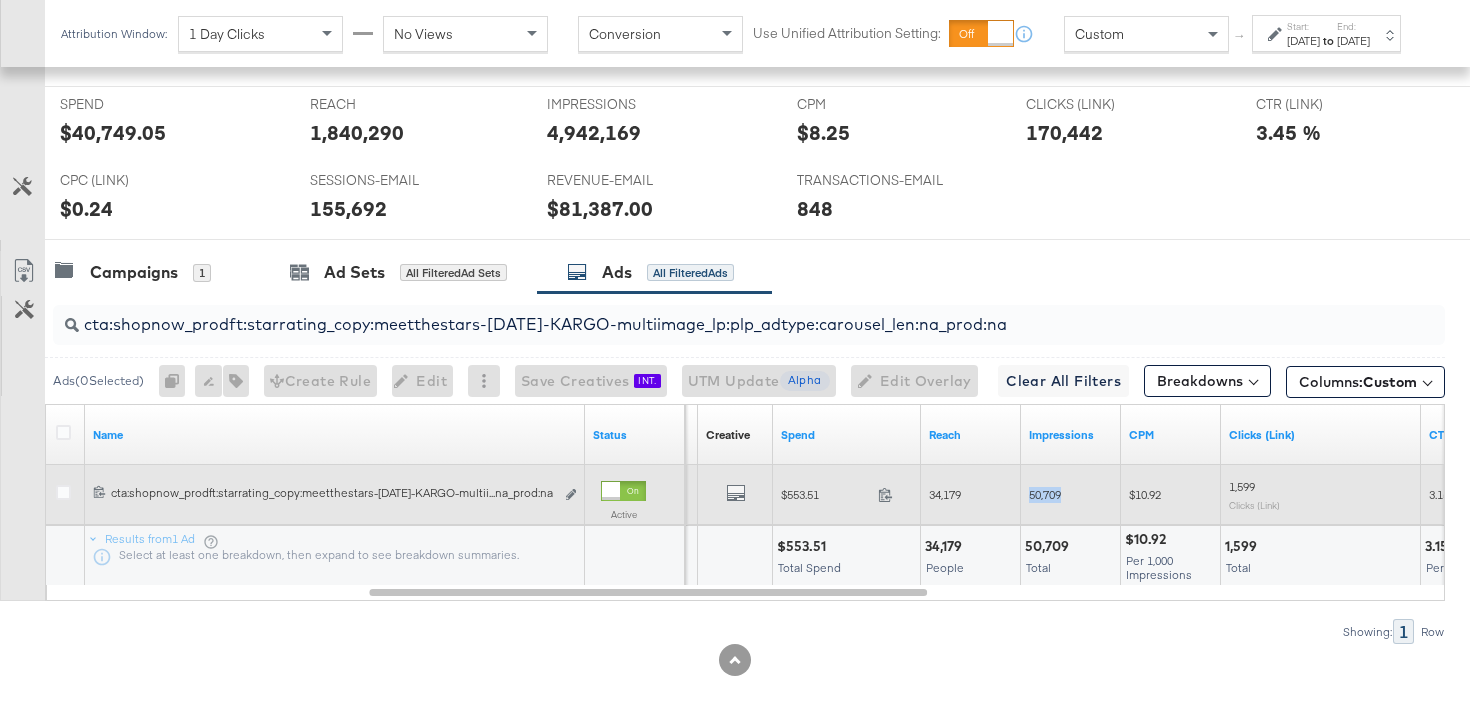 click on "50,709" at bounding box center (1045, 494) 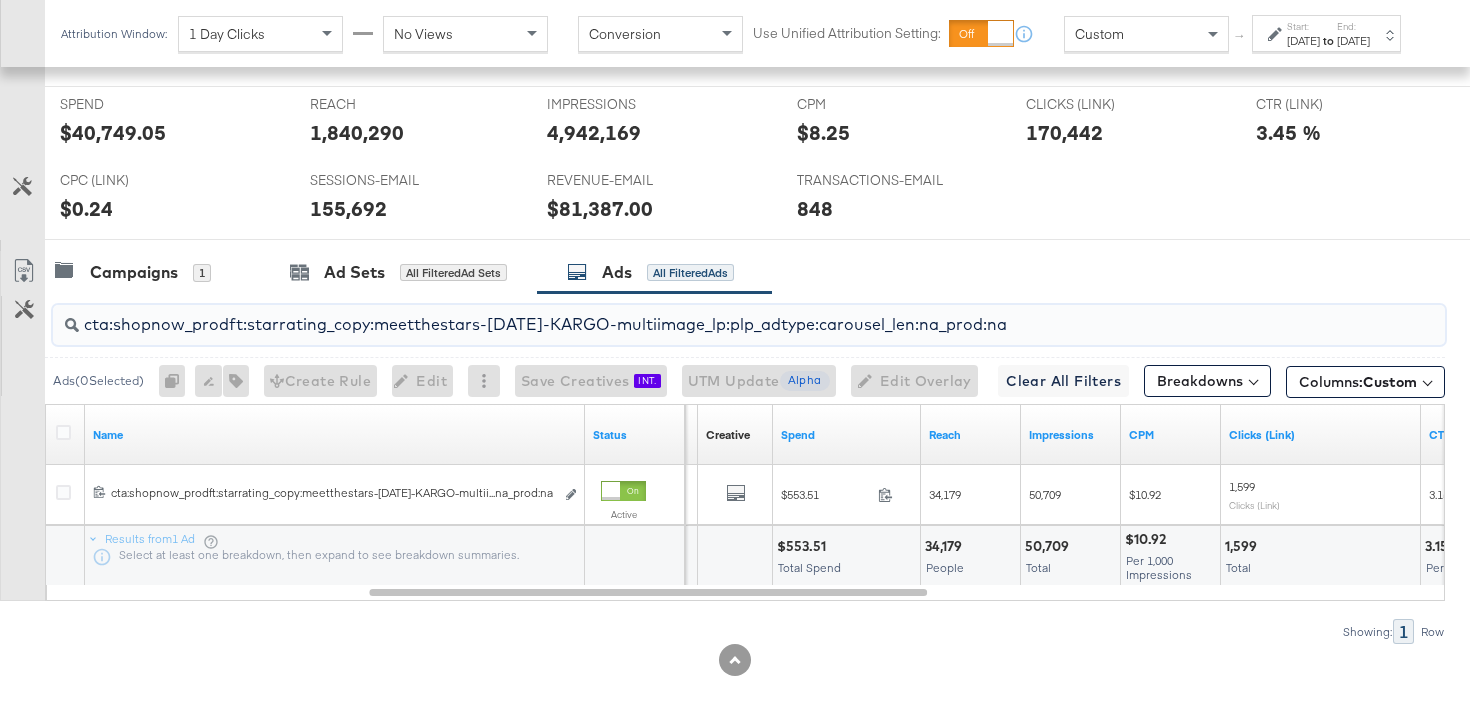click on "cta:shopnow_prodft:starrating_copy:meetthestars-[DATE]-KARGO-multiimage_lp:plp_adtype:carousel_len:na_prod:na" at bounding box center (700, 316) 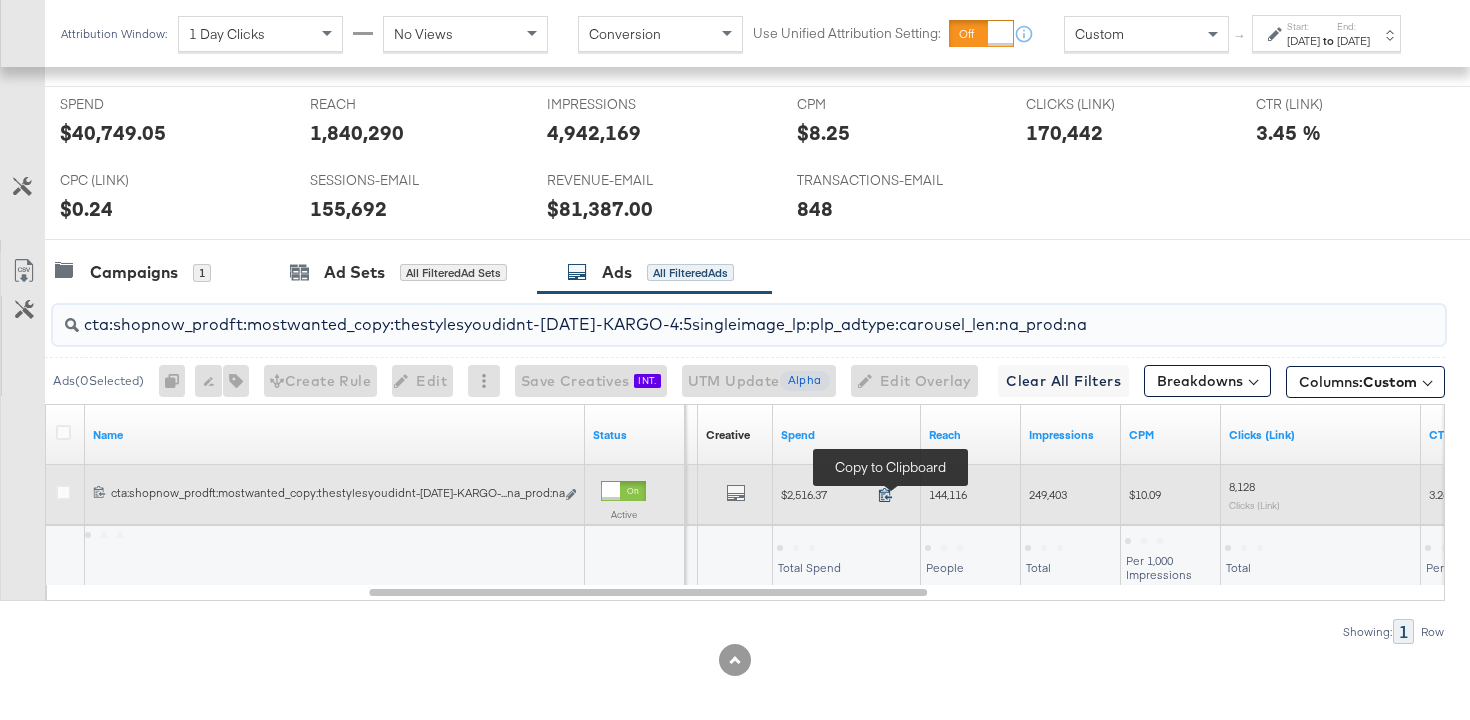click 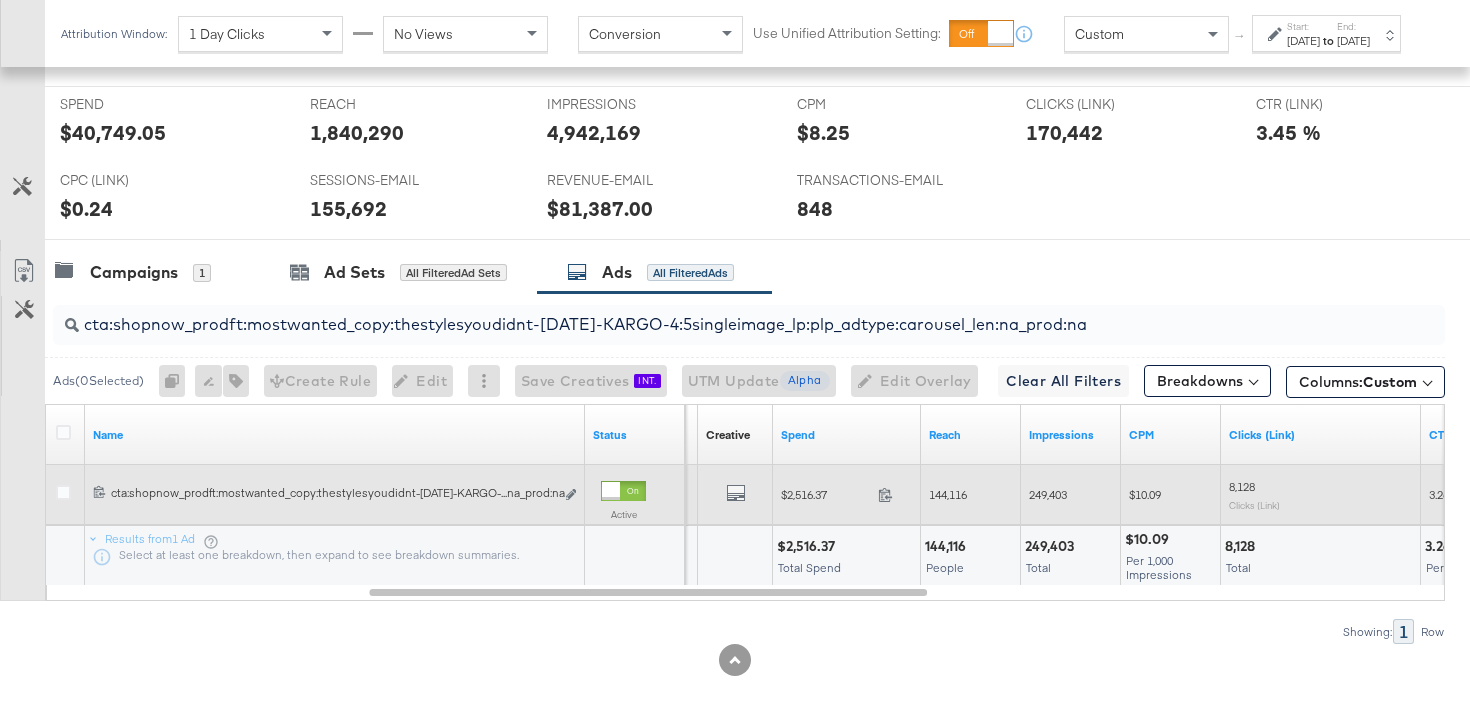 click on "144,116" at bounding box center (948, 494) 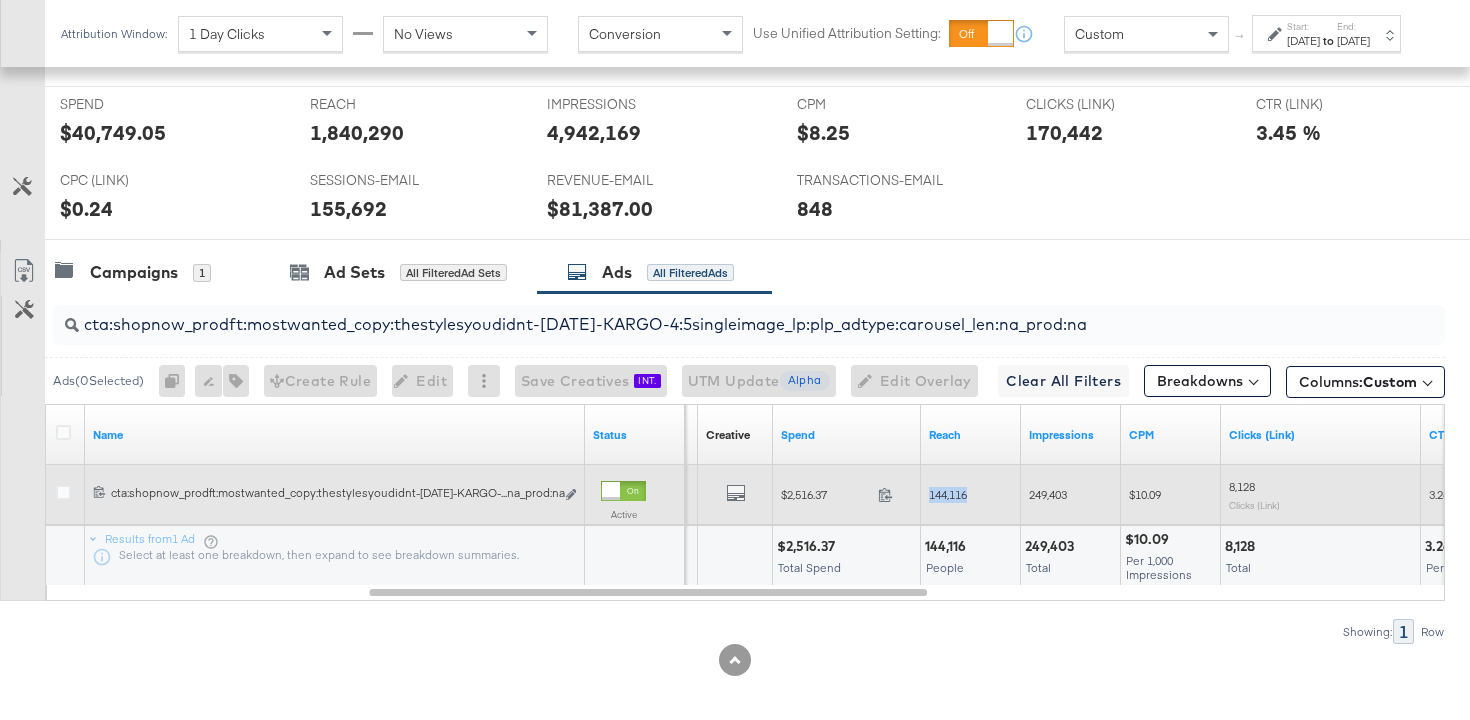 click on "144,116" at bounding box center [948, 494] 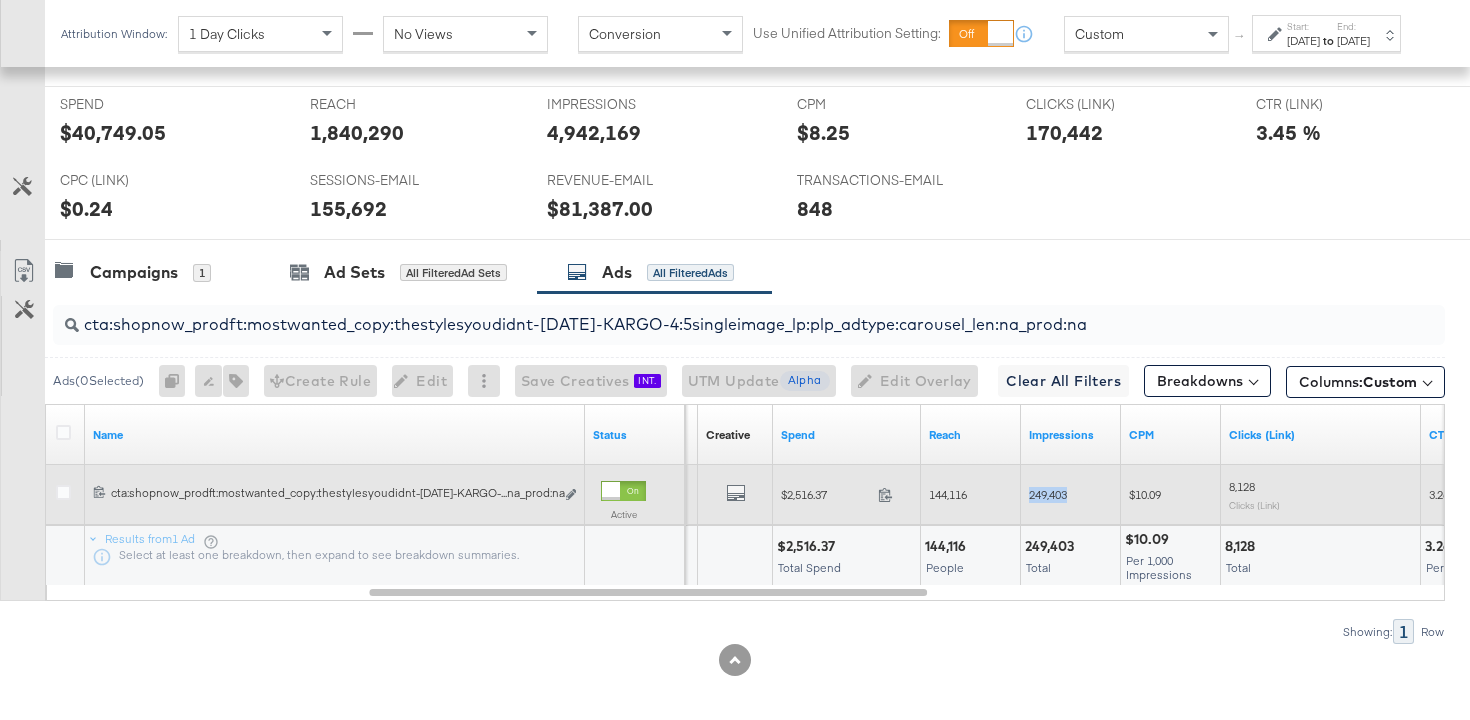click on "249,403" at bounding box center (1048, 494) 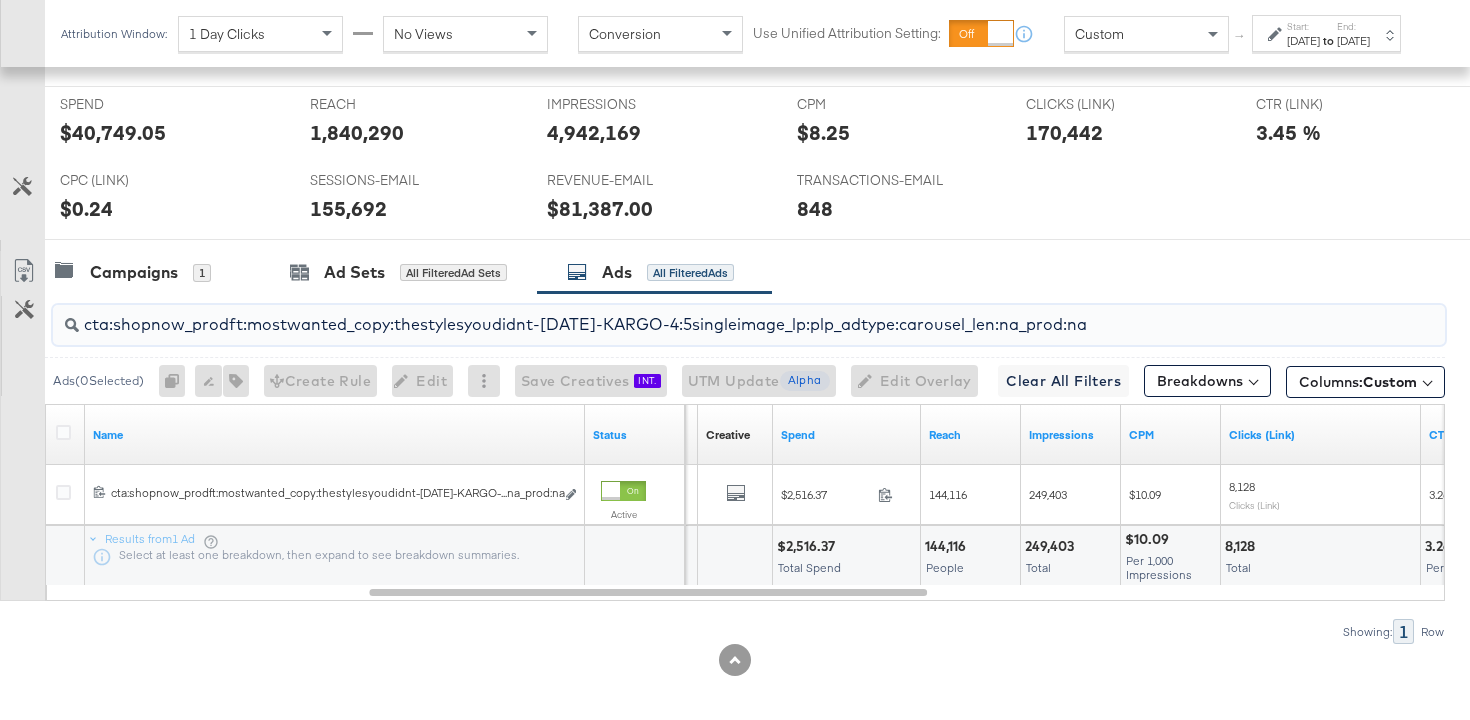 click on "cta:shopnow_prodft:mostwanted_copy:thestylesyoudidnt-[DATE]-KARGO-4:5singleimage_lp:plp_adtype:carousel_len:na_prod:na" at bounding box center (700, 316) 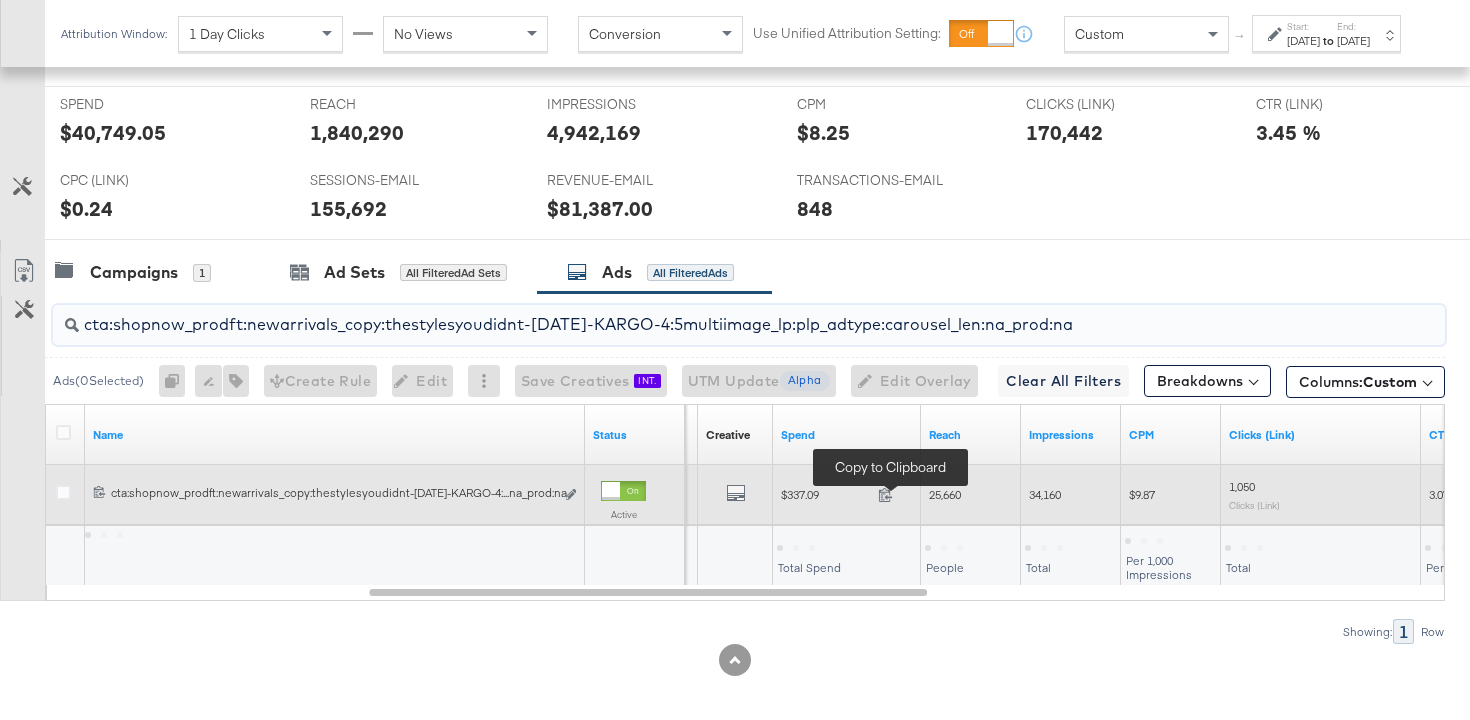 click at bounding box center [891, 497] 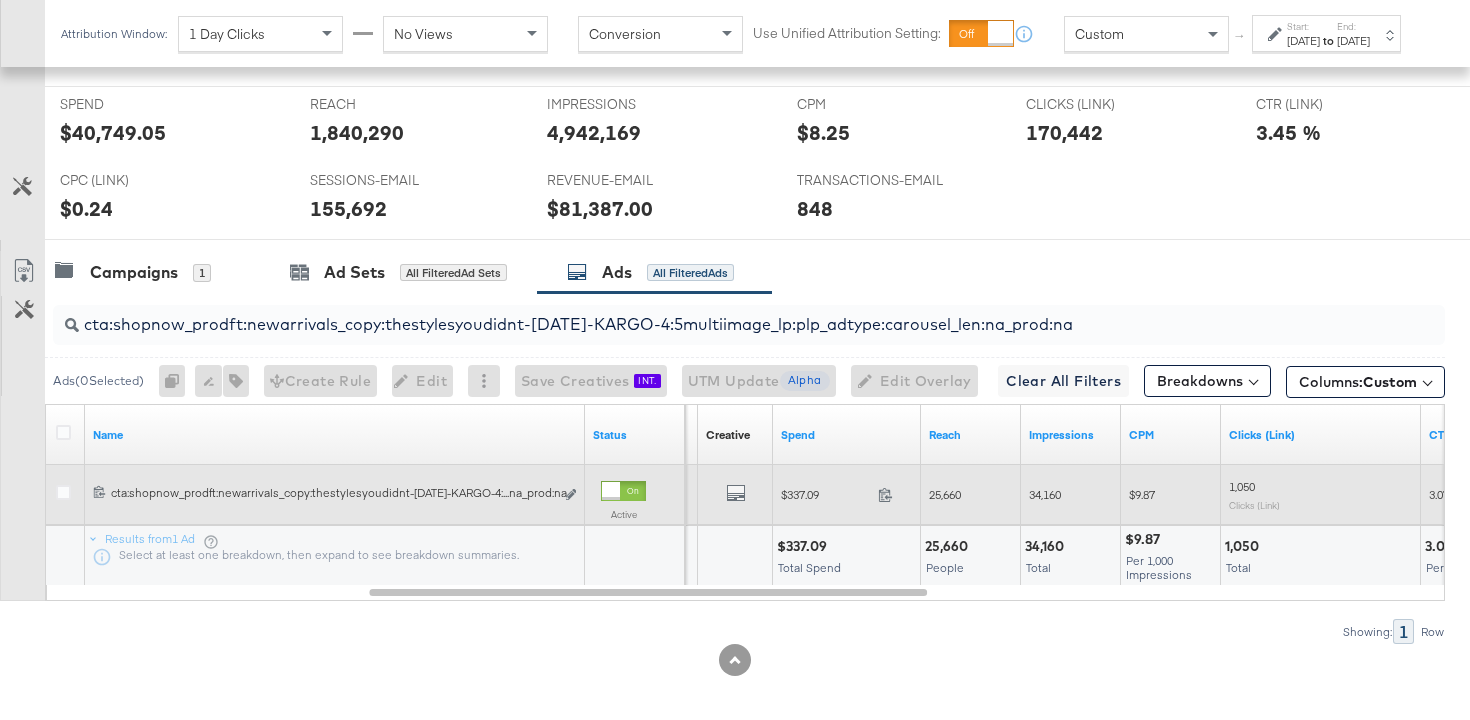 click on "25,660" at bounding box center [945, 494] 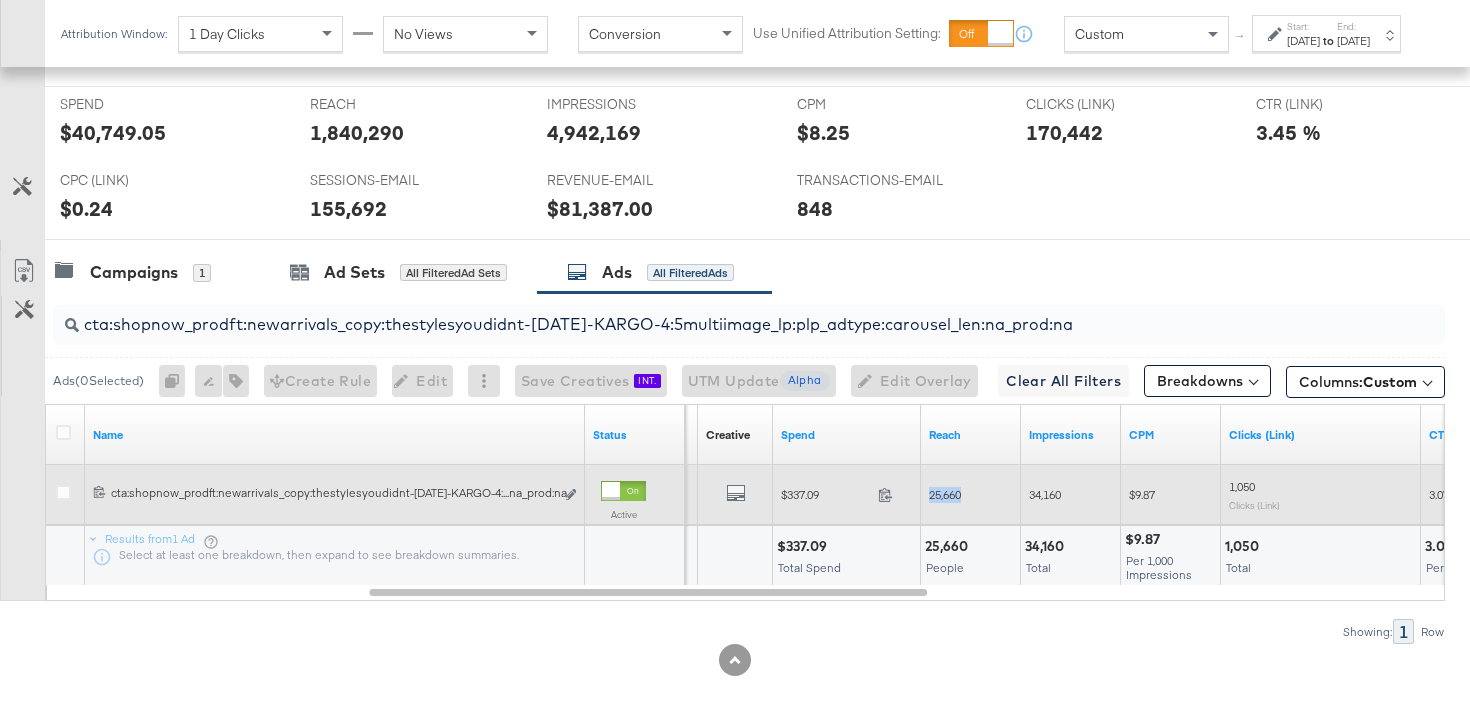 click on "25,660" at bounding box center [945, 494] 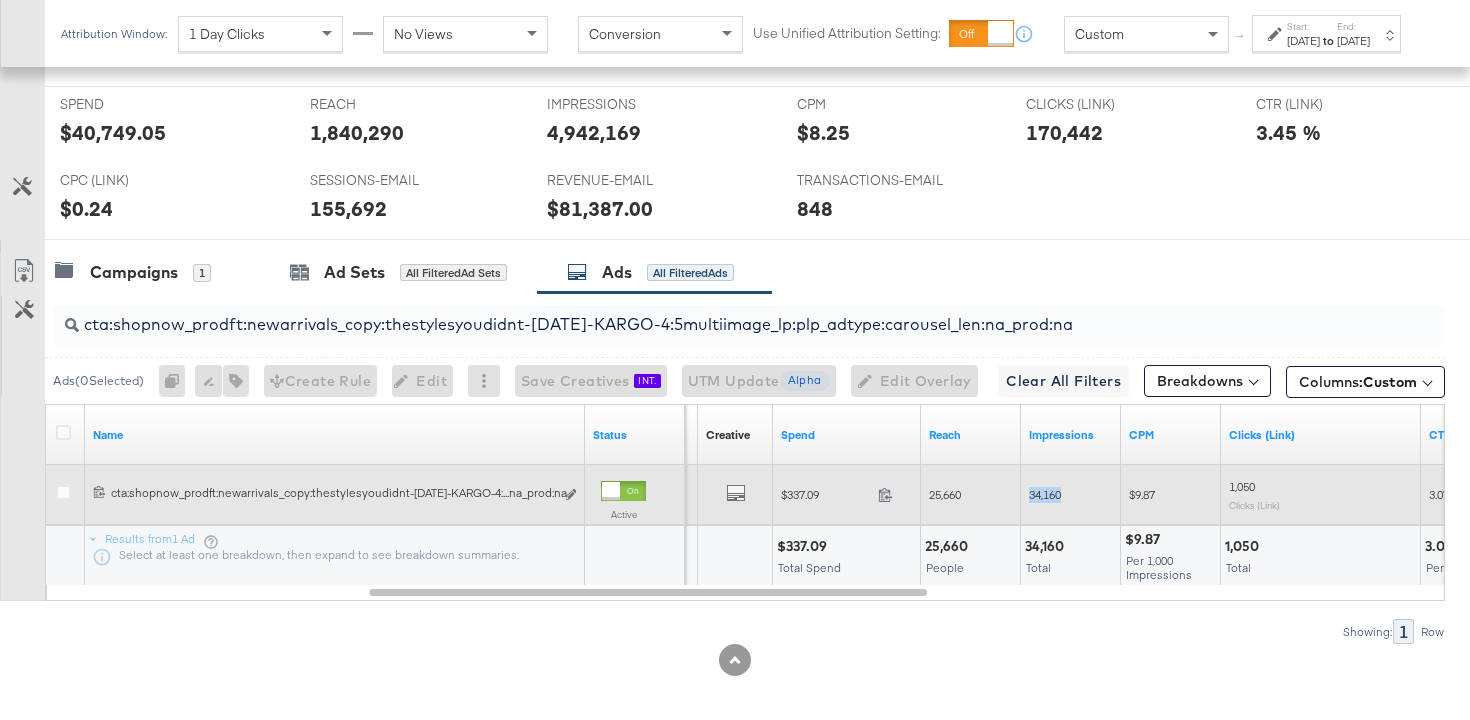 click on "34,160" at bounding box center (1045, 494) 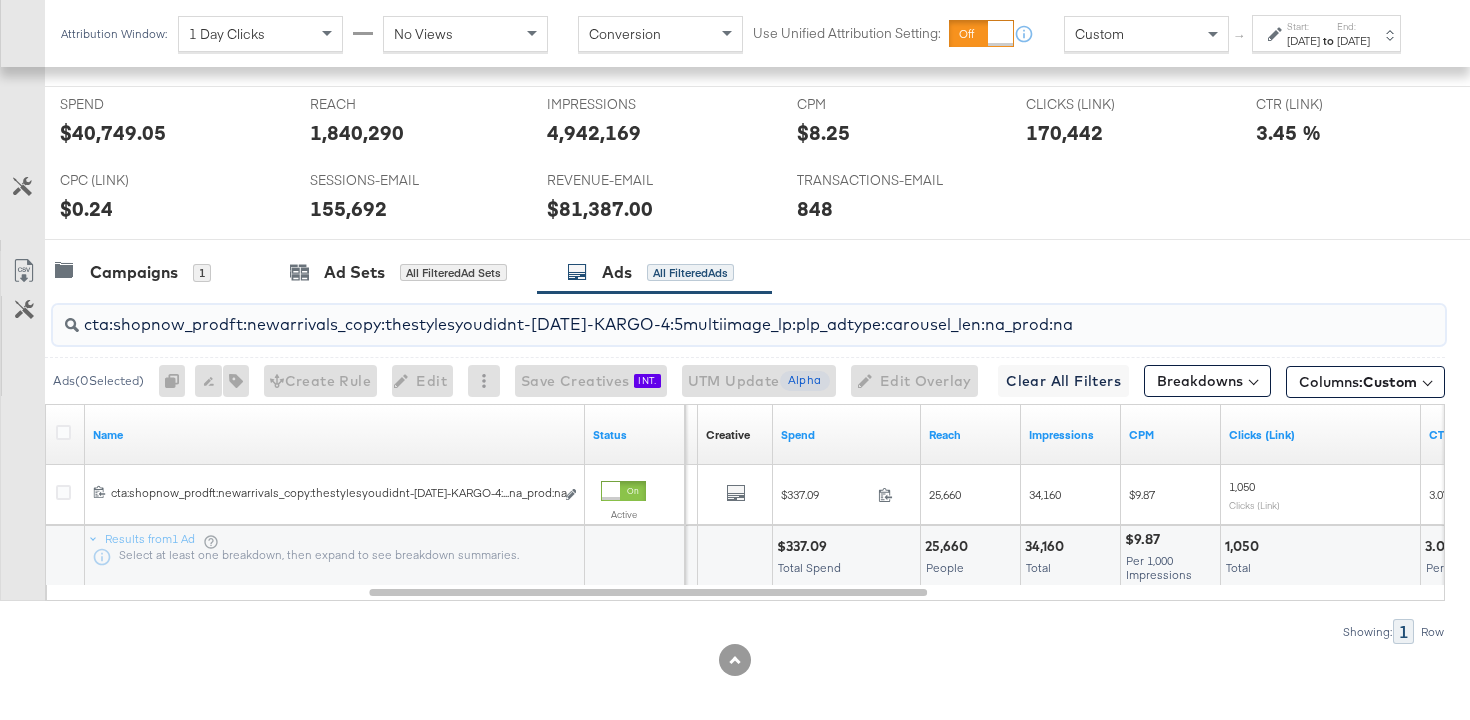click on "cta:shopnow_prodft:newarrivals_copy:thestylesyoudidnt-[DATE]-KARGO-4:5multiimage_lp:plp_adtype:carousel_len:na_prod:na" at bounding box center (700, 316) 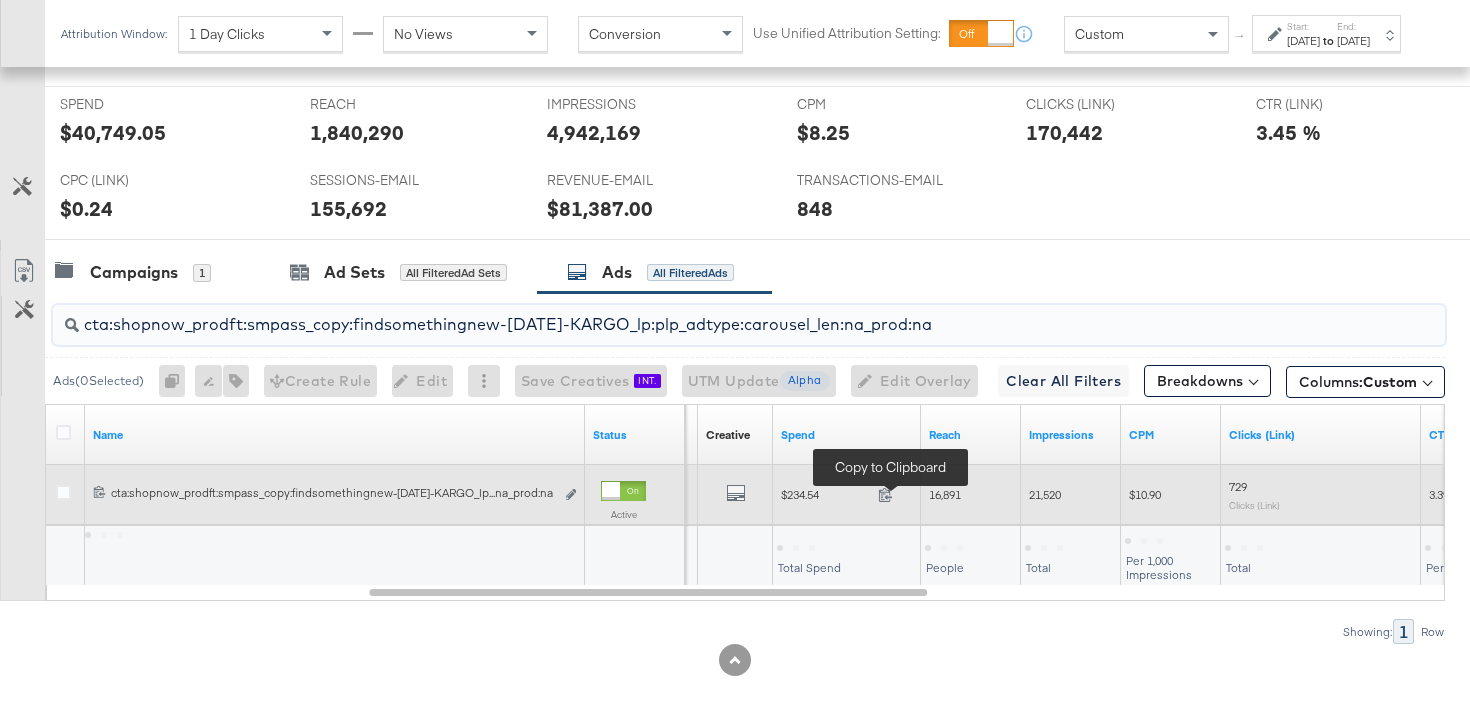 type on "cta:shopnow_prodft:smpass_copy:findsomethingnew-[DATE]-KARGO_lp:plp_adtype:carousel_len:na_prod:na" 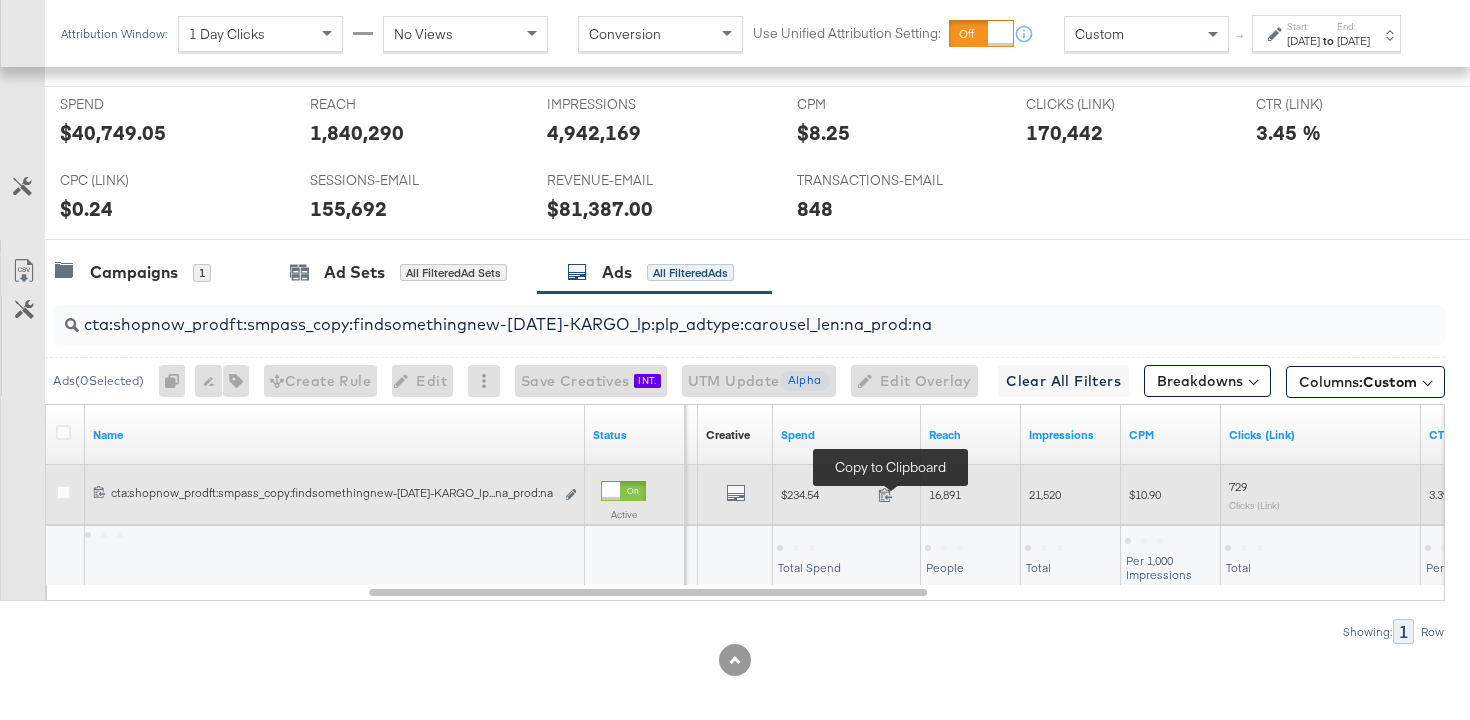 click at bounding box center [891, 497] 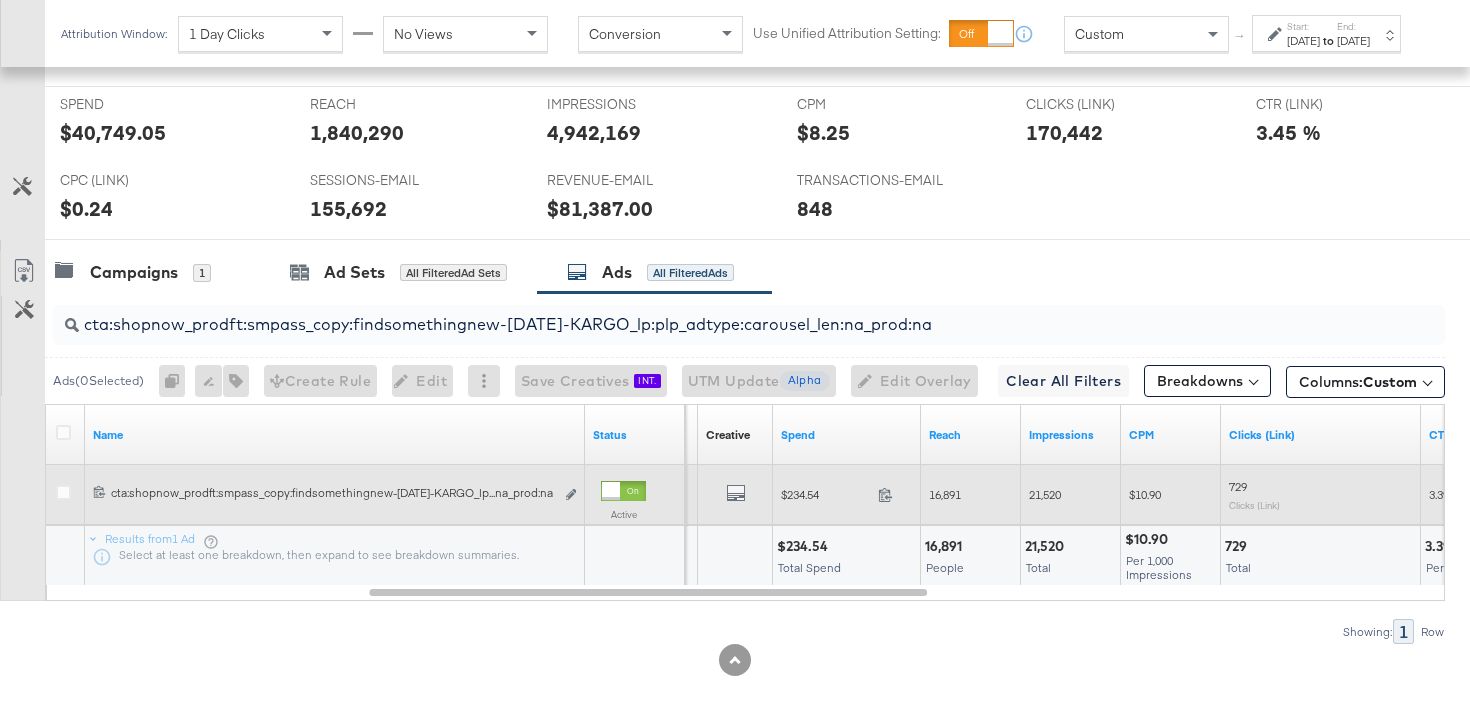 click on "16,891" at bounding box center [945, 494] 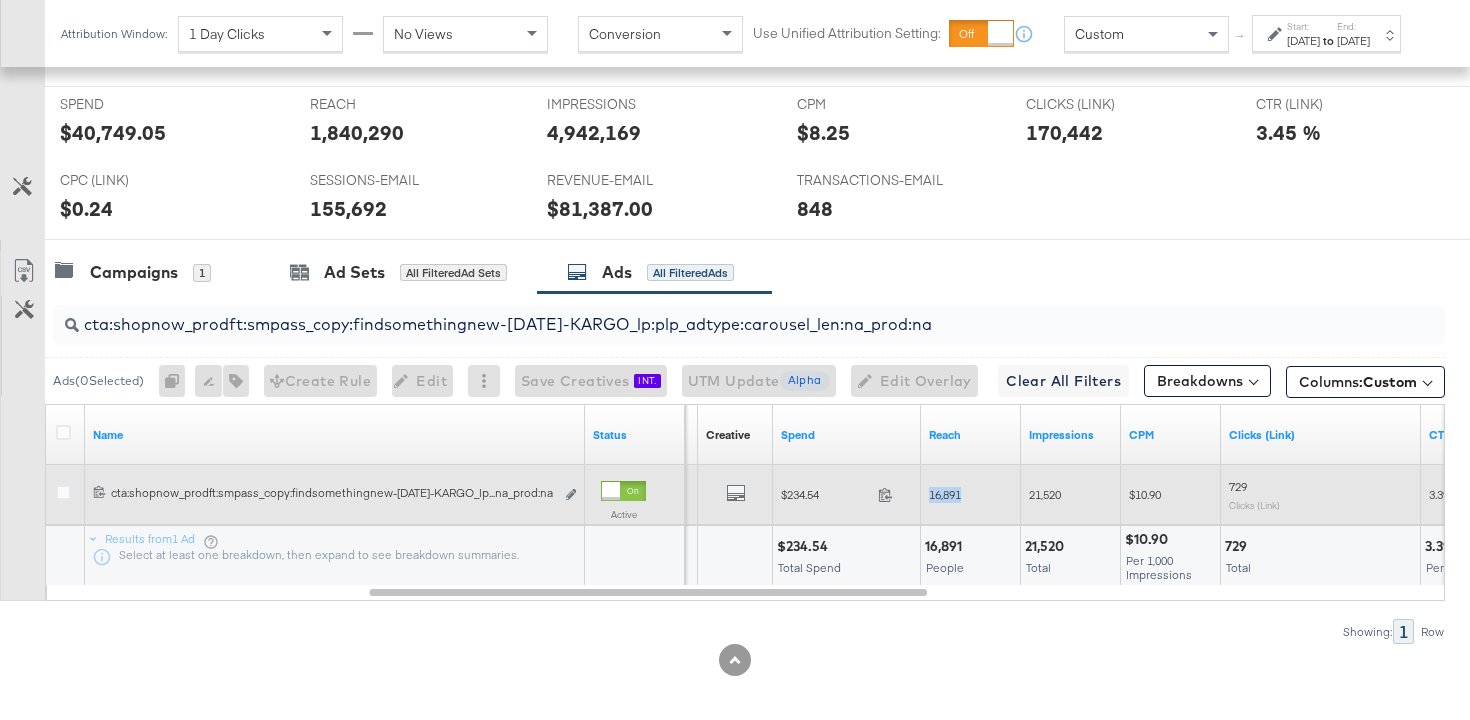 click on "16,891" at bounding box center (945, 494) 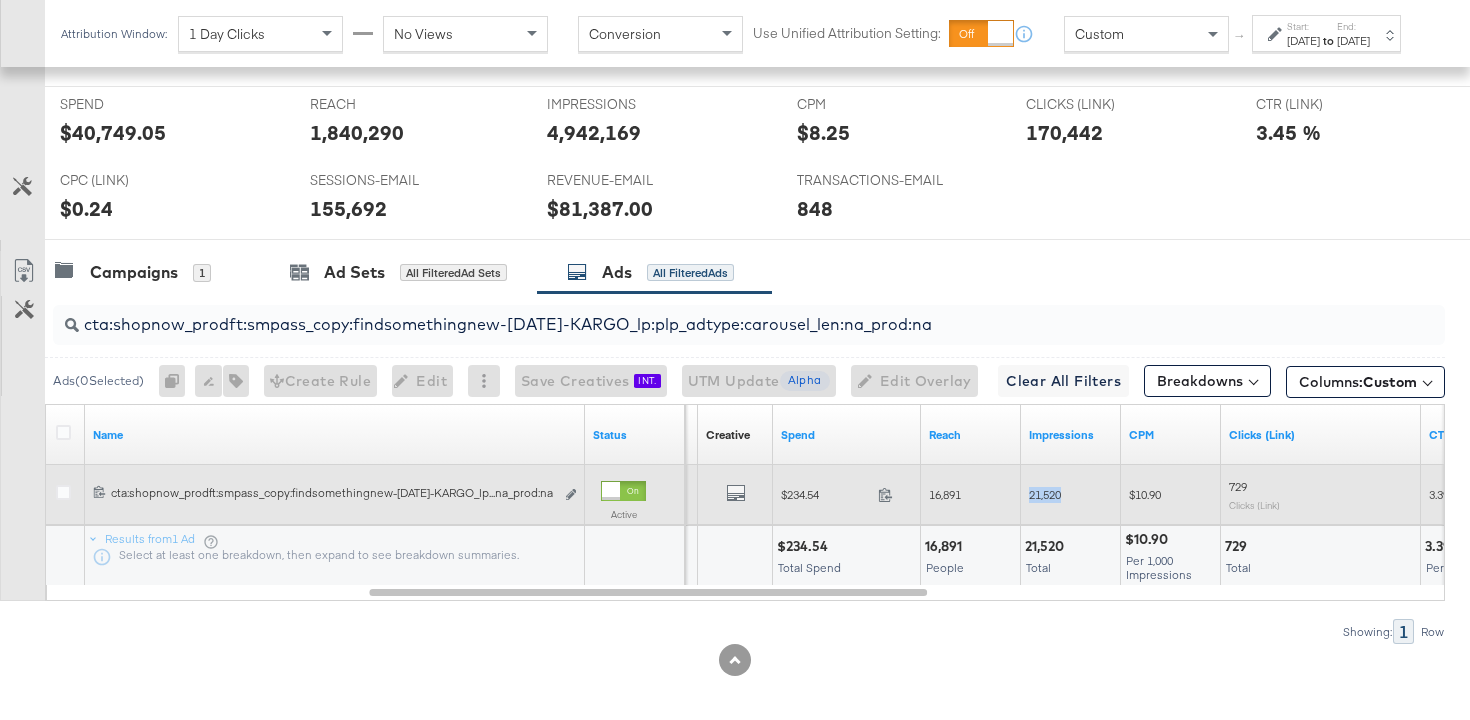 click on "21,520" at bounding box center [1045, 494] 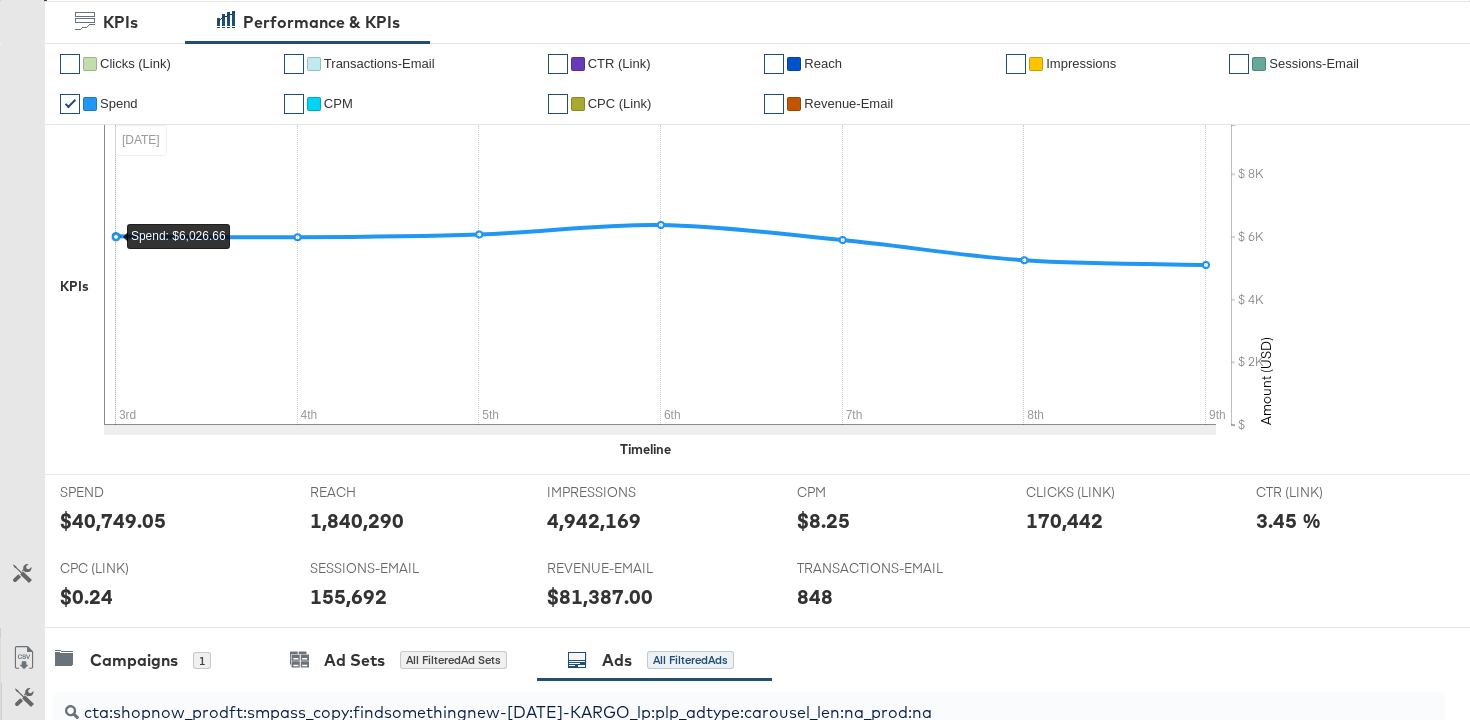 scroll, scrollTop: 0, scrollLeft: 0, axis: both 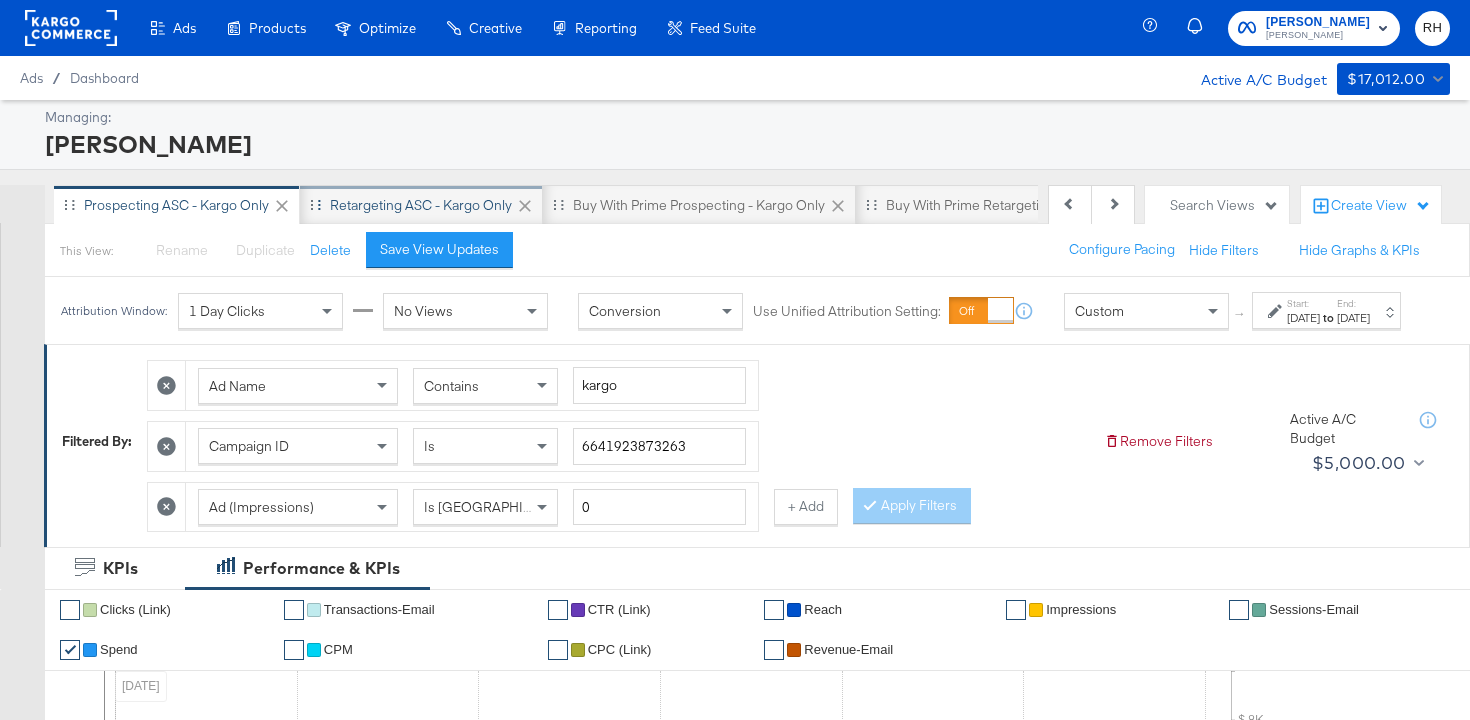 click on "Retargeting ASC - Kargo only" at bounding box center (421, 205) 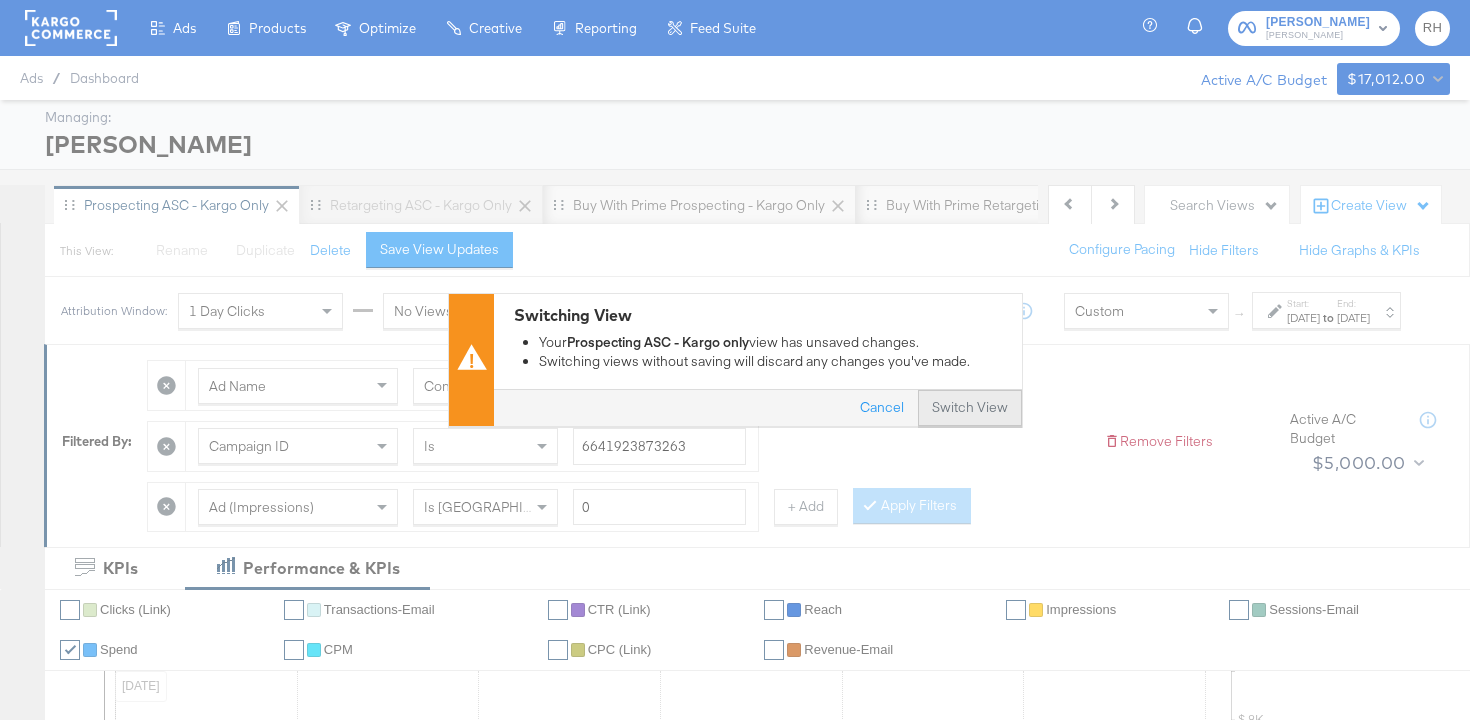 click on "Switch View" at bounding box center [970, 409] 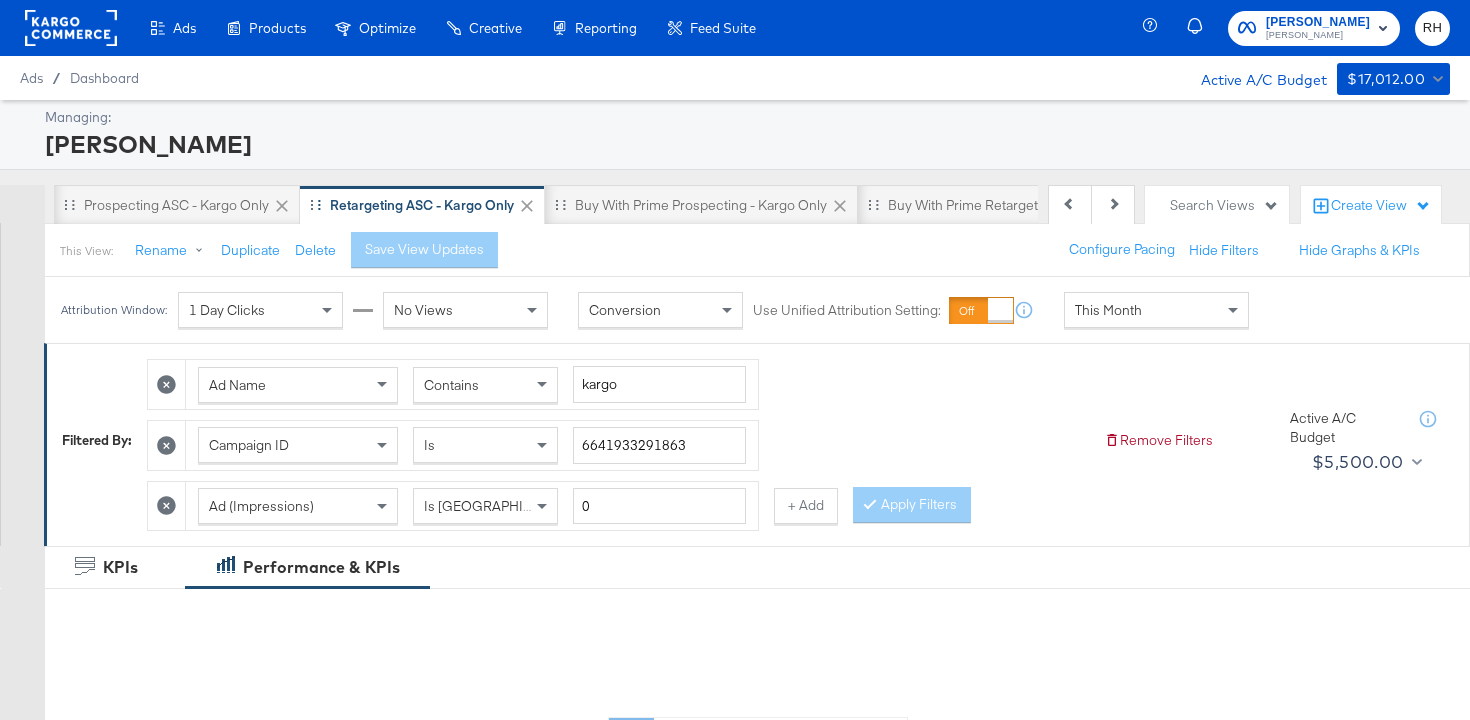 scroll, scrollTop: 0, scrollLeft: 0, axis: both 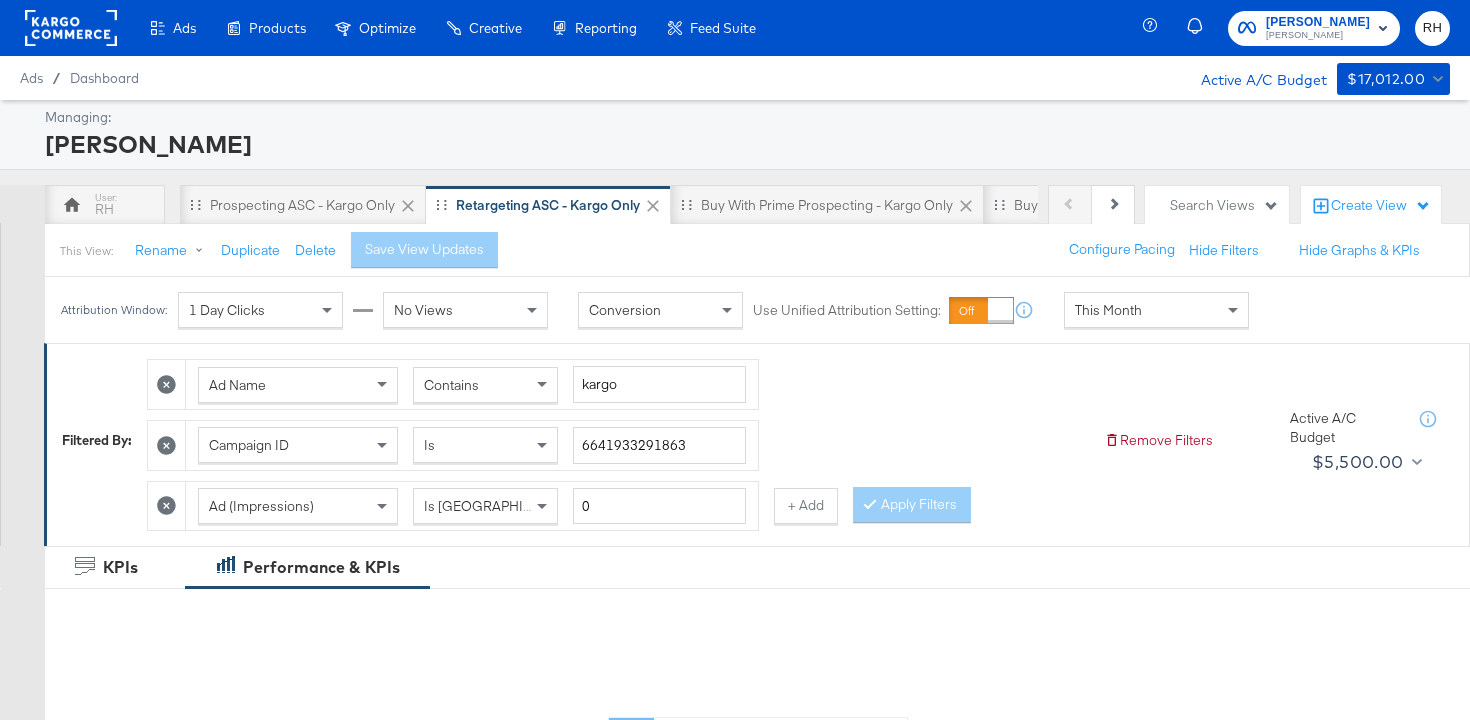 click on "This Month" at bounding box center (1108, 310) 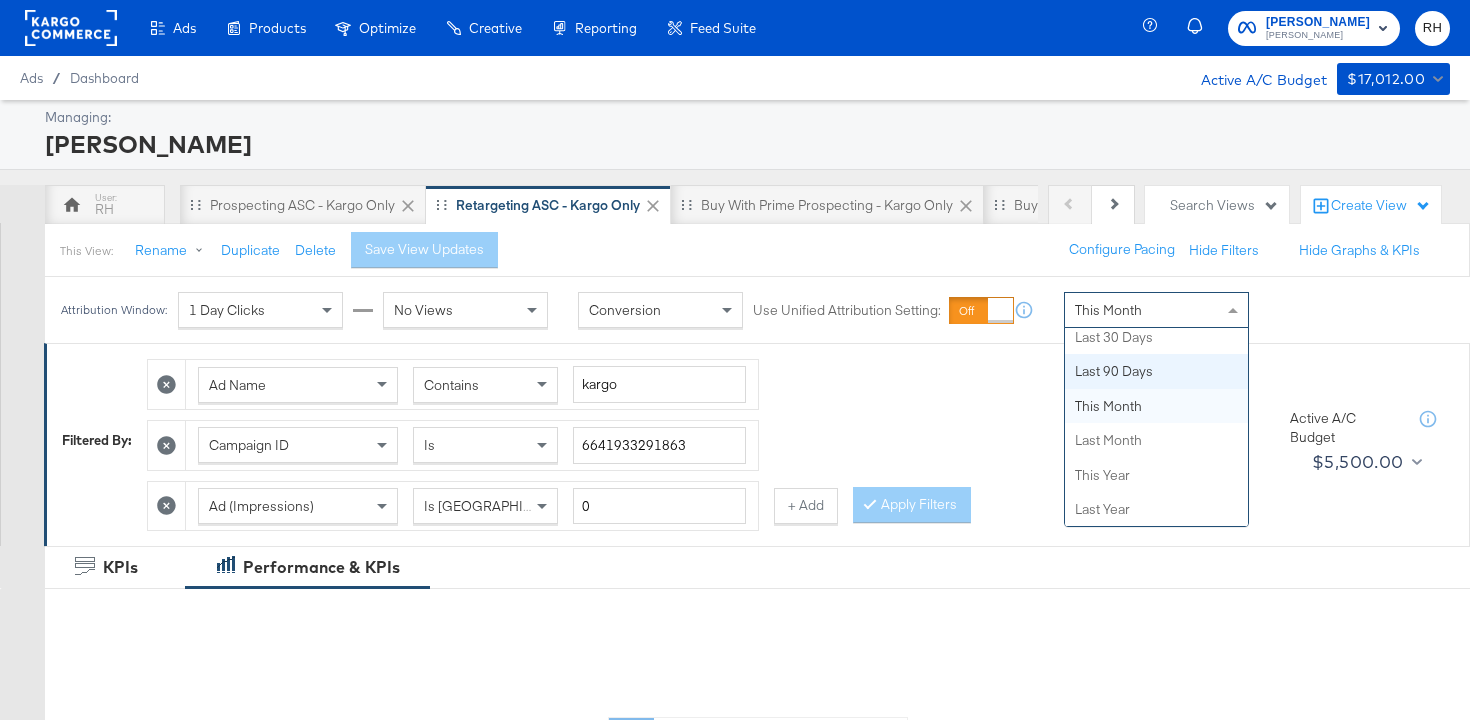 scroll, scrollTop: 0, scrollLeft: 0, axis: both 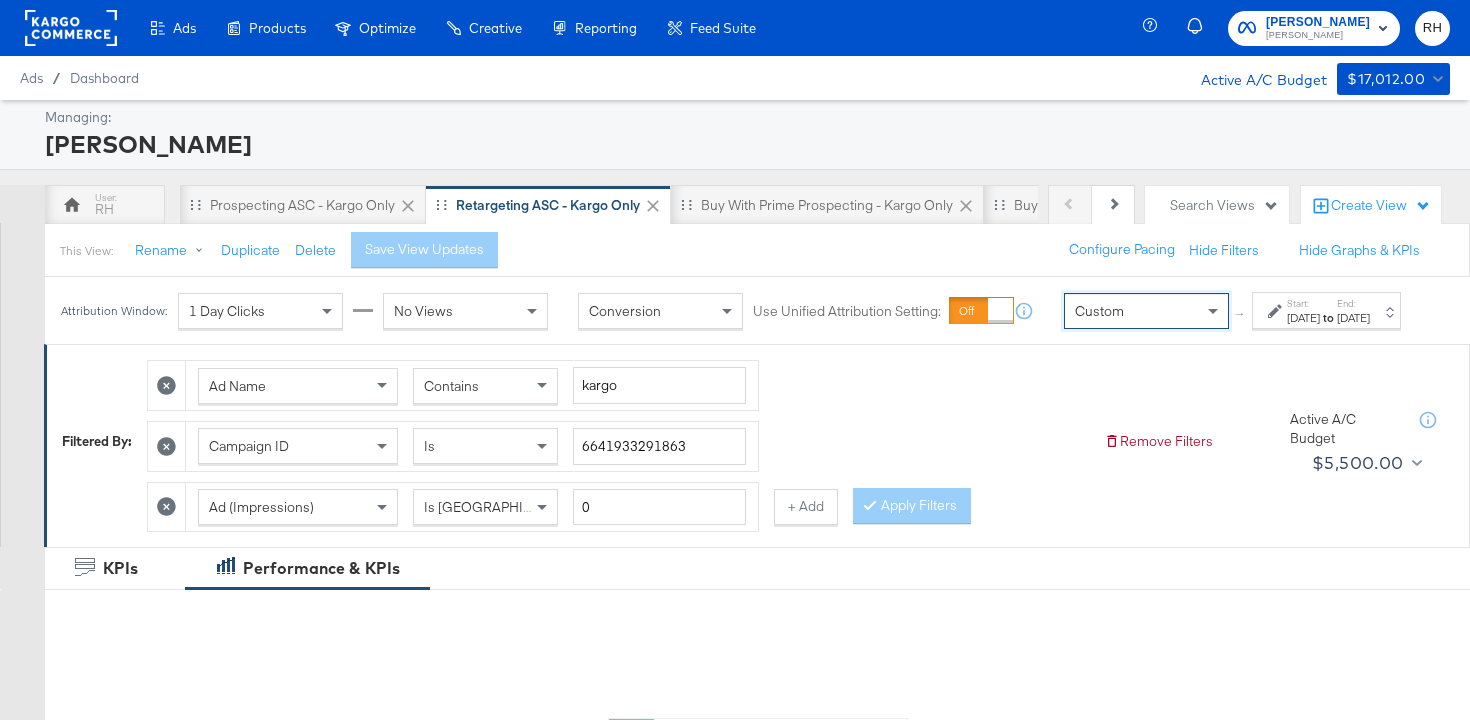 click on "[DATE]" at bounding box center (1303, 318) 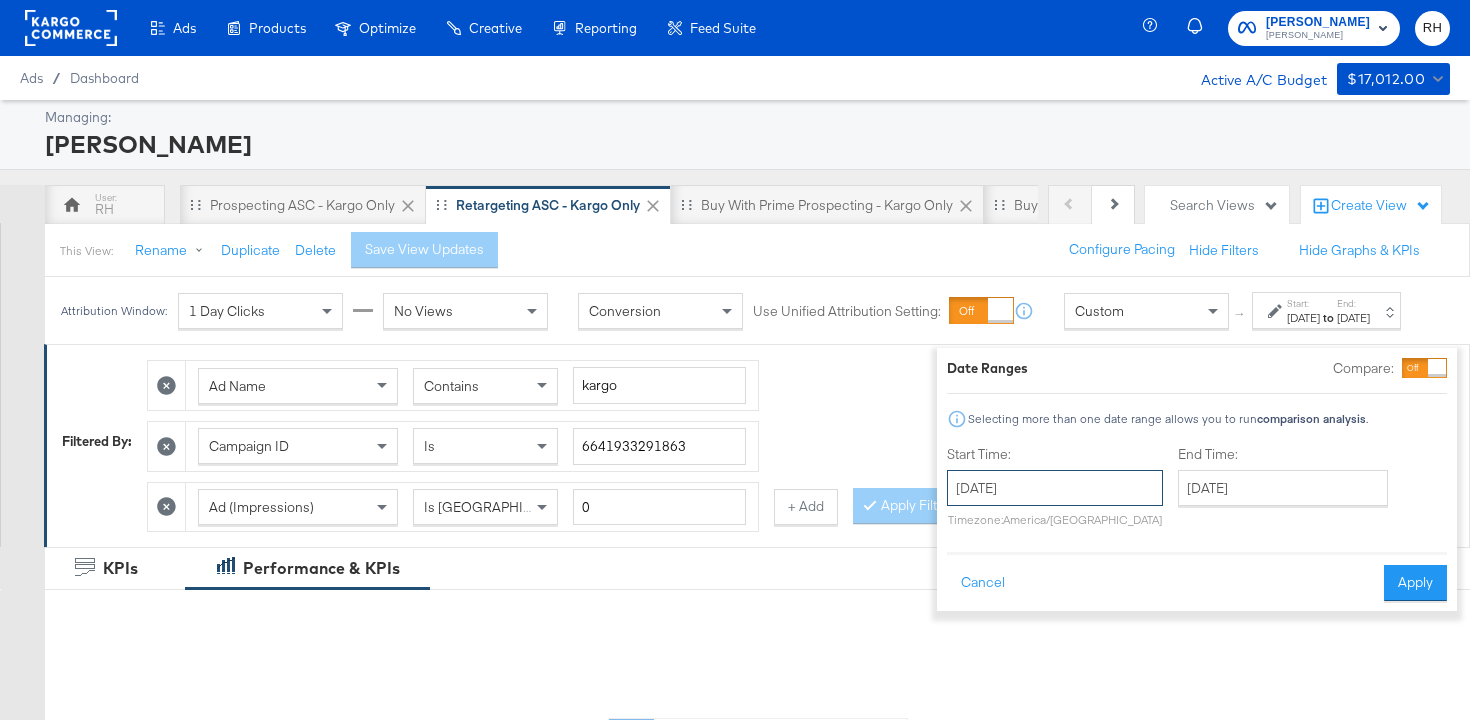 click on "[DATE]" at bounding box center [1055, 488] 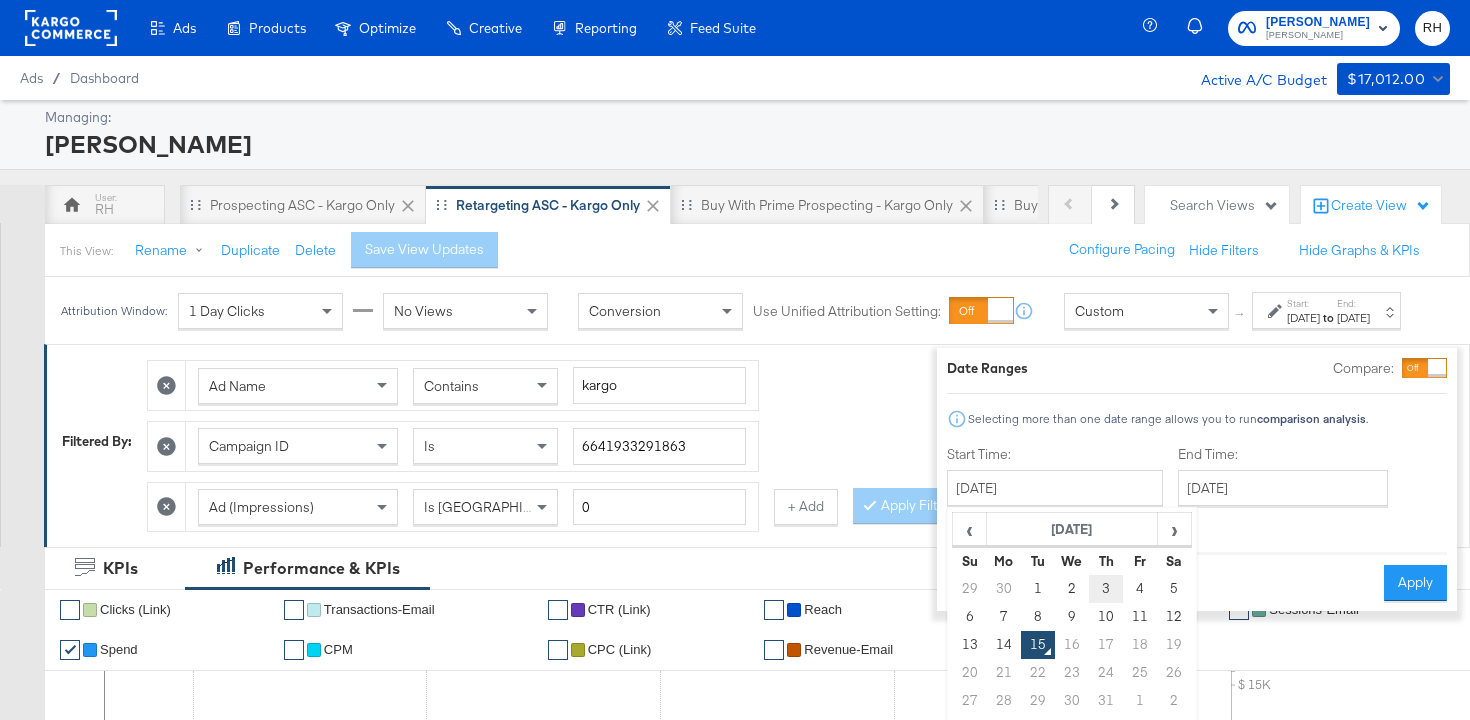 click on "3" at bounding box center (1106, 589) 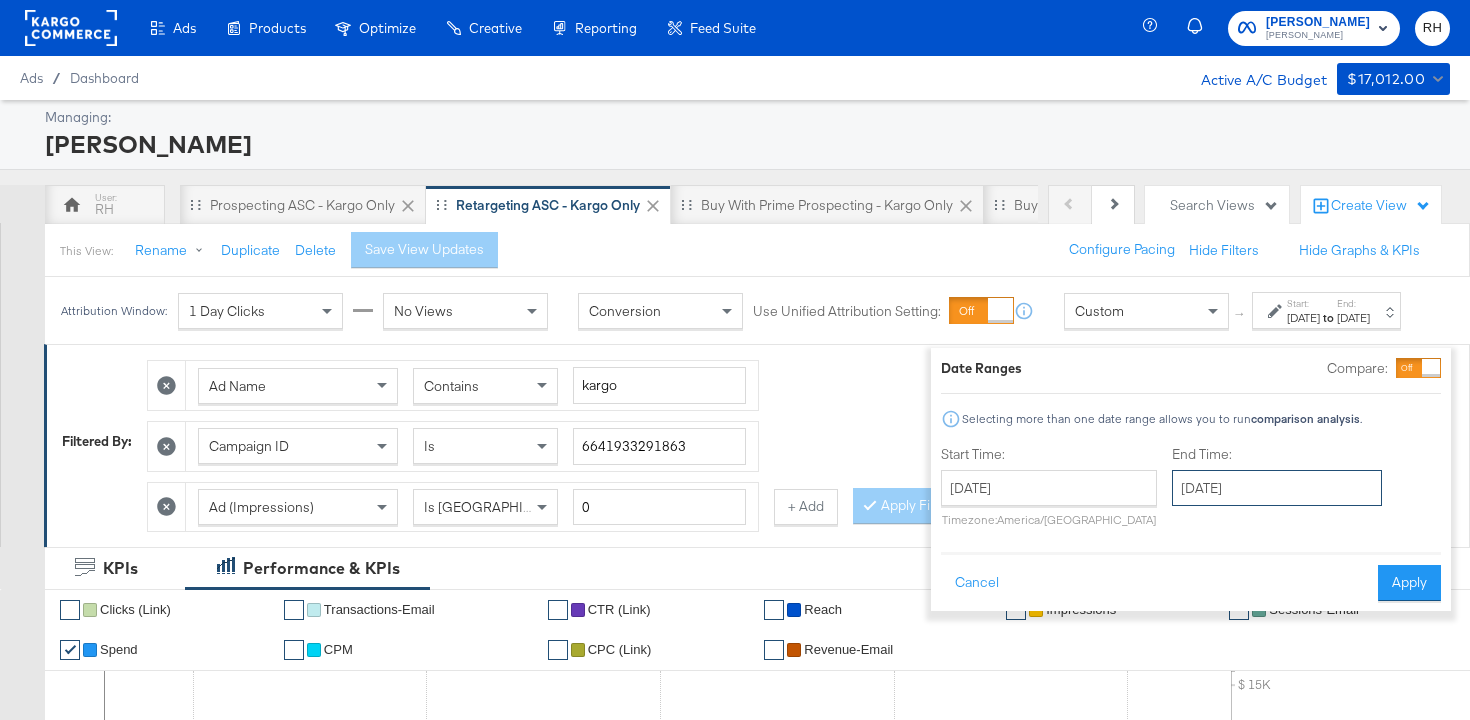 click on "[DATE]" at bounding box center [1277, 488] 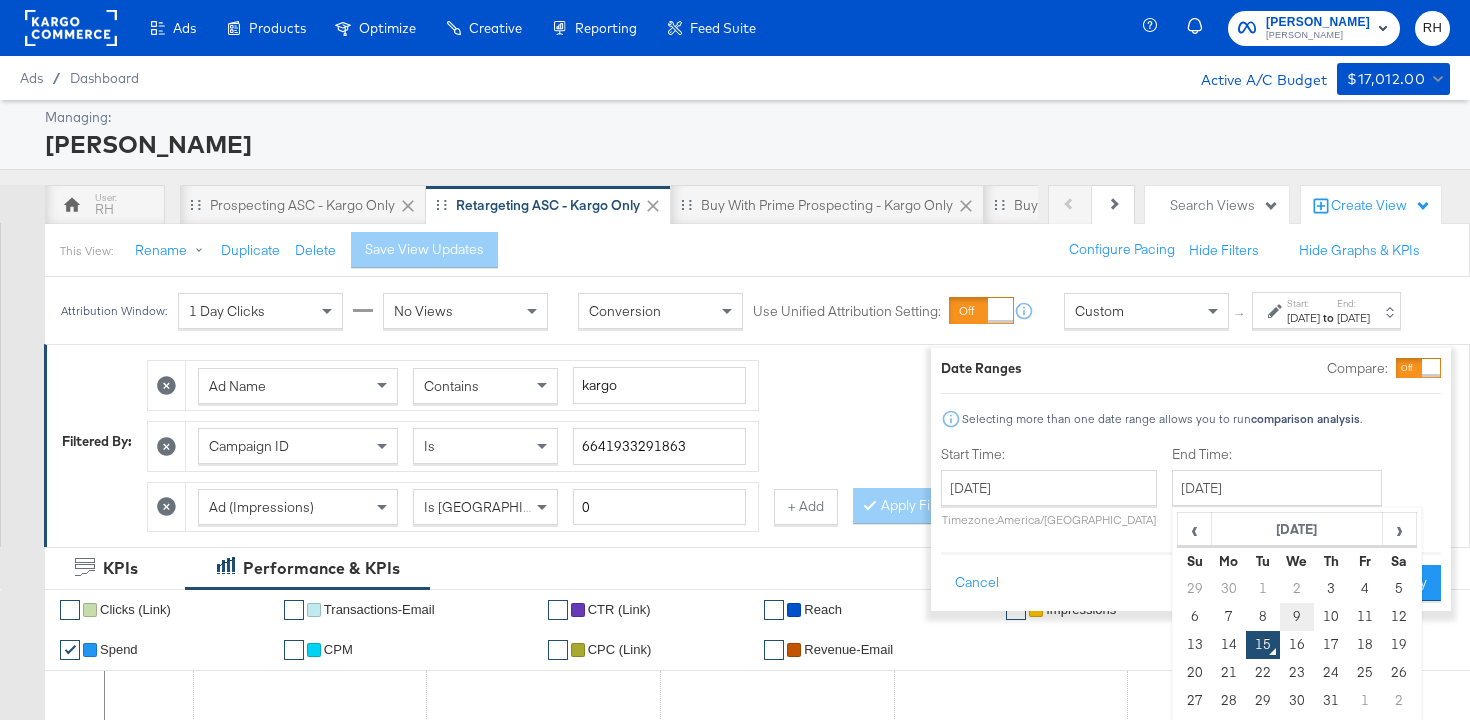 click on "9" at bounding box center [1297, 617] 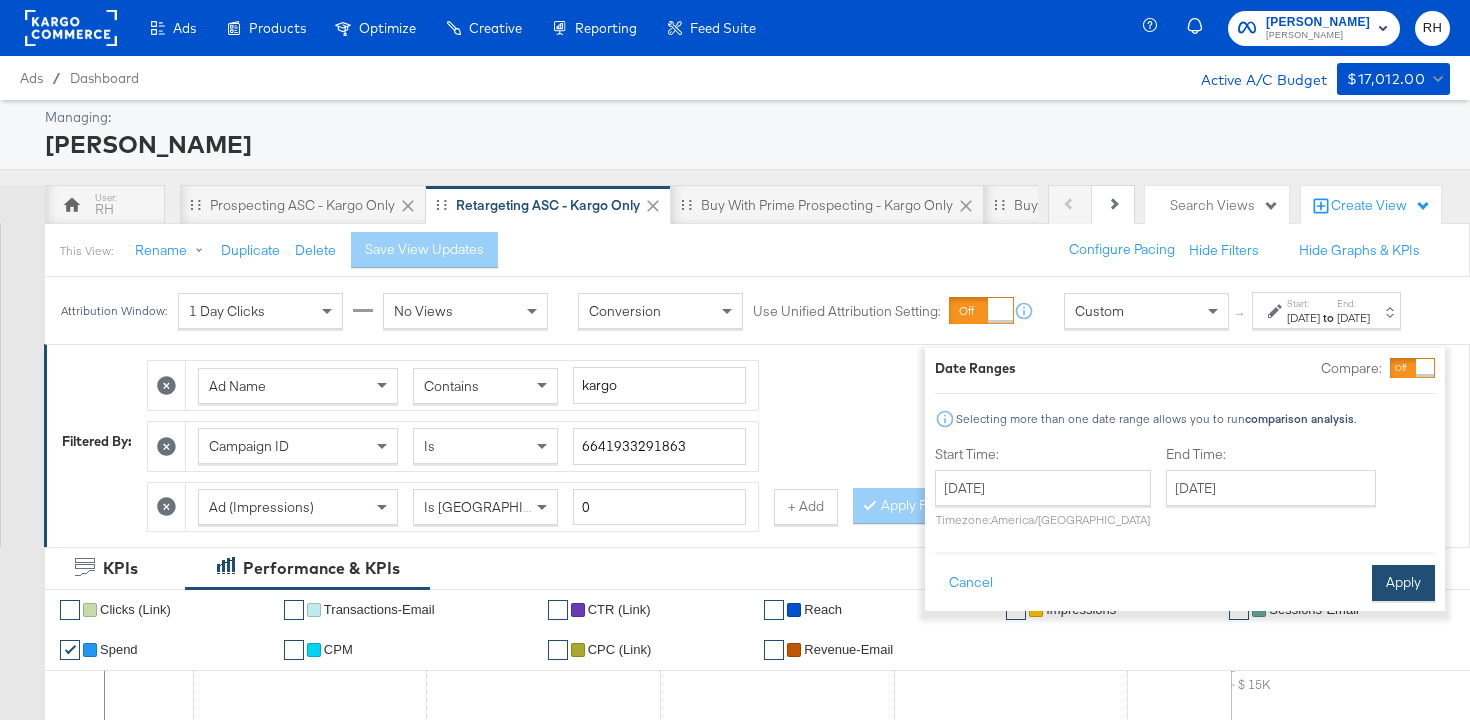 click on "Apply" at bounding box center [1403, 583] 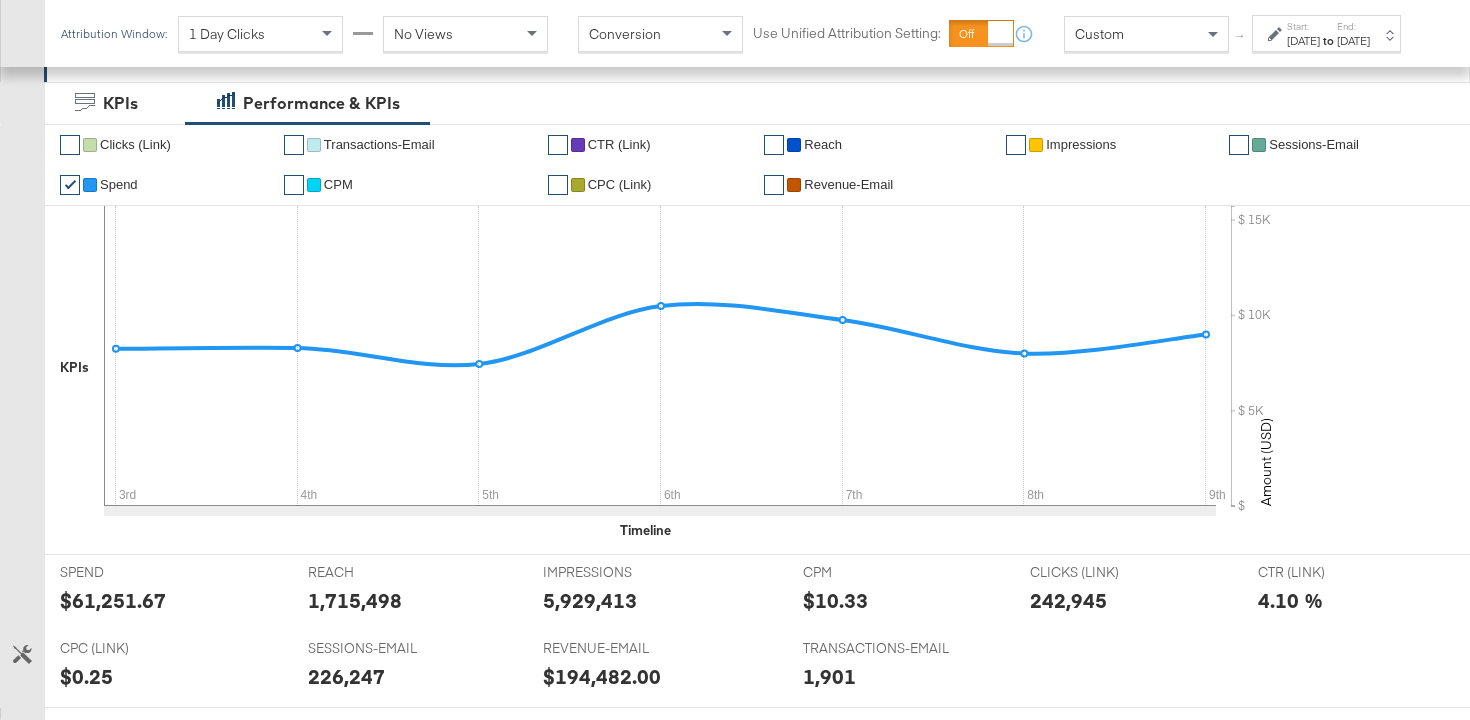 scroll, scrollTop: 776, scrollLeft: 0, axis: vertical 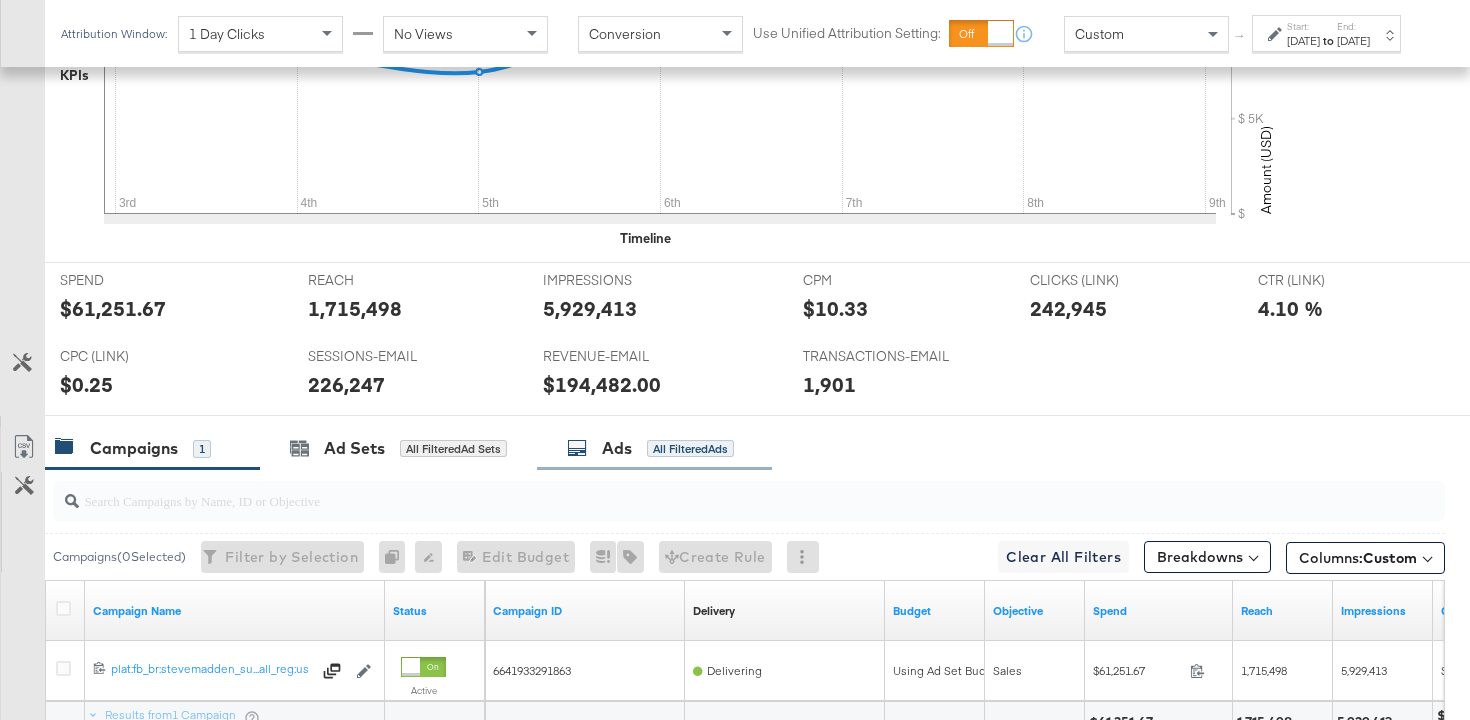 click on "Ads All Filtered  Ads" at bounding box center (650, 448) 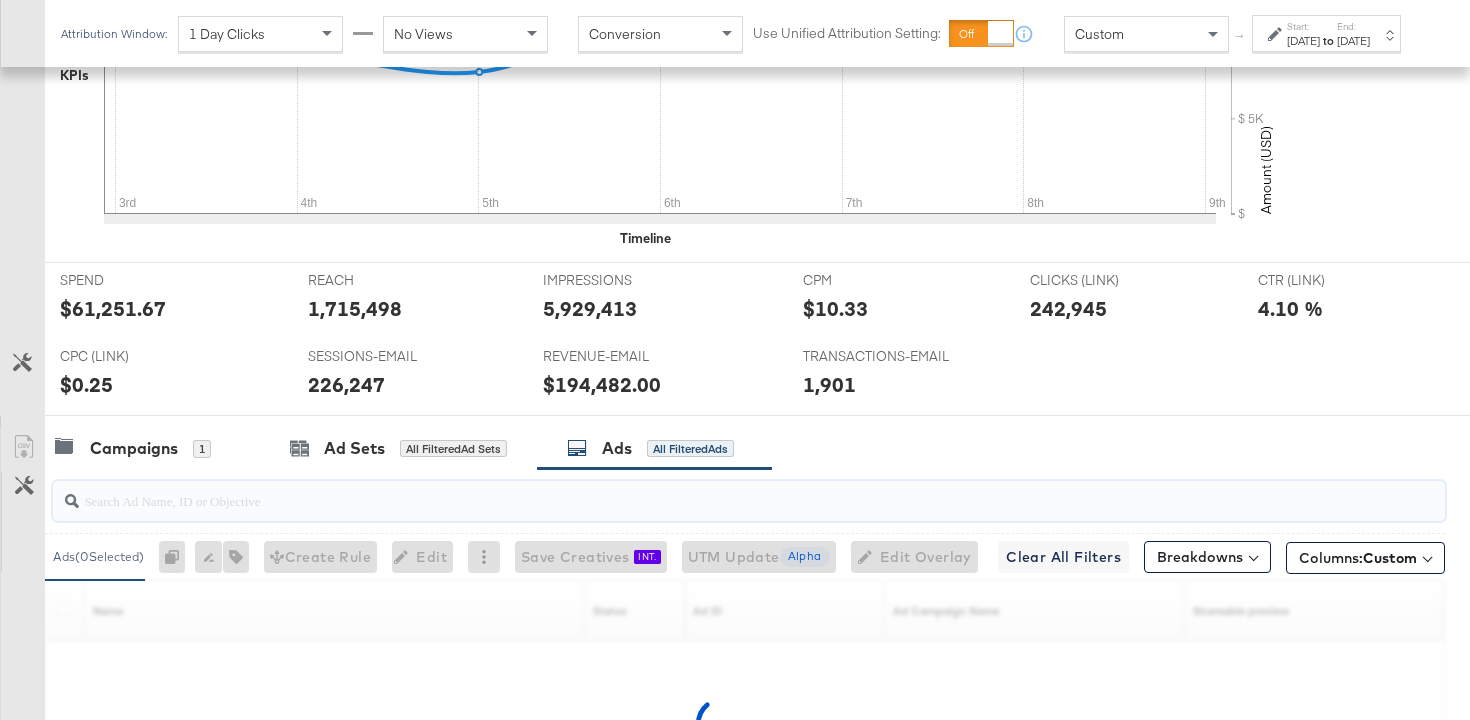click at bounding box center [700, 492] 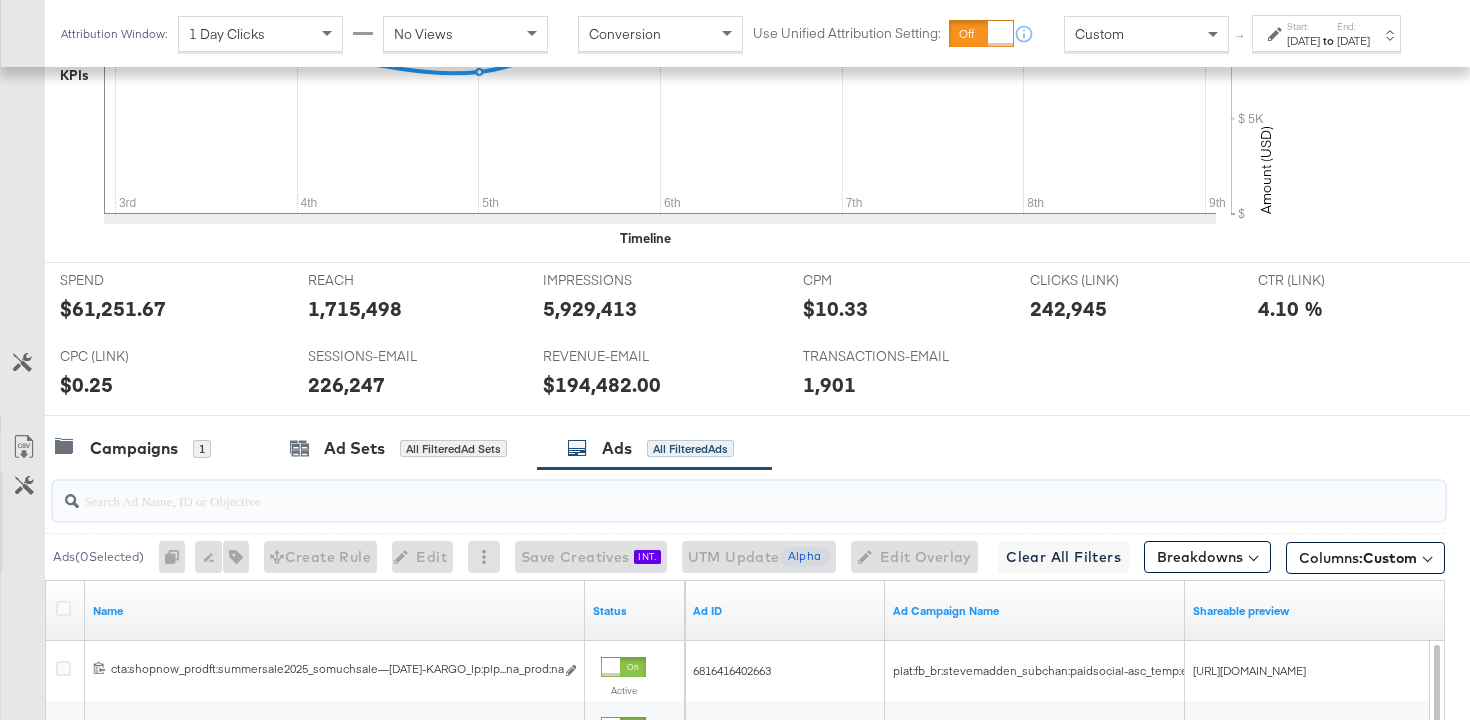 paste on "cta:shopnow_prodft:mostwanted_copy:thestylesyoudidnt-[DATE]-KARGO-multiimage_lp:plp_adtype:carousel_len:na_prod:na" 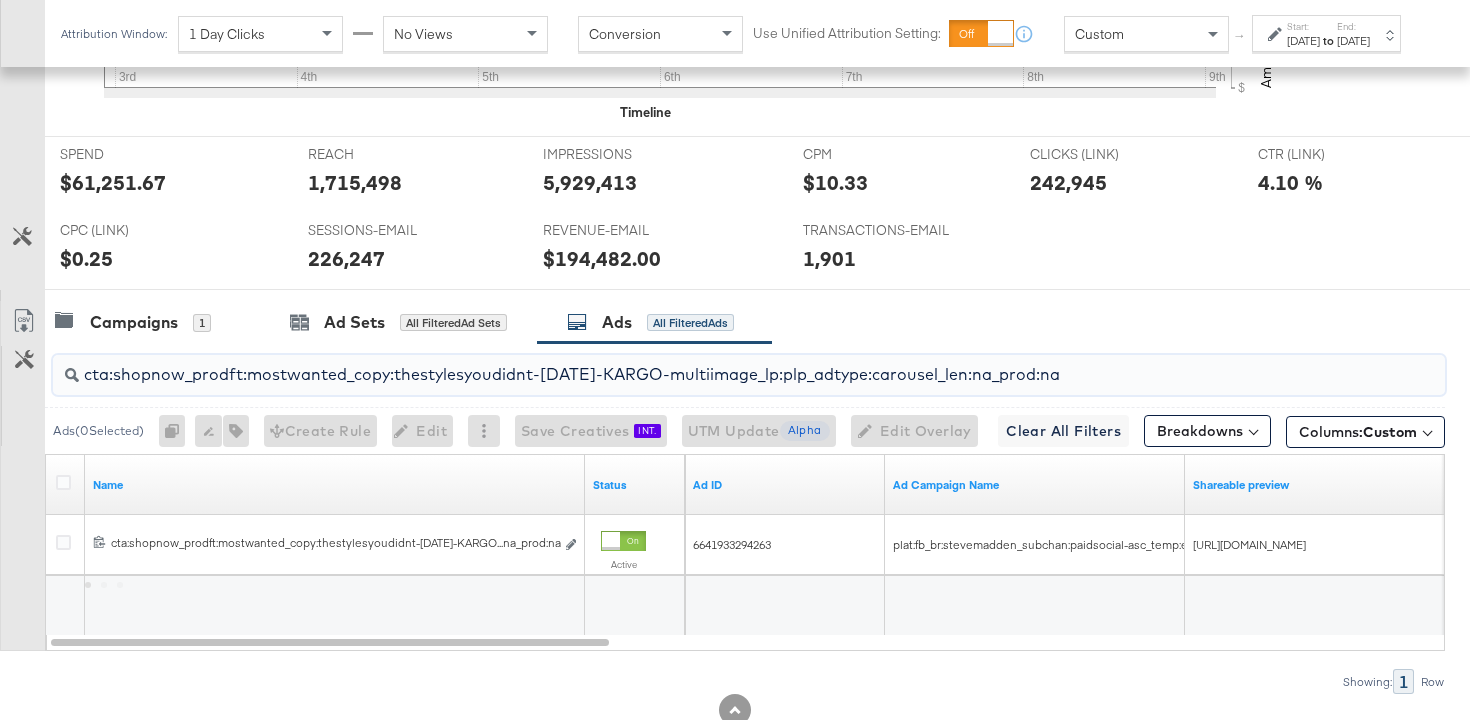 scroll, scrollTop: 910, scrollLeft: 0, axis: vertical 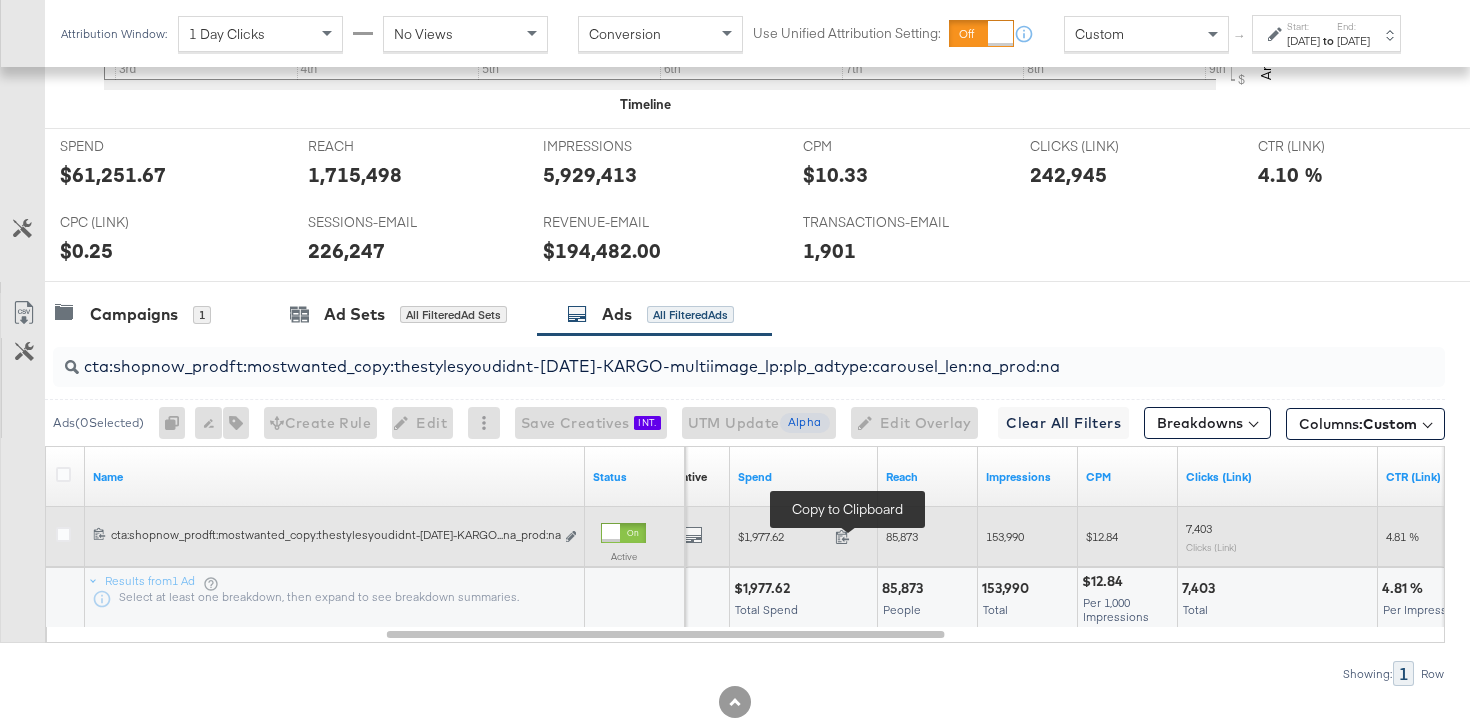 click at bounding box center [848, 539] 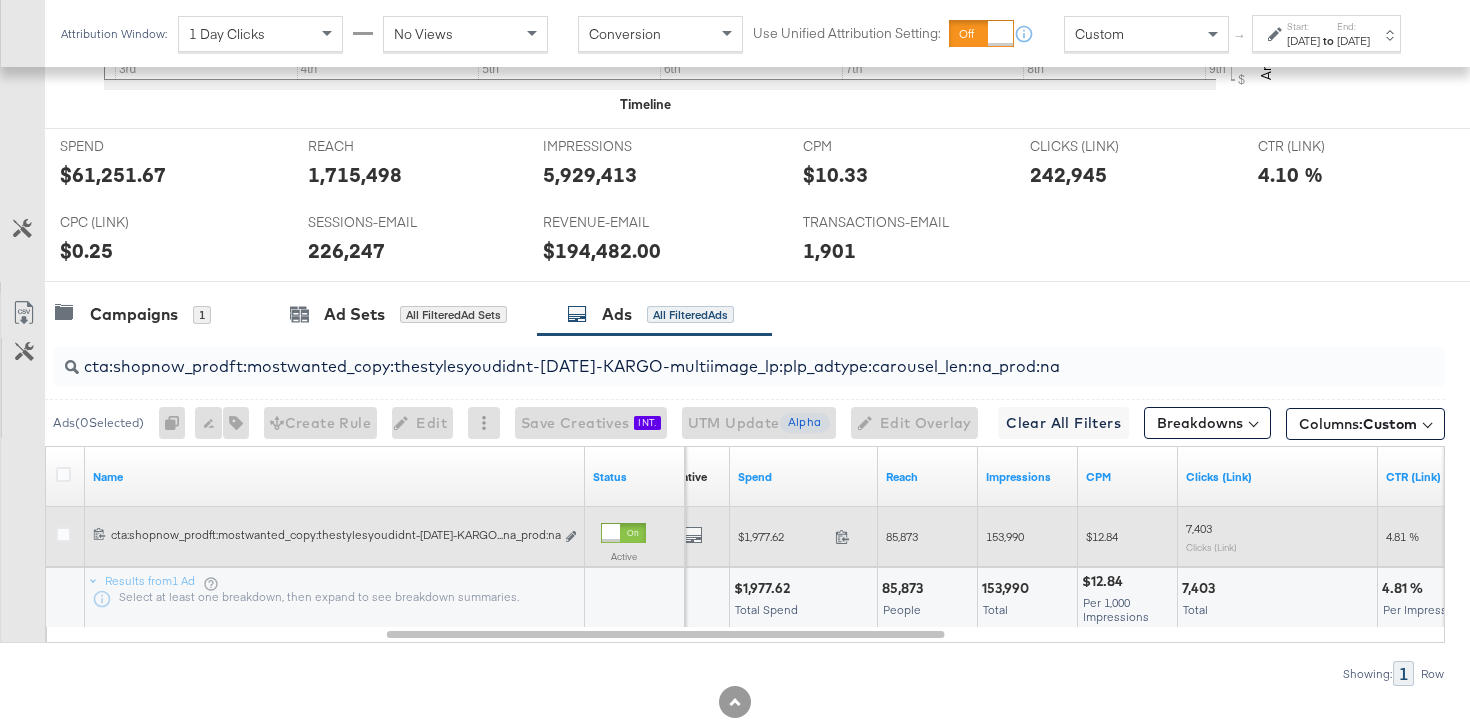 click on "85,873" at bounding box center [902, 536] 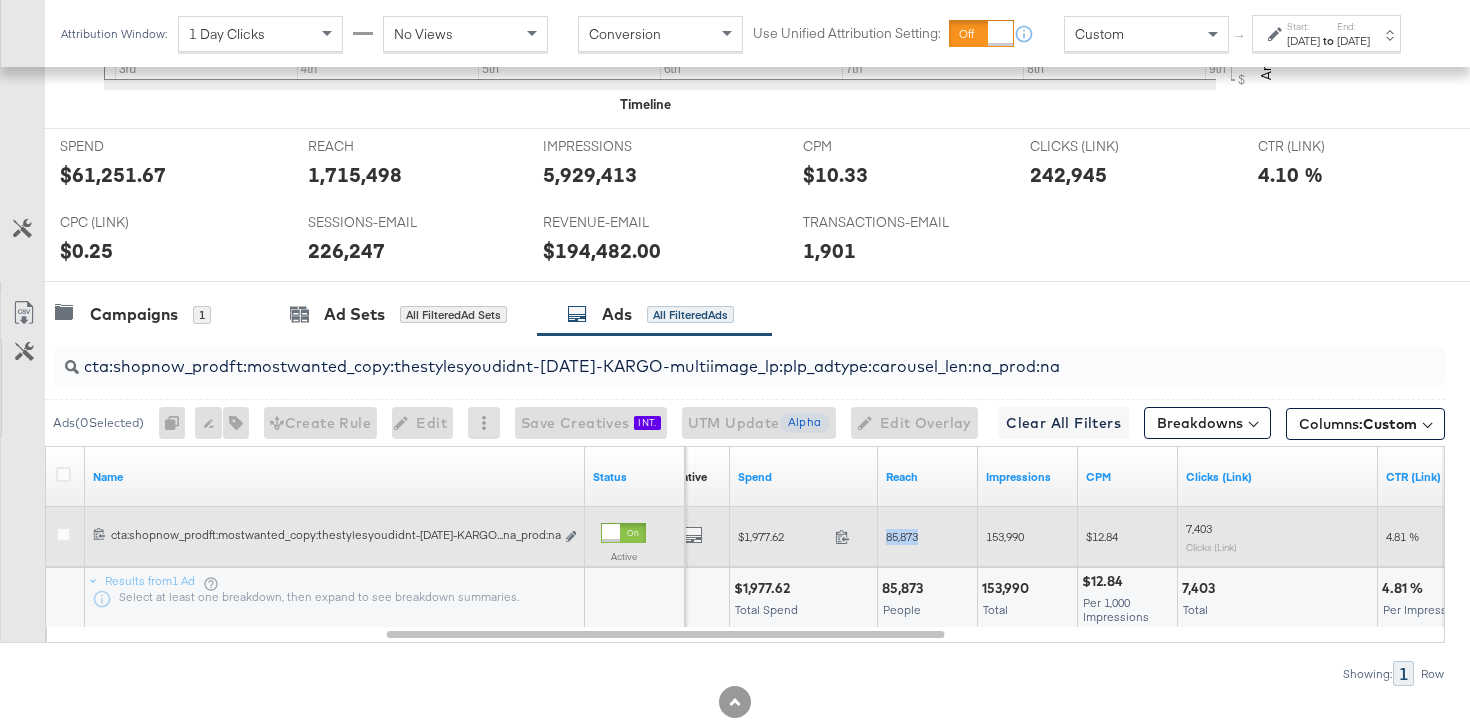 click on "85,873" at bounding box center [902, 536] 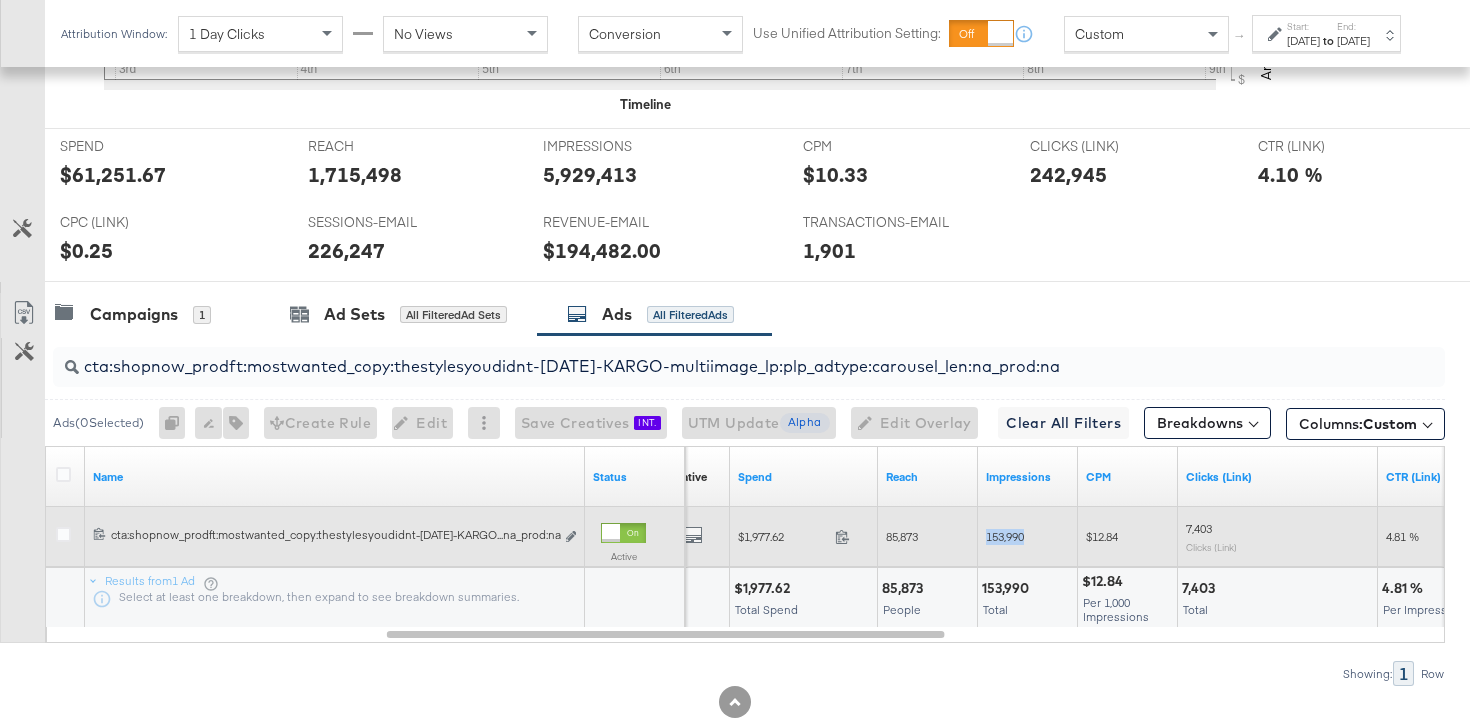 click on "153,990" at bounding box center [1005, 536] 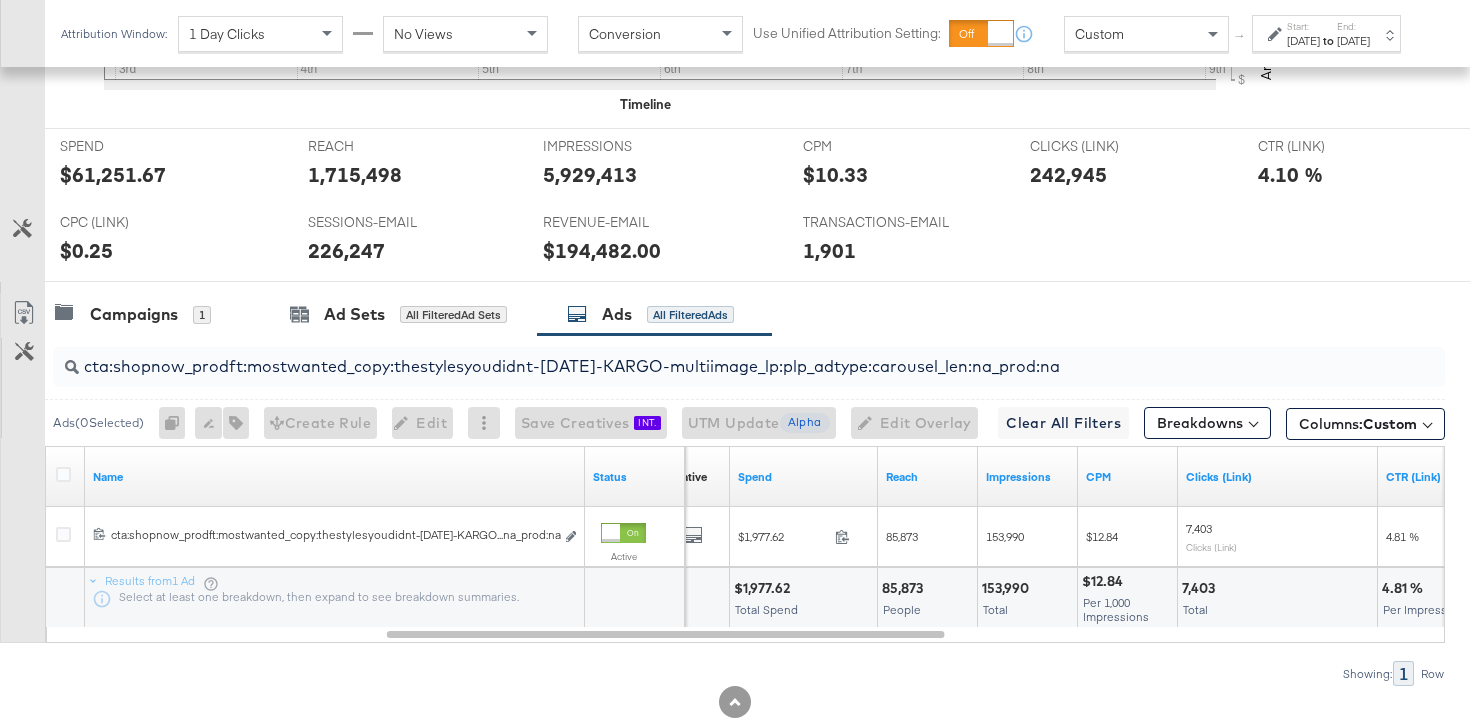 click on "cta:shopnow_prodft:mostwanted_copy:thestylesyoudidnt-[DATE]-KARGO-multiimage_lp:plp_adtype:carousel_len:na_prod:na" at bounding box center [700, 358] 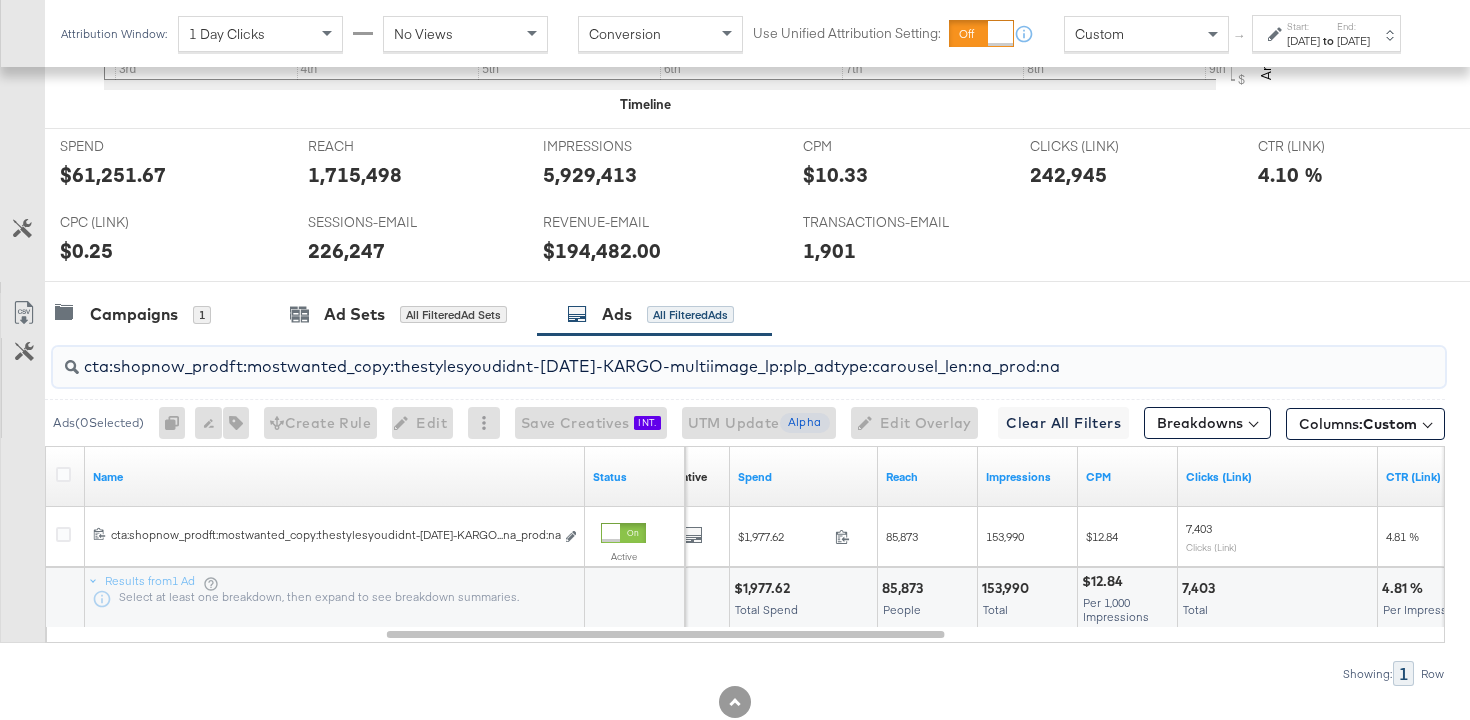 paste on "newarrivals" 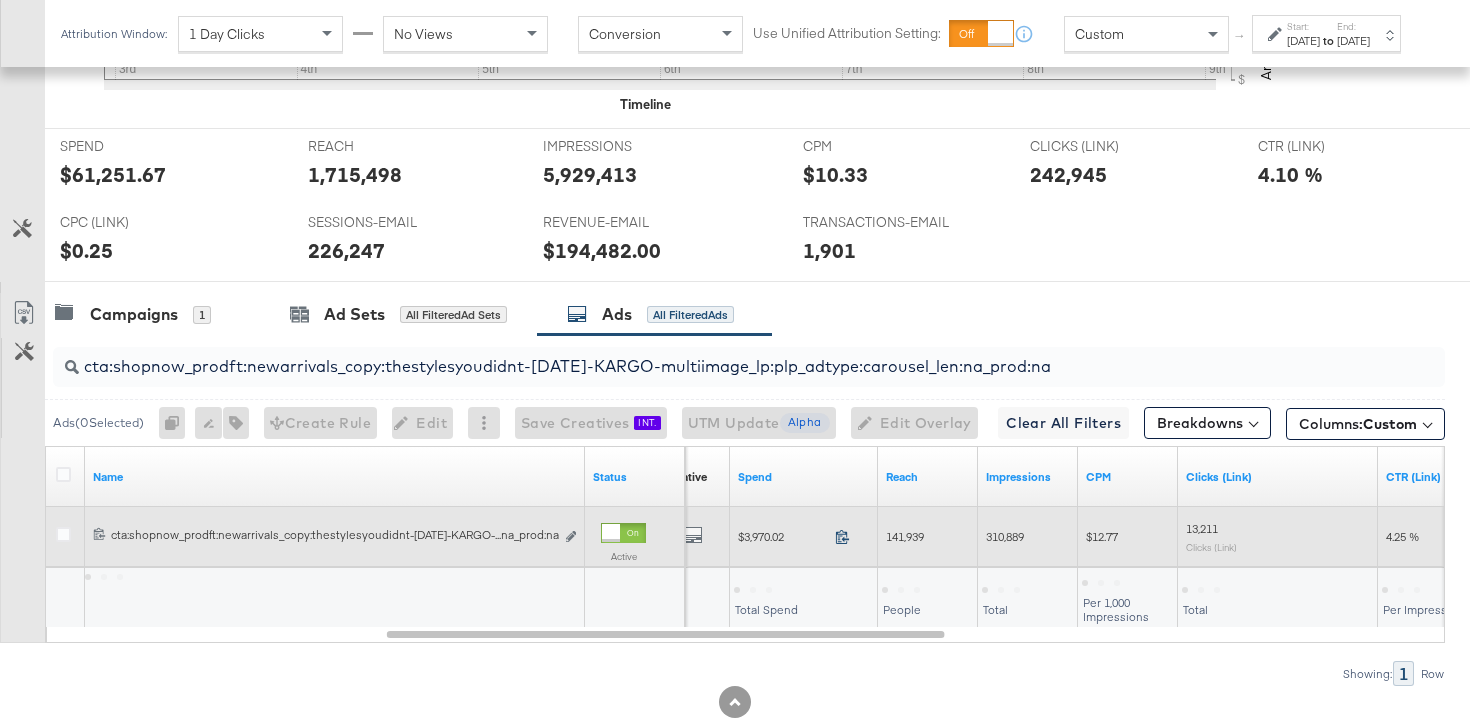 click 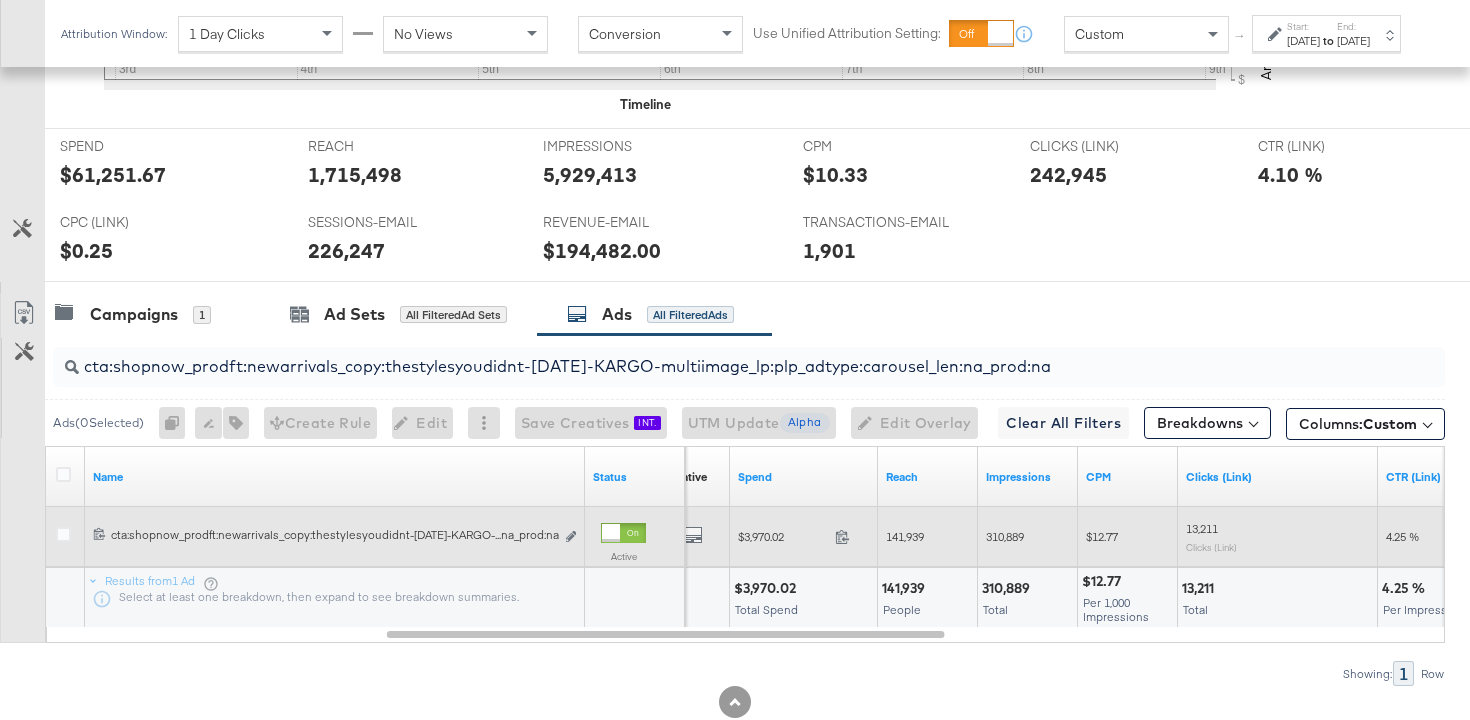 click on "141,939" at bounding box center (905, 536) 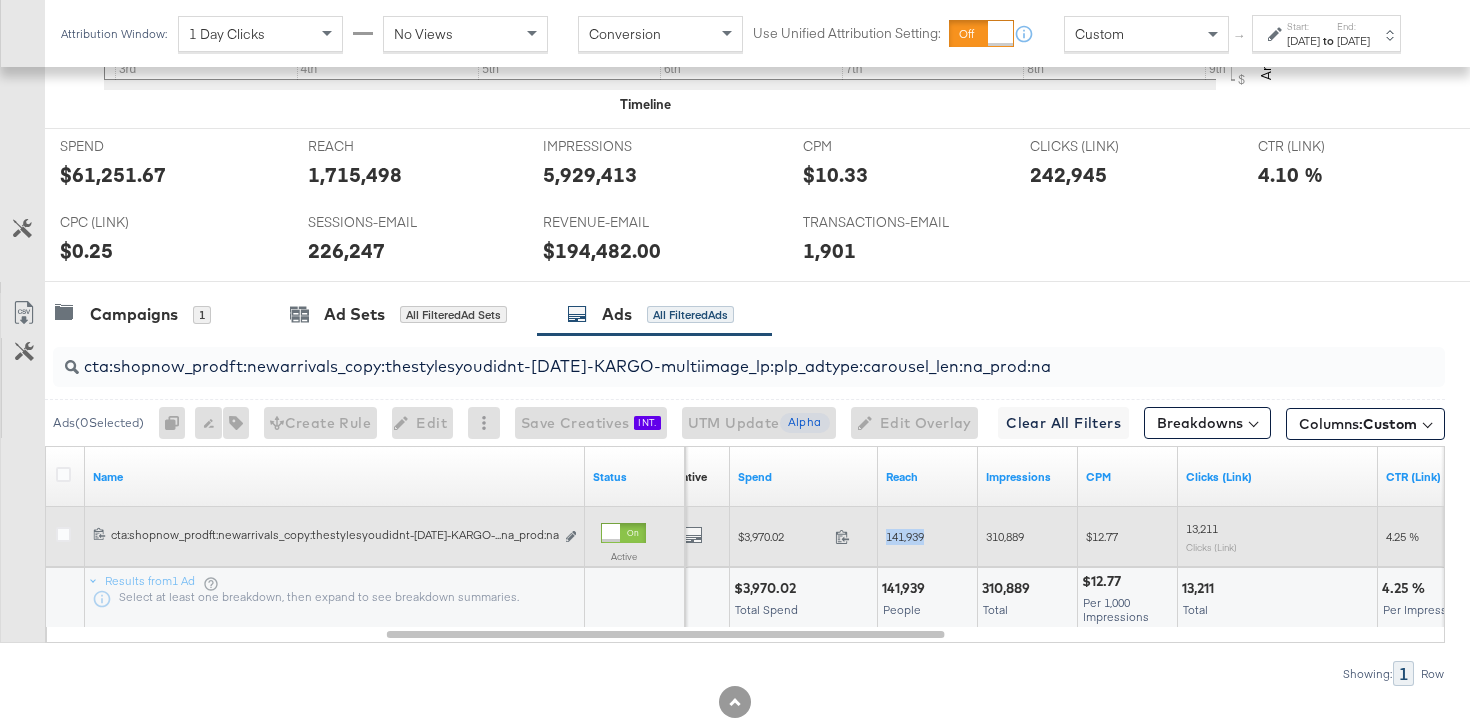 click on "141,939" at bounding box center (905, 536) 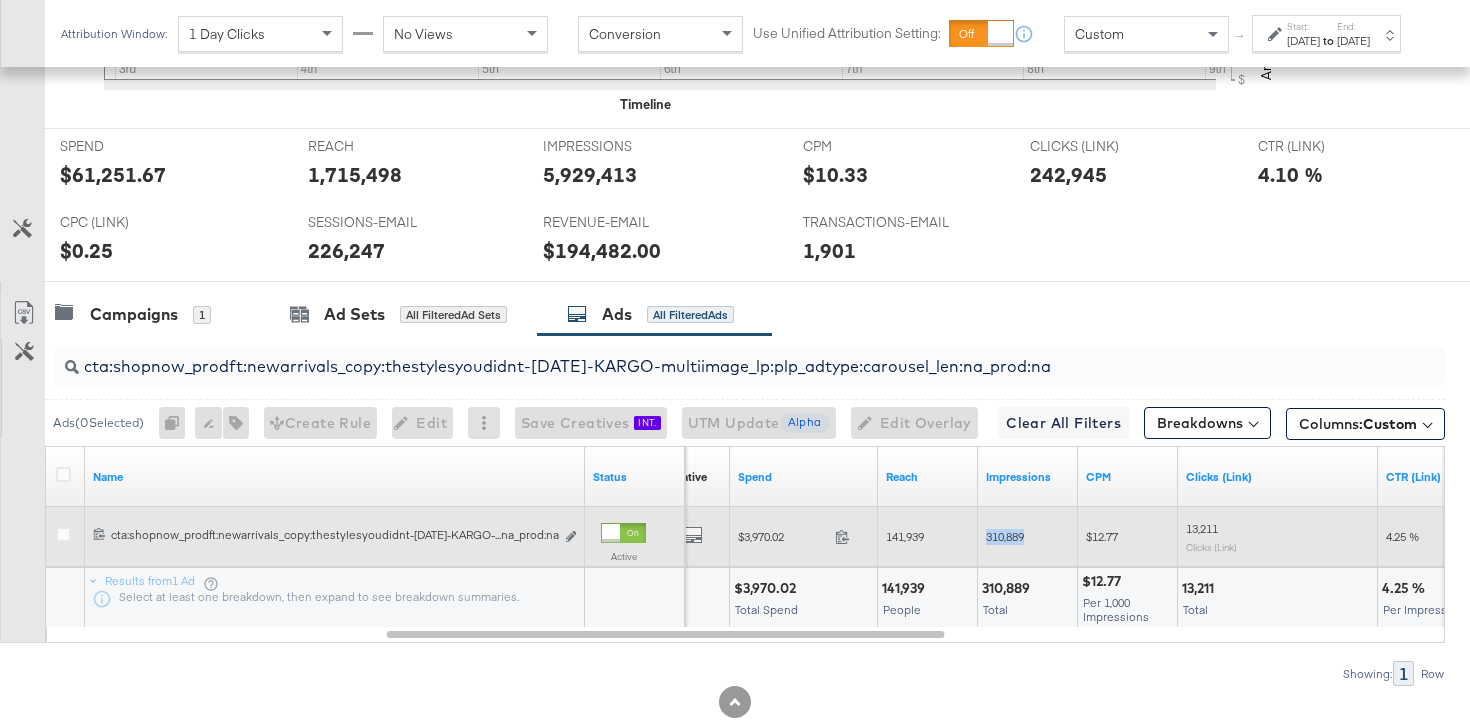 click on "310,889" at bounding box center (1005, 536) 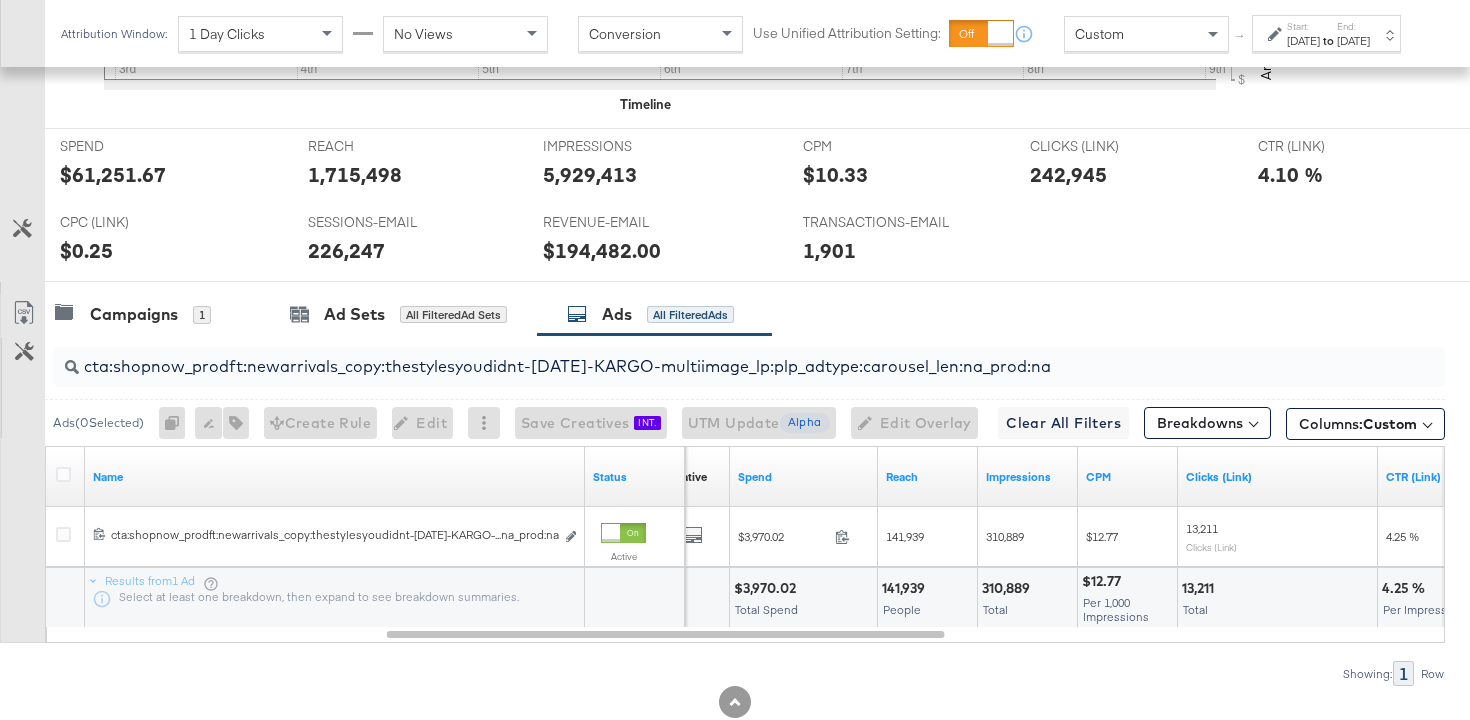 click on "cta:shopnow_prodft:newarrivals_copy:thestylesyoudidnt-[DATE]-KARGO-multiimage_lp:plp_adtype:carousel_len:na_prod:na" at bounding box center (700, 358) 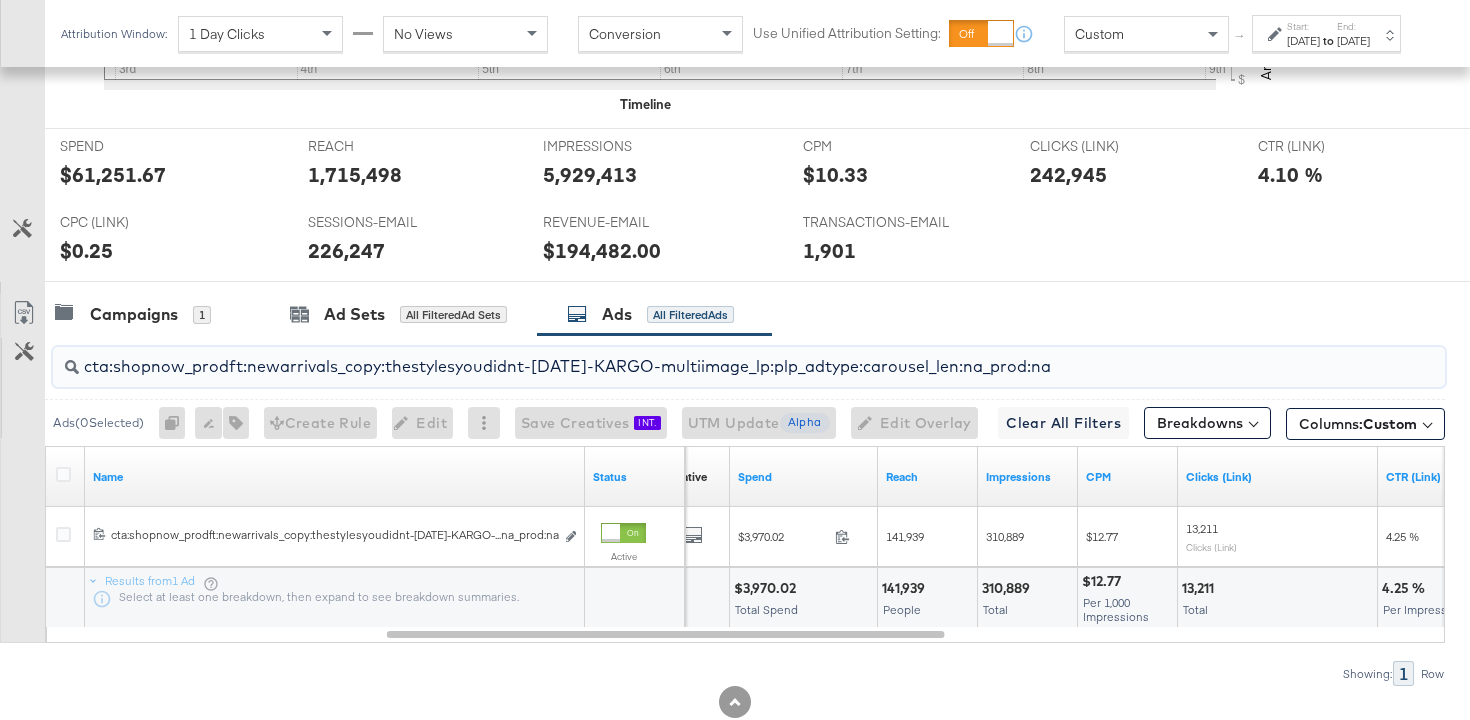 paste on "womensshoes_copy:cominginhot-[DATE]-KARGO" 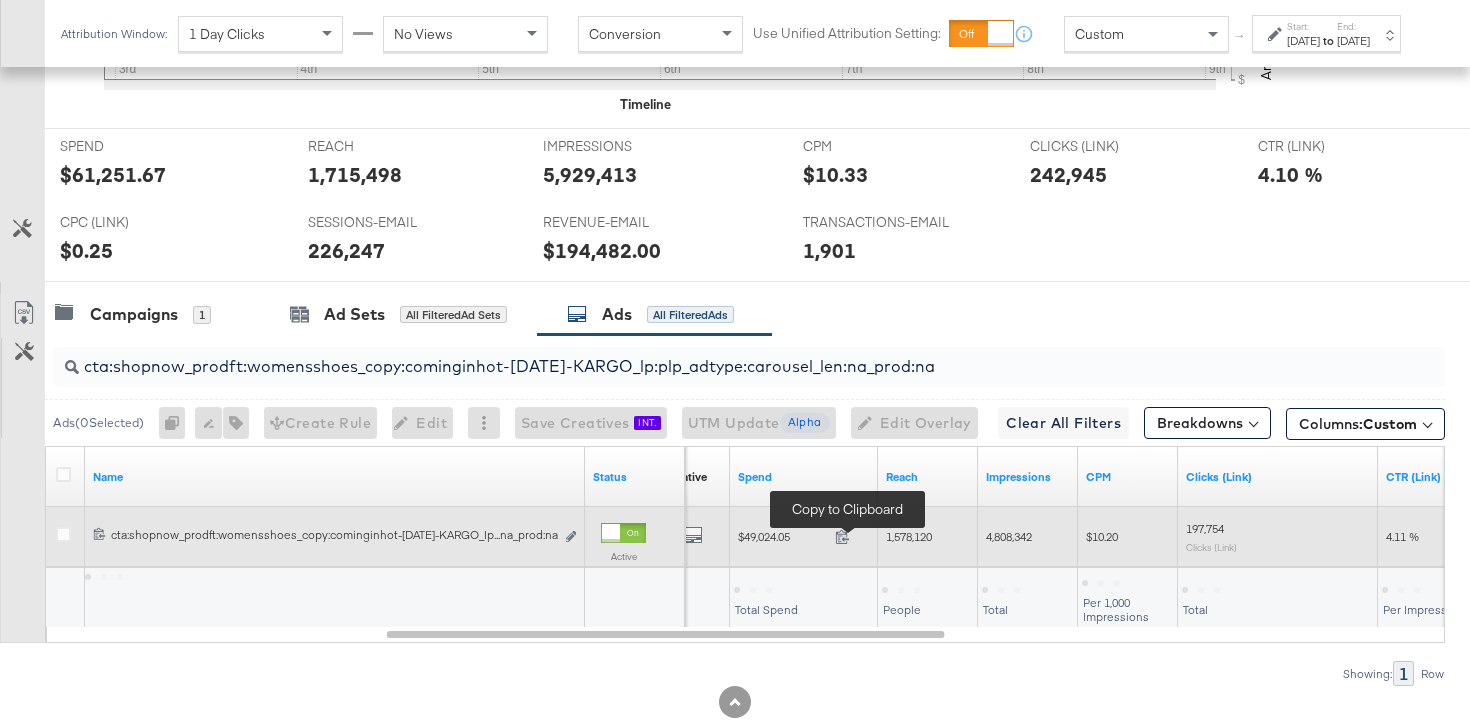 click at bounding box center [848, 539] 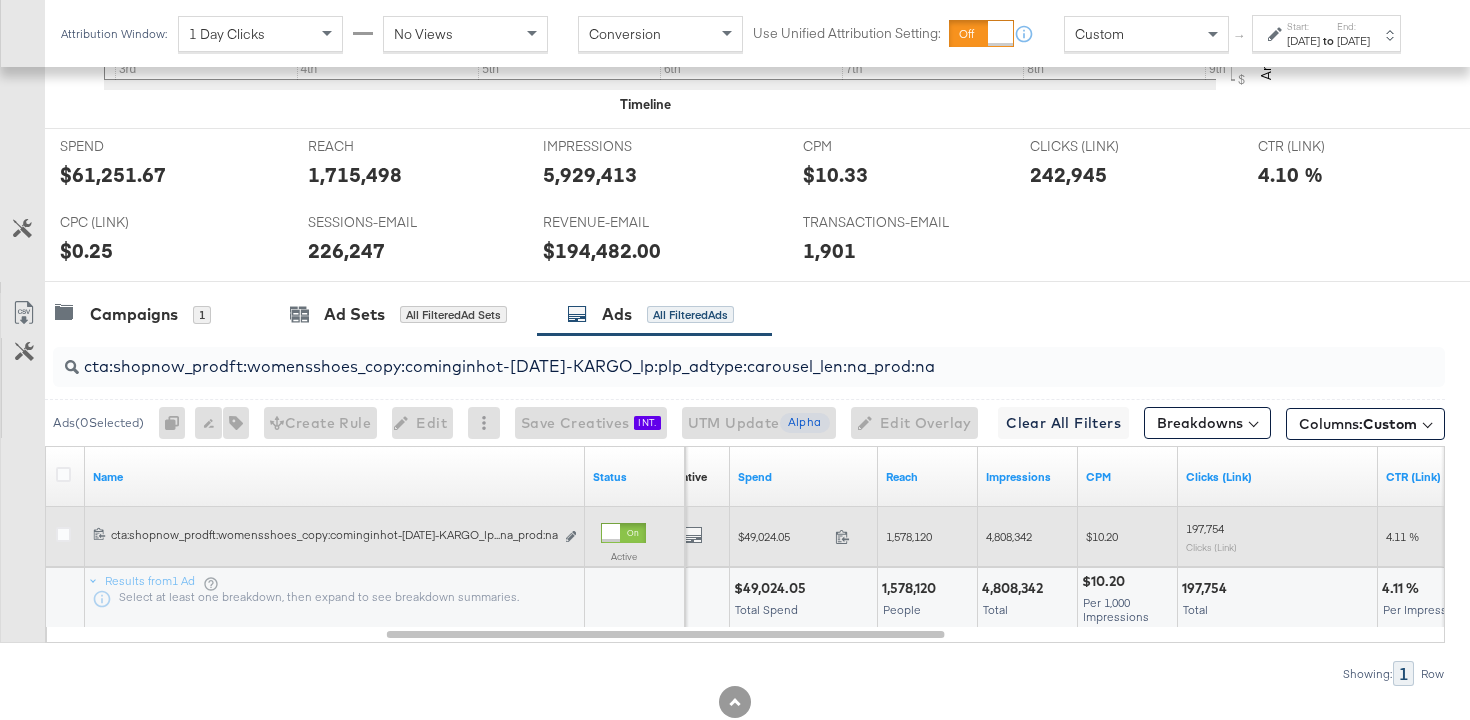click on "1,578,120" at bounding box center (909, 536) 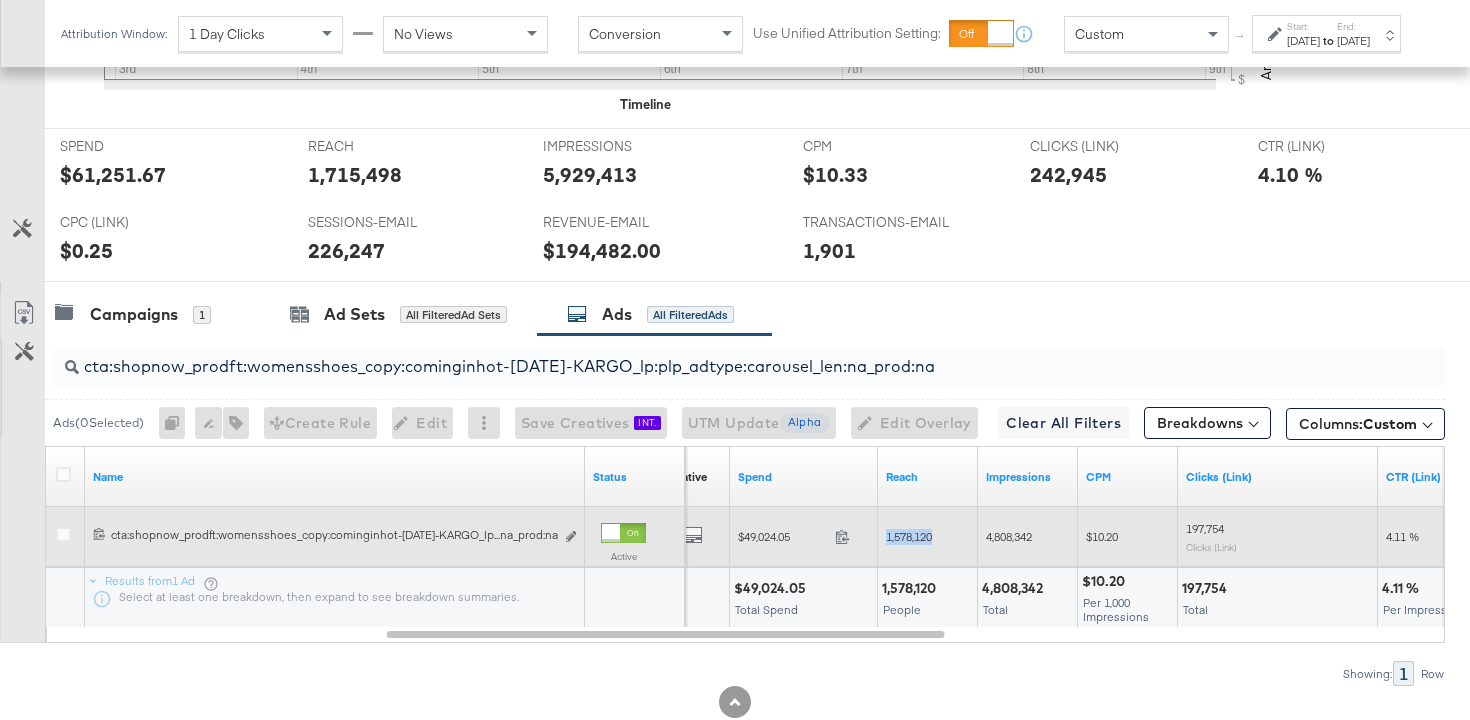click on "1,578,120" at bounding box center [909, 536] 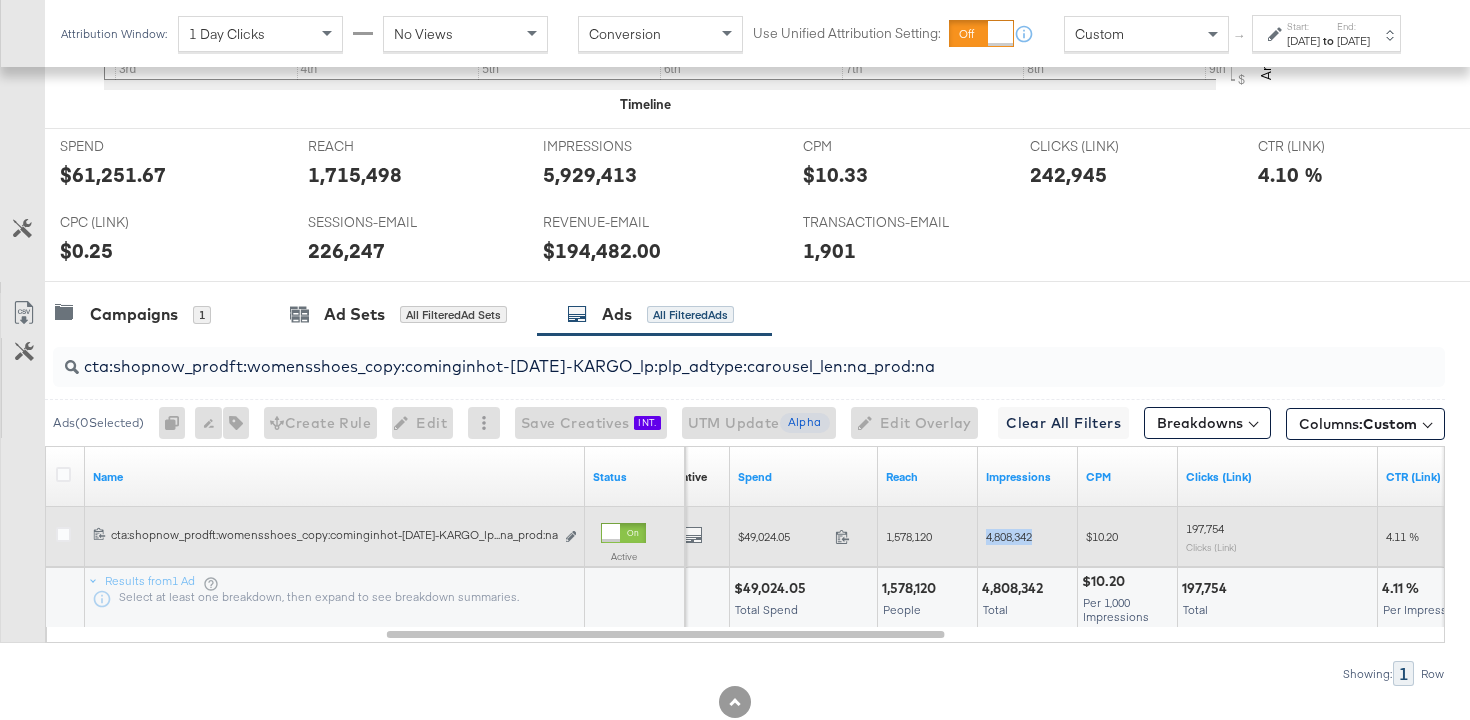 click on "4,808,342" at bounding box center (1009, 536) 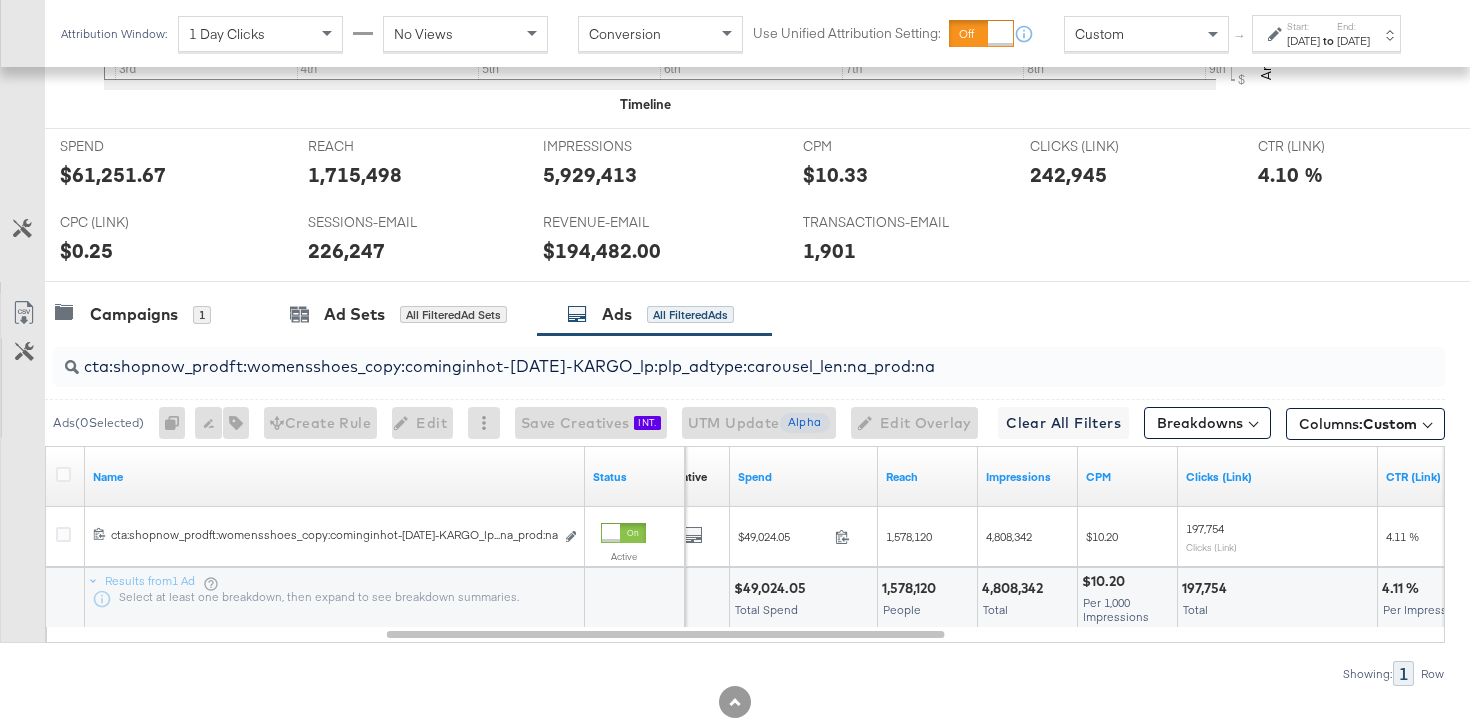 click on "cta:shopnow_prodft:womensshoes_copy:cominginhot-[DATE]-KARGO_lp:plp_adtype:carousel_len:na_prod:na" at bounding box center (700, 358) 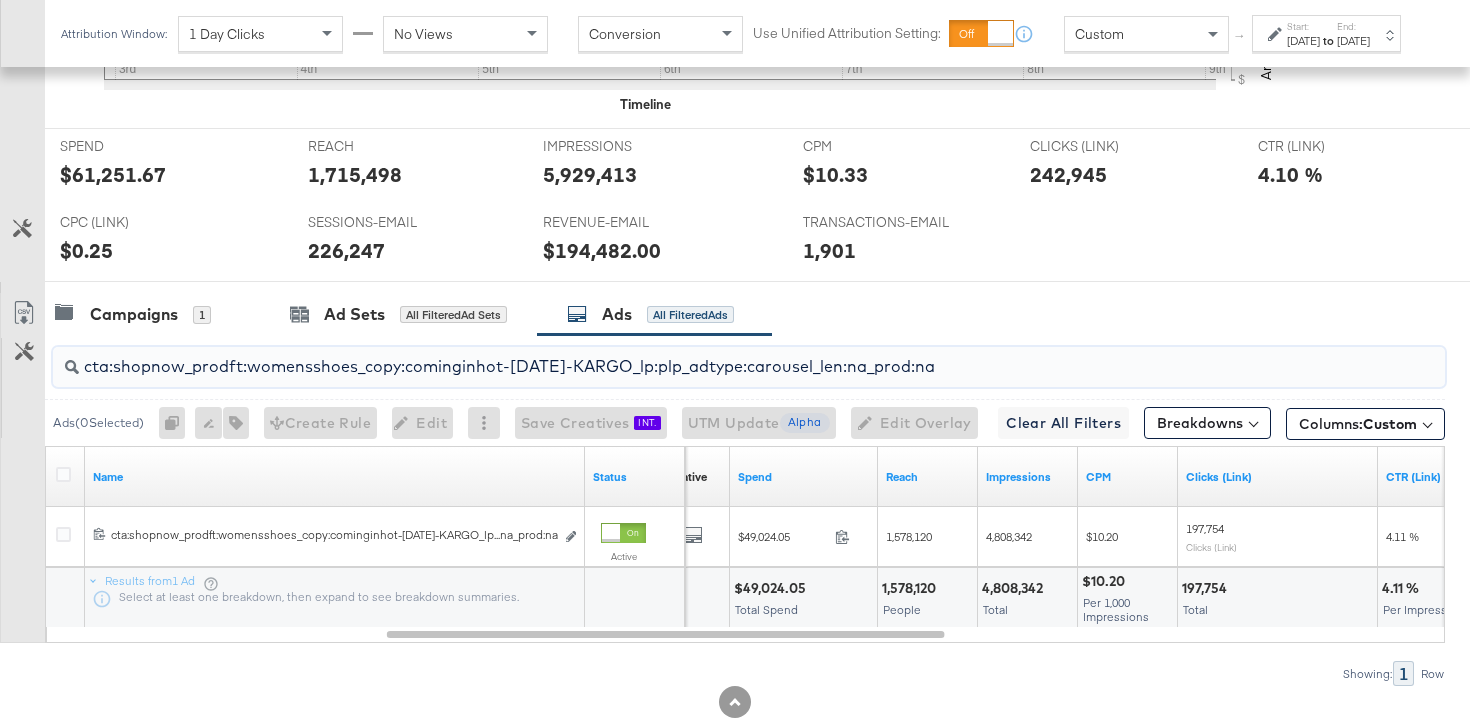 paste on "starrating_copy:meetthestars-[DATE]-KARGO-multiimage" 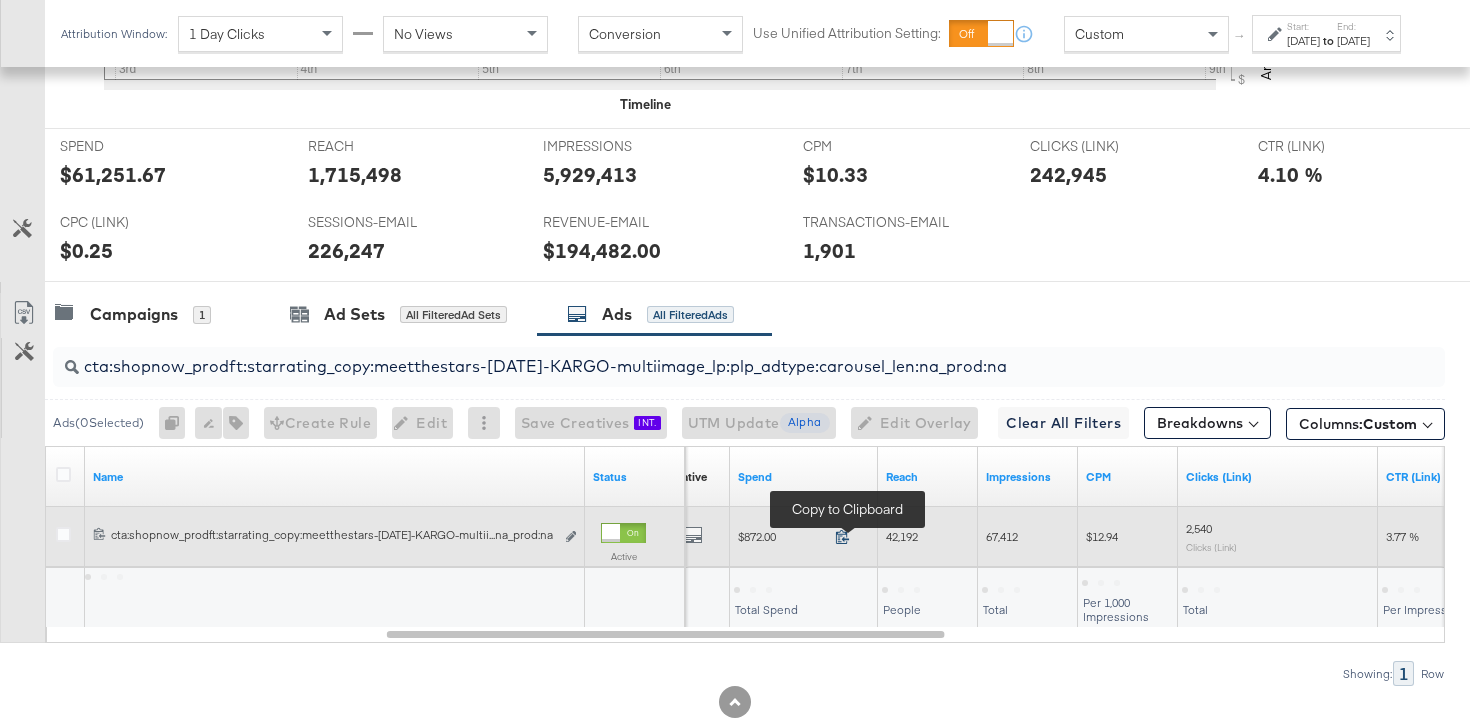 click 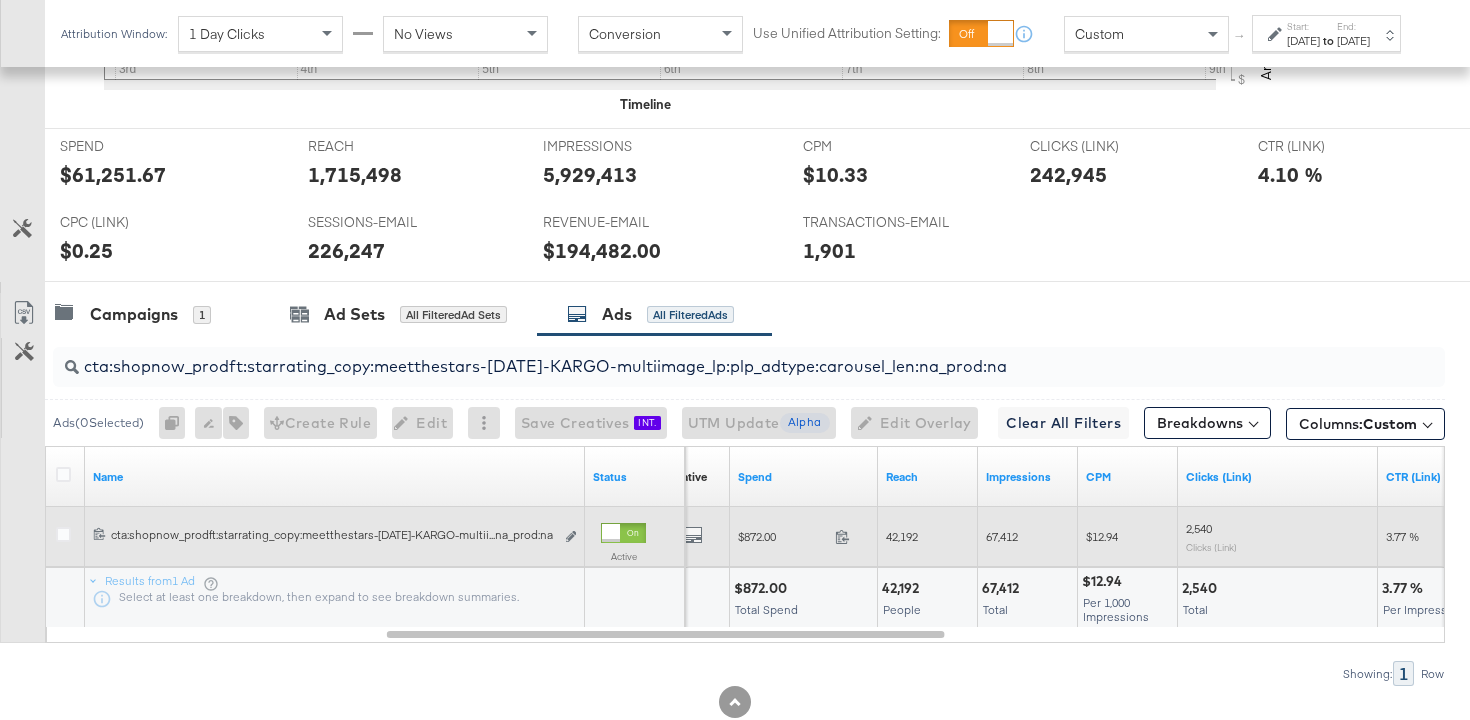 click on "42,192" at bounding box center (902, 536) 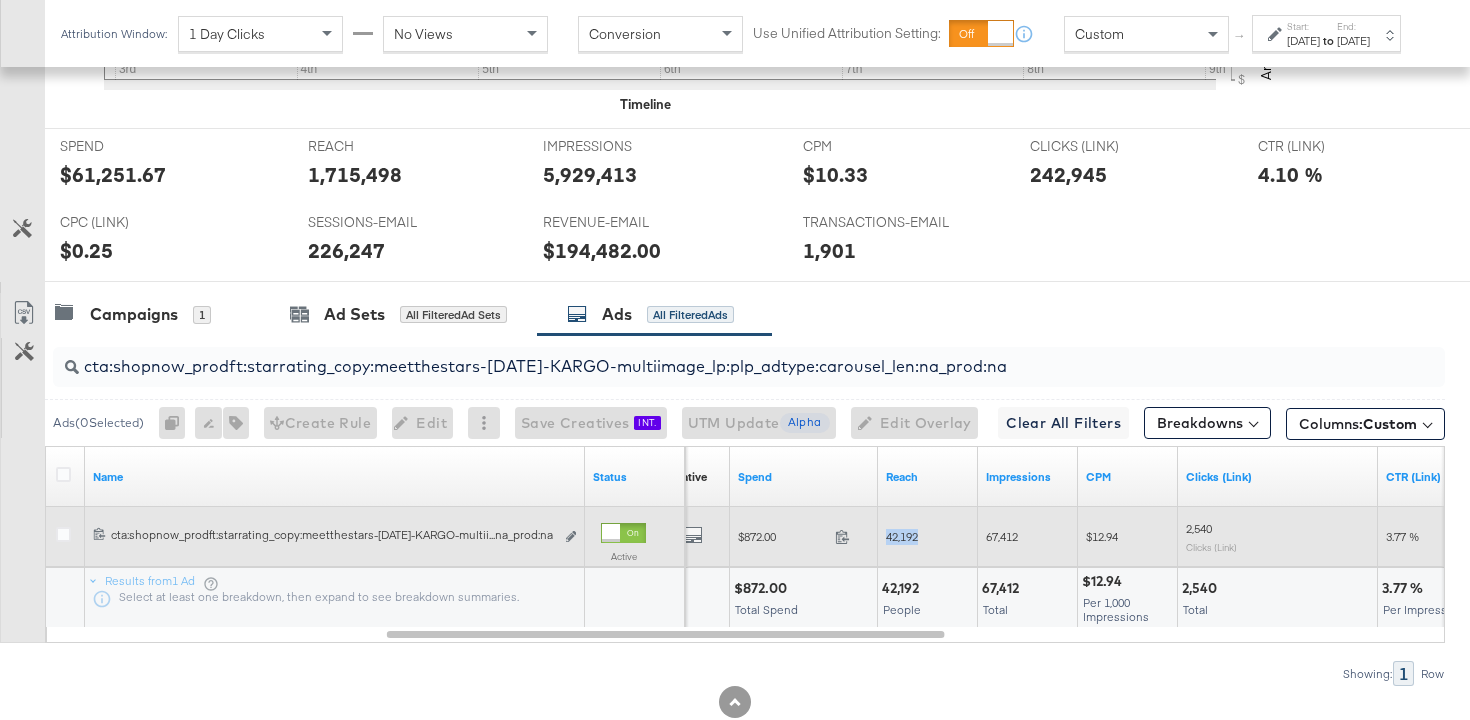 click on "42,192" at bounding box center [902, 536] 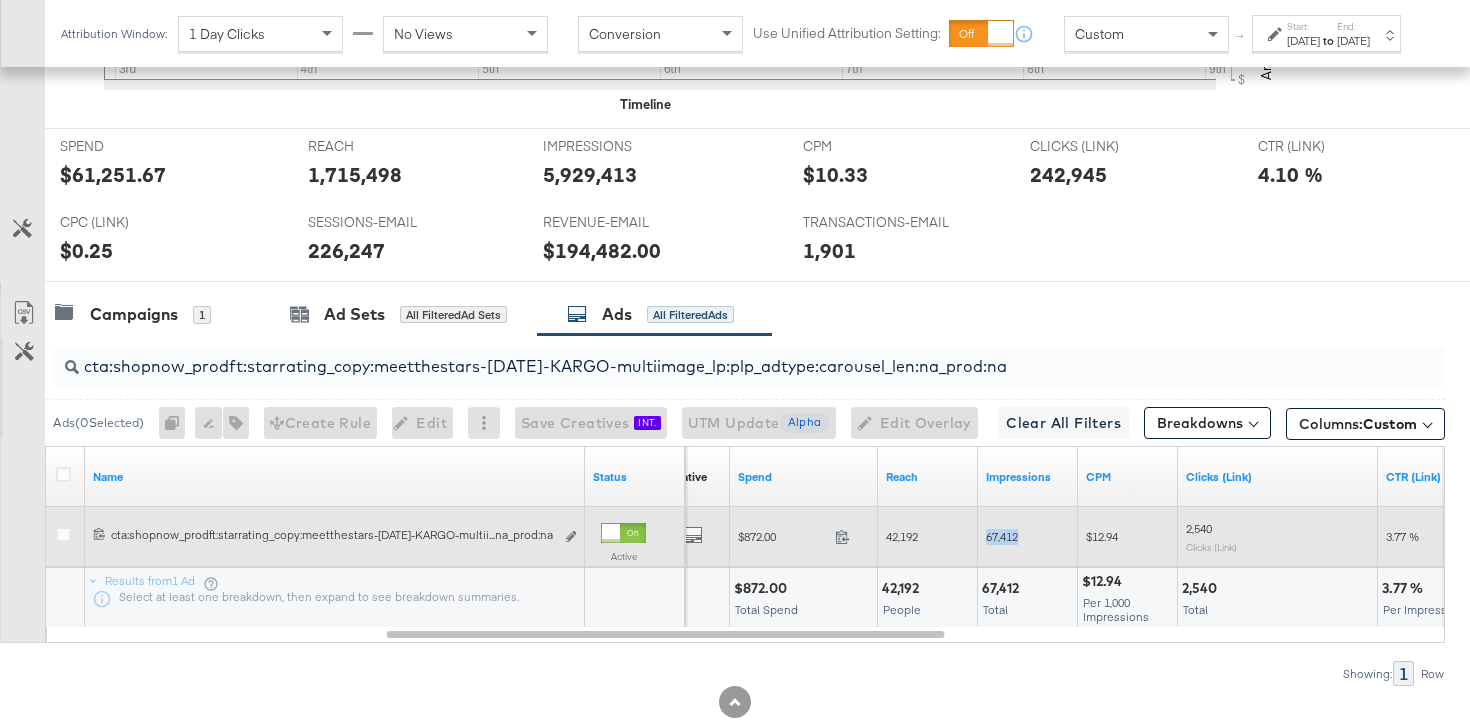 click on "67,412" at bounding box center [1002, 536] 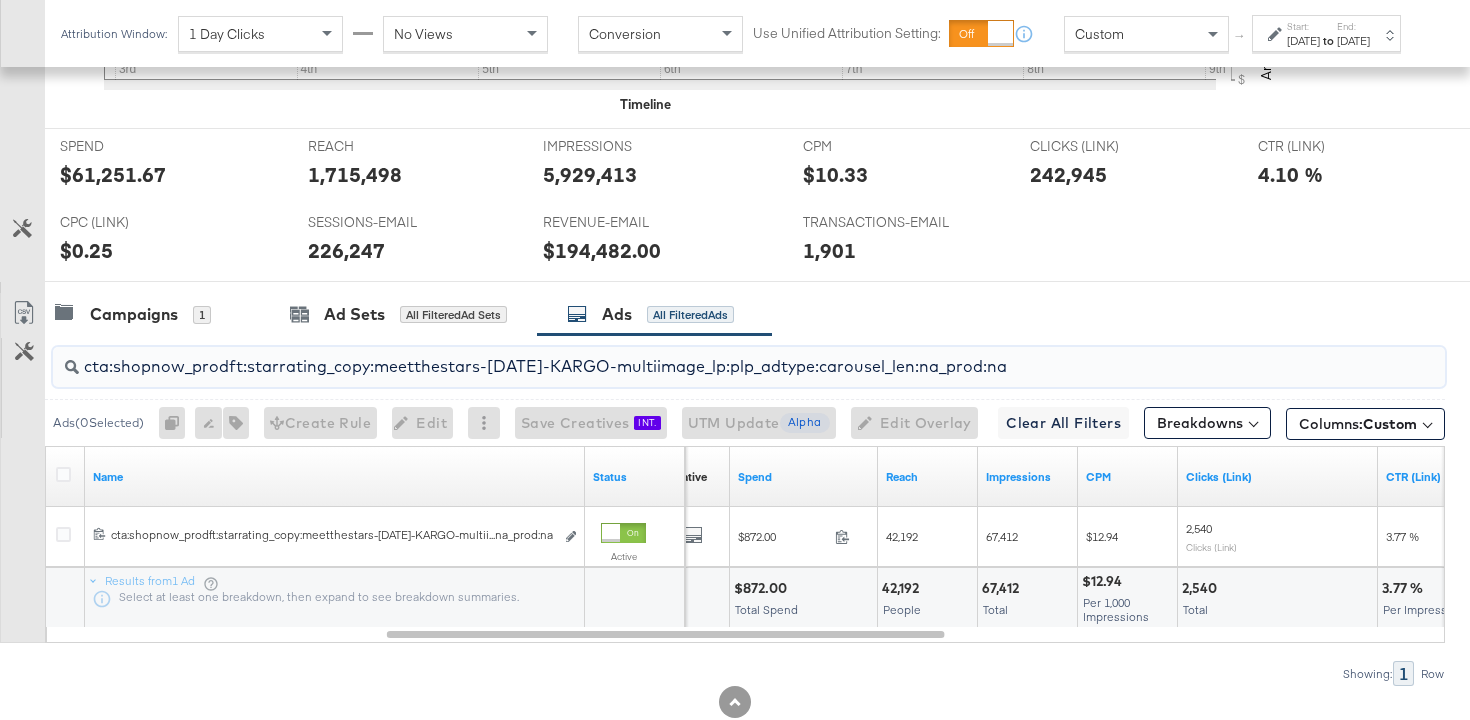 click on "cta:shopnow_prodft:starrating_copy:meetthestars-[DATE]-KARGO-multiimage_lp:plp_adtype:carousel_len:na_prod:na" at bounding box center [700, 358] 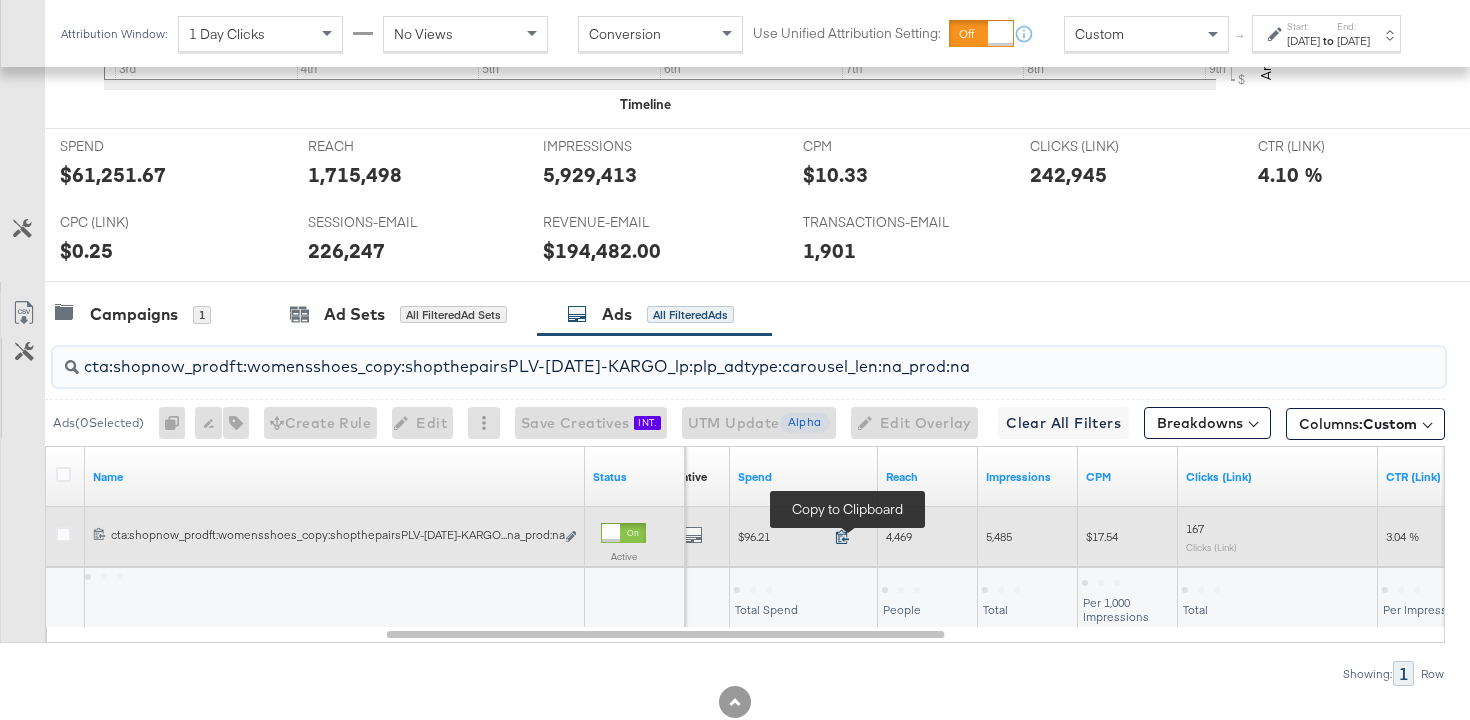 click 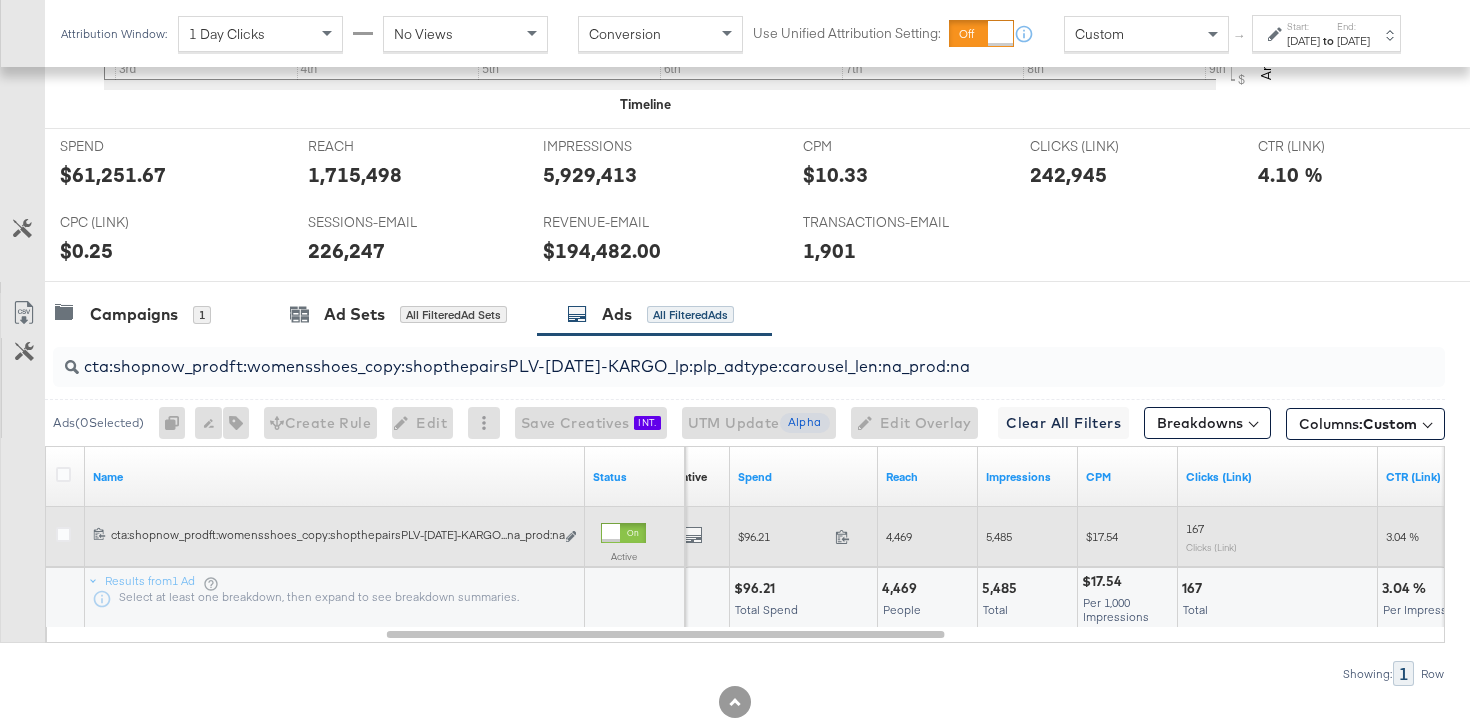 click on "4,469" at bounding box center (899, 536) 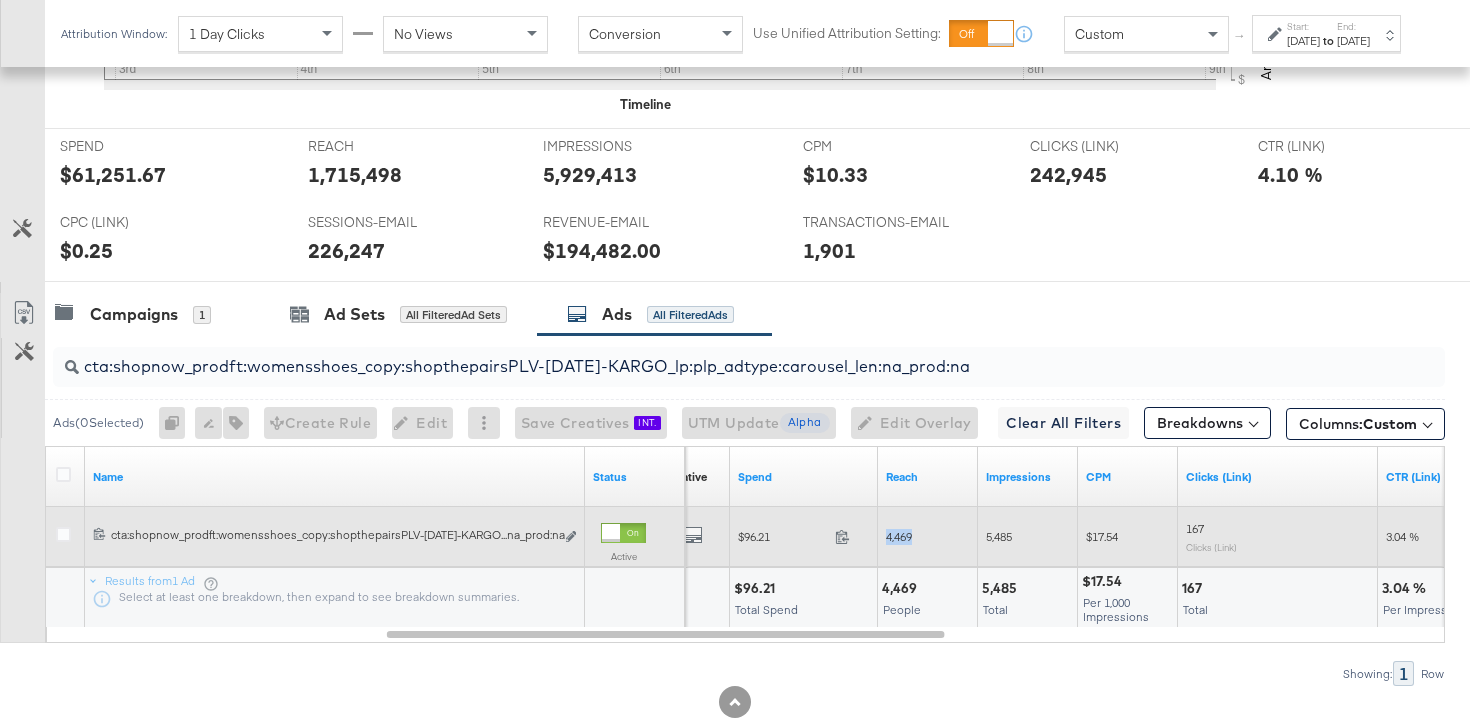 click on "4,469" at bounding box center [899, 536] 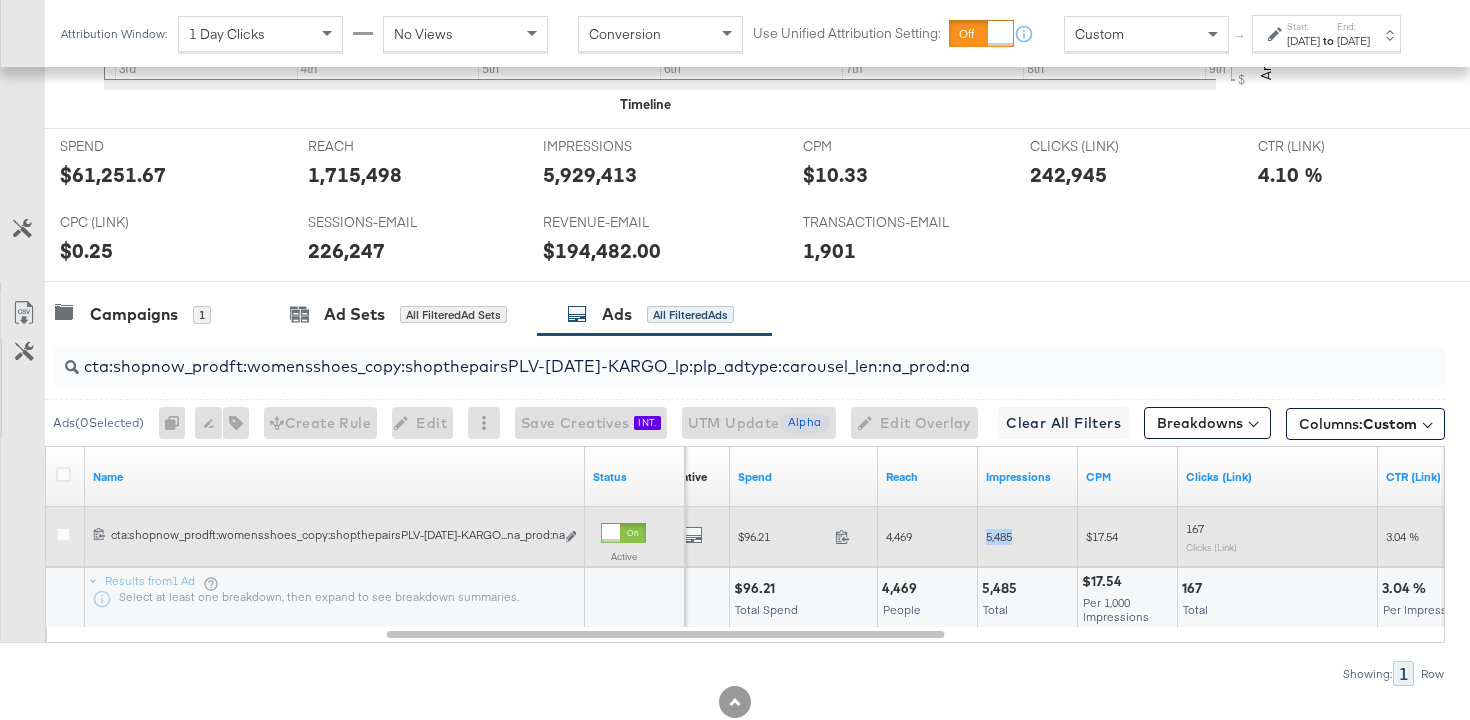 click on "5,485" at bounding box center (999, 536) 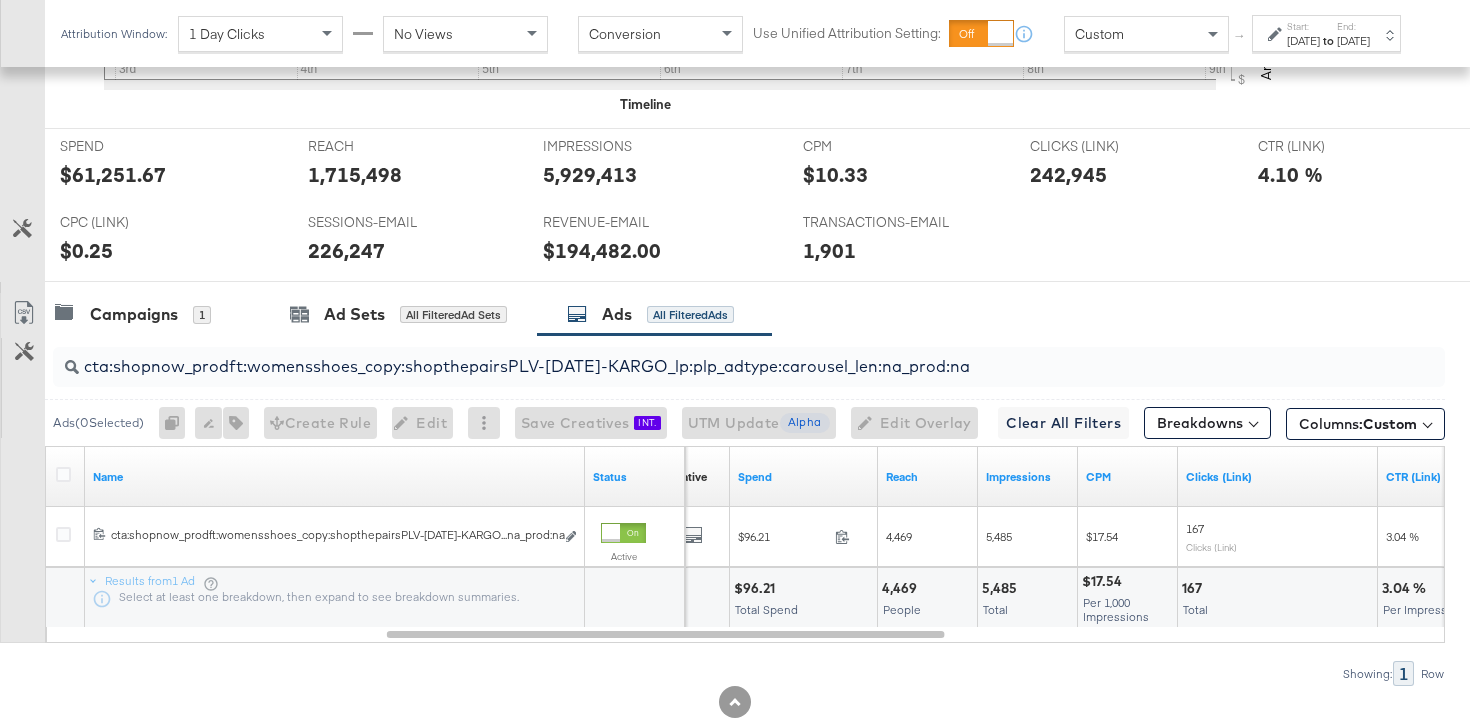 click on "cta:shopnow_prodft:womensshoes_copy:shopthepairsPLV-[DATE]-KARGO_lp:plp_adtype:carousel_len:na_prod:na" at bounding box center [700, 358] 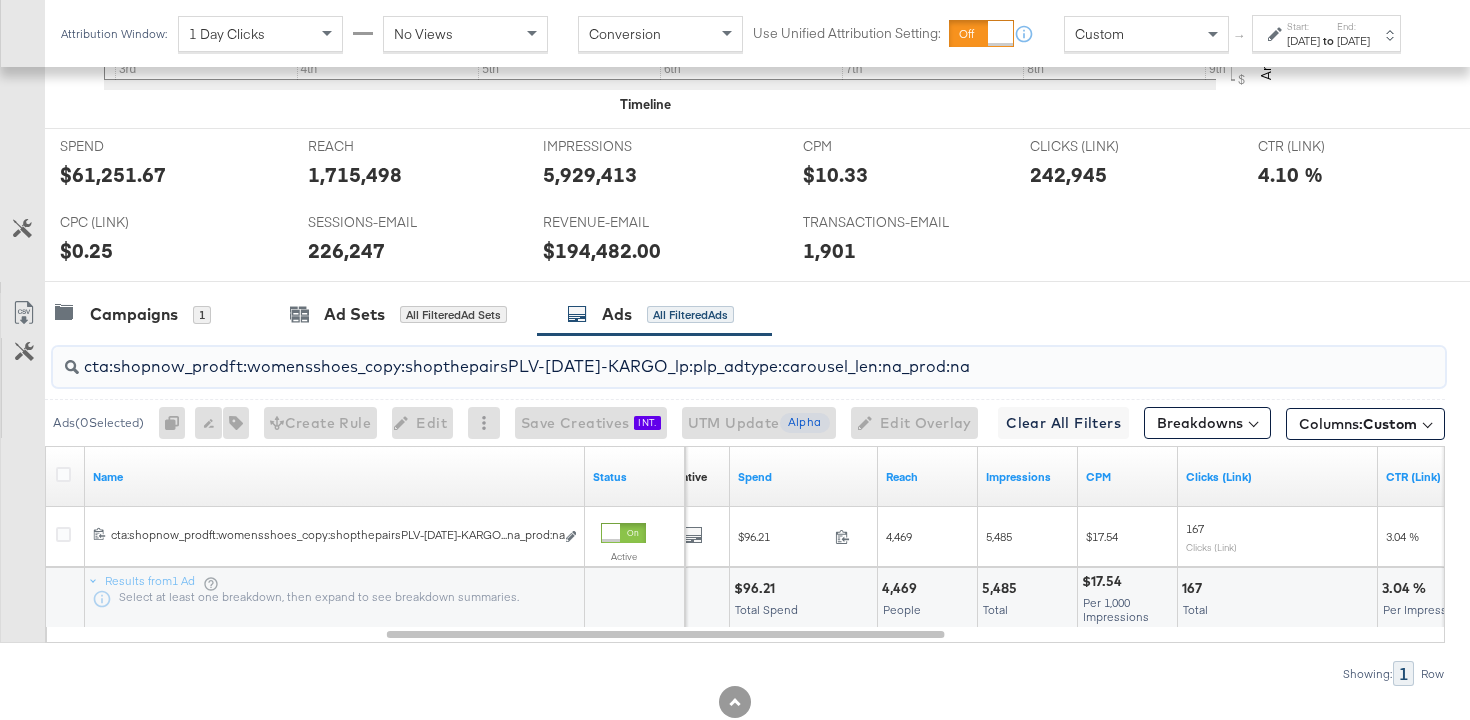 paste on "newarrivals_copy:thestylesyoudidnt-[DATE]-KARGO-4:5multiimage" 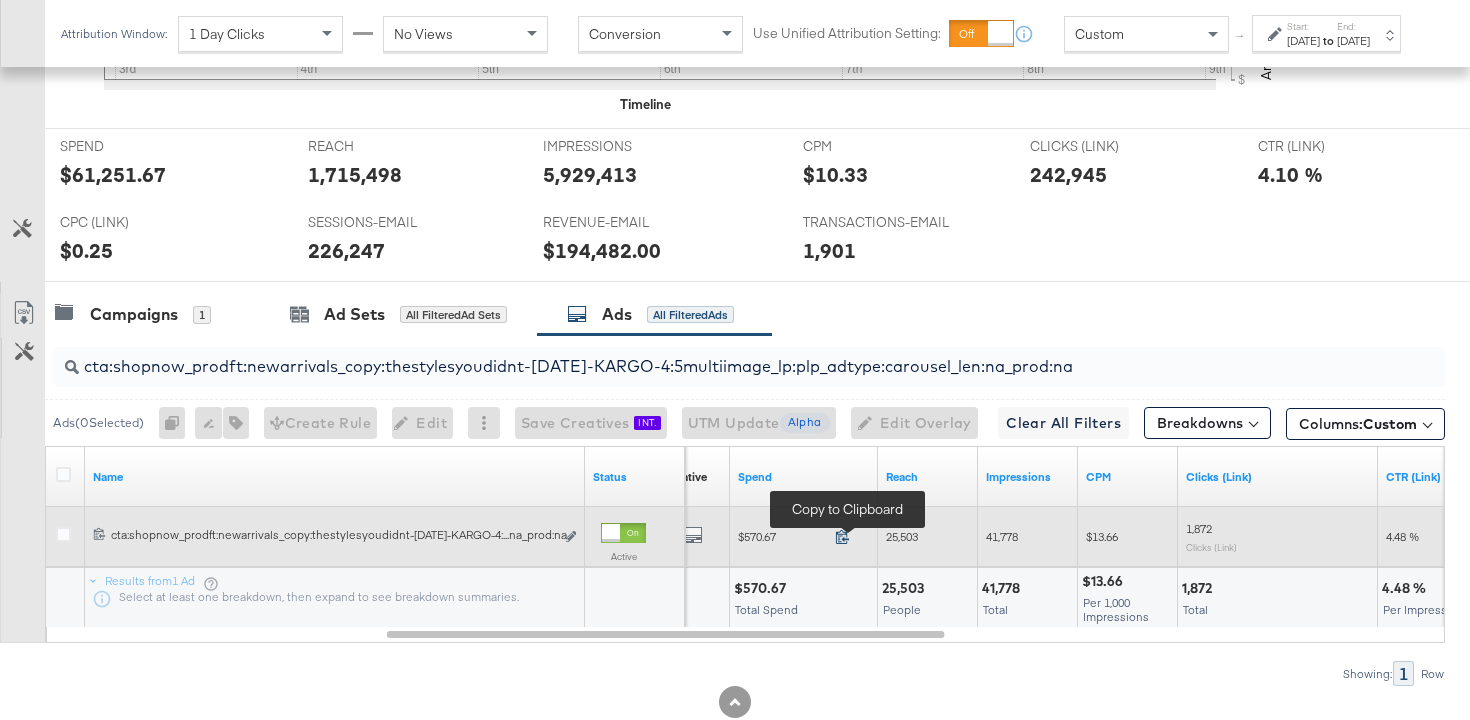 click 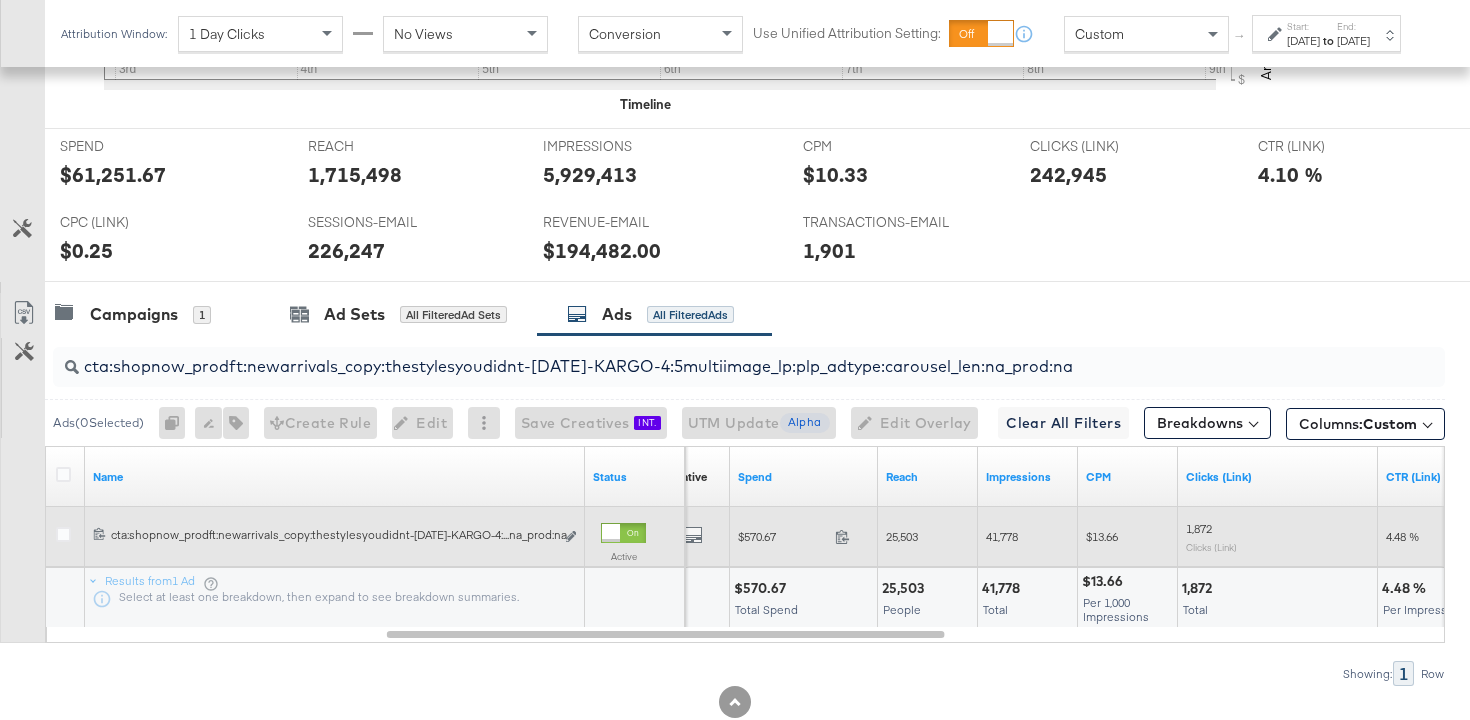 click on "25,503" at bounding box center [902, 536] 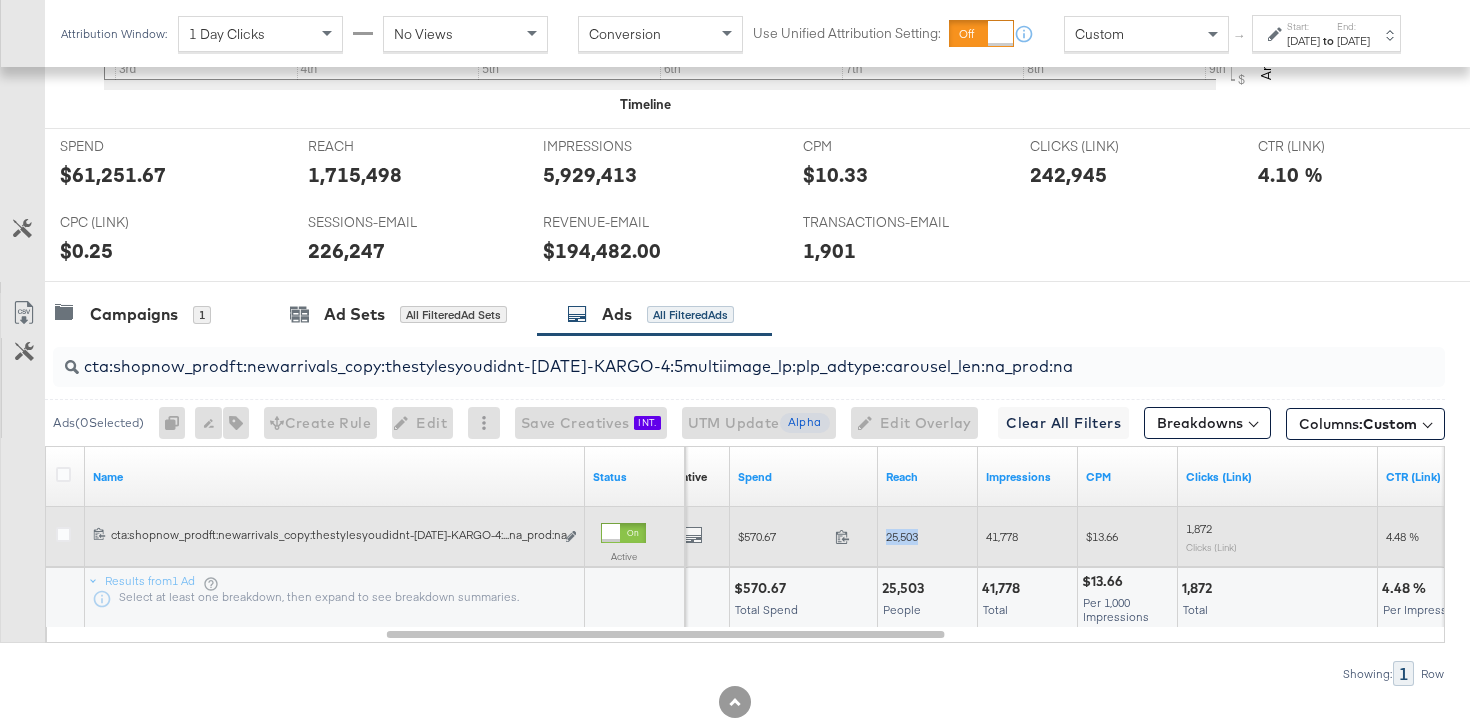 click on "25,503" at bounding box center [902, 536] 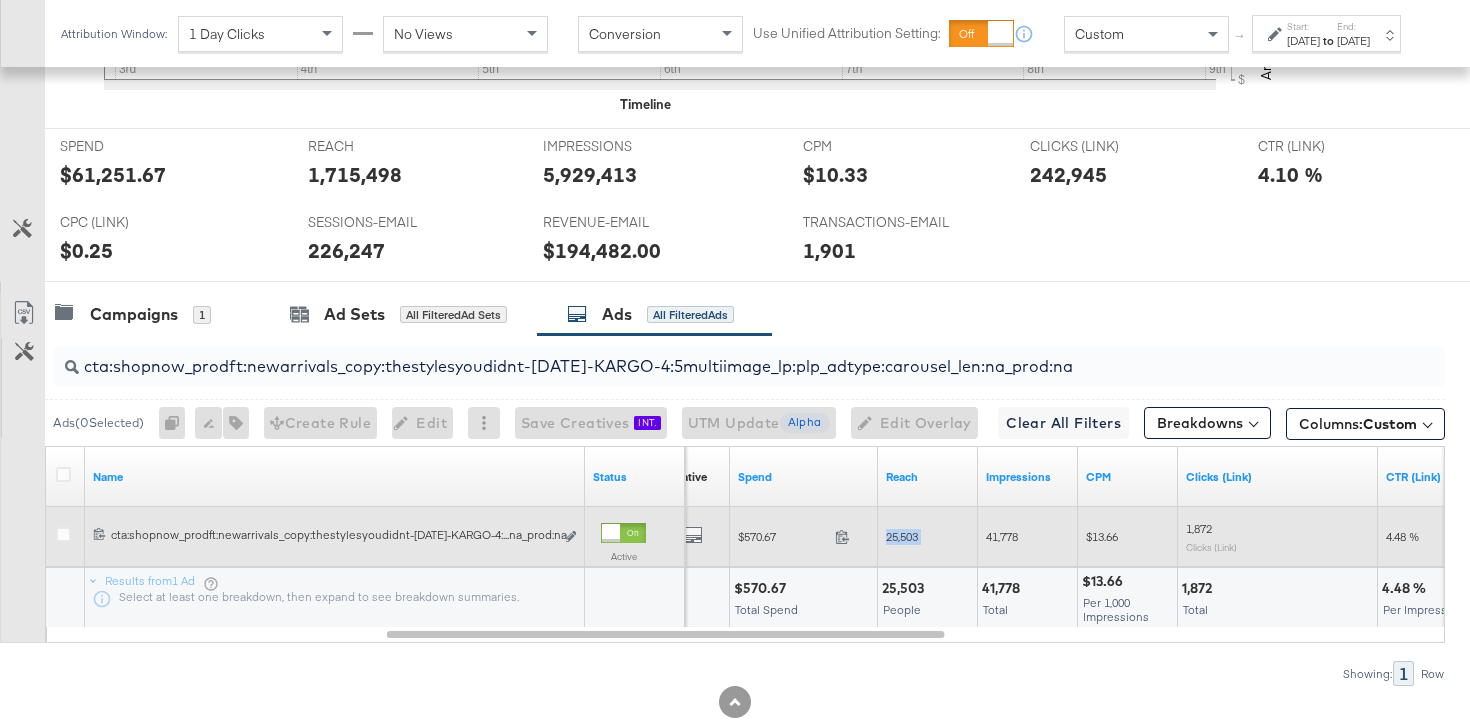 click on "25,503" at bounding box center (902, 536) 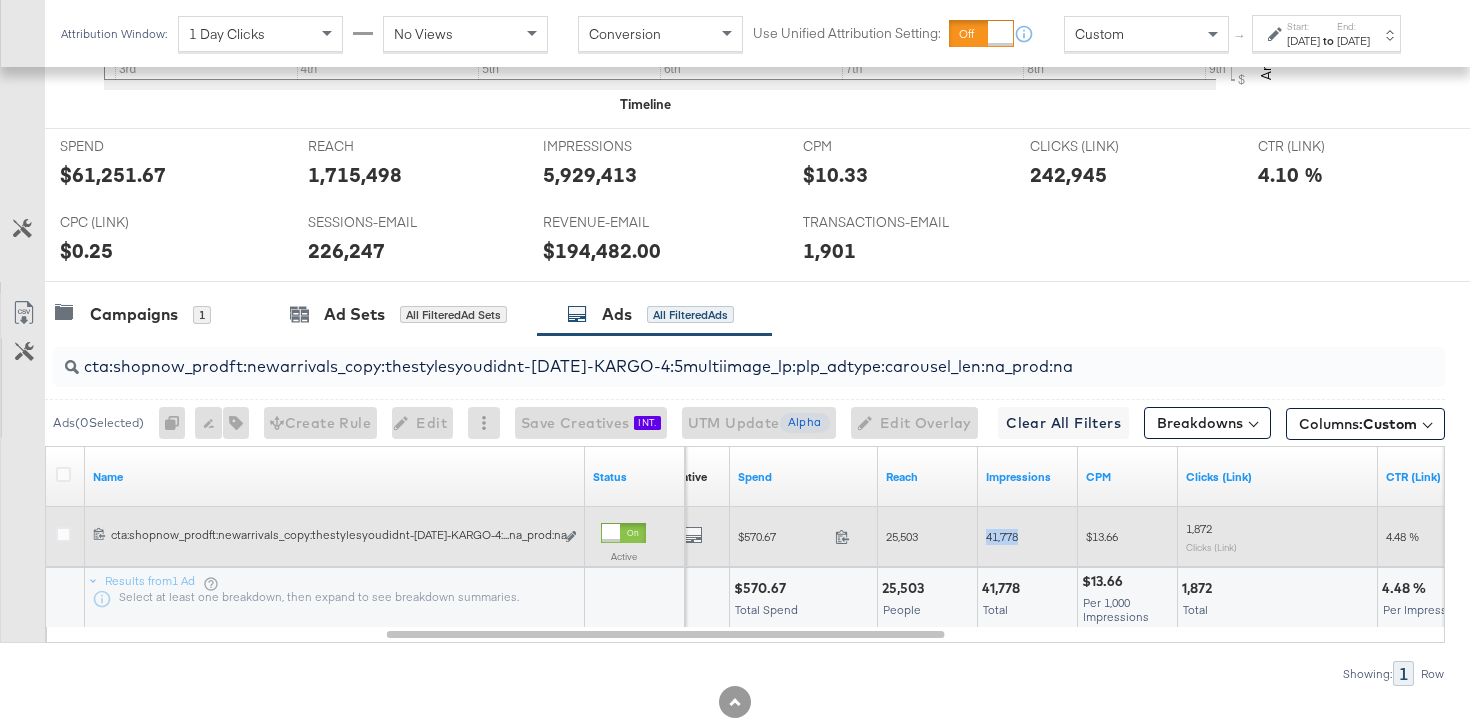 click on "41,778" at bounding box center (1002, 536) 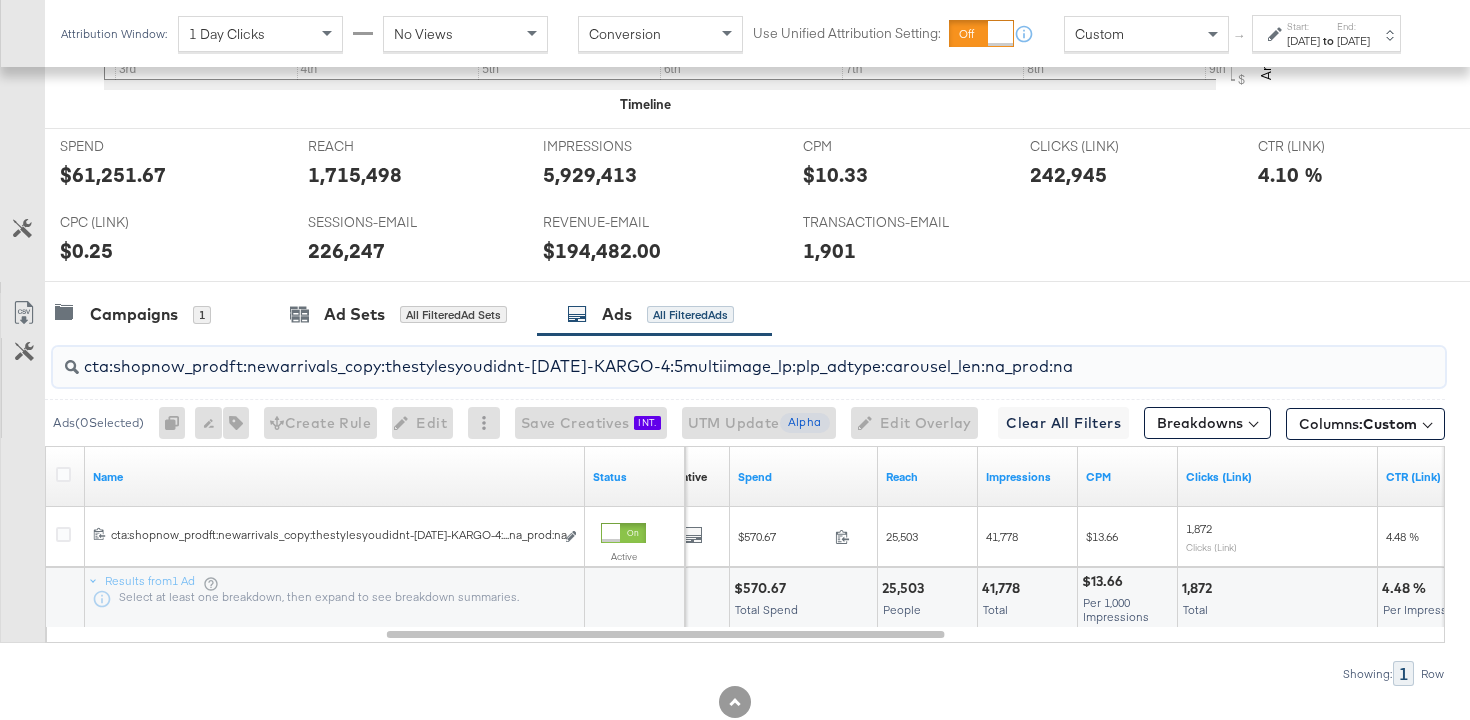 click on "cta:shopnow_prodft:newarrivals_copy:thestylesyoudidnt-[DATE]-KARGO-4:5multiimage_lp:plp_adtype:carousel_len:na_prod:na" at bounding box center (700, 358) 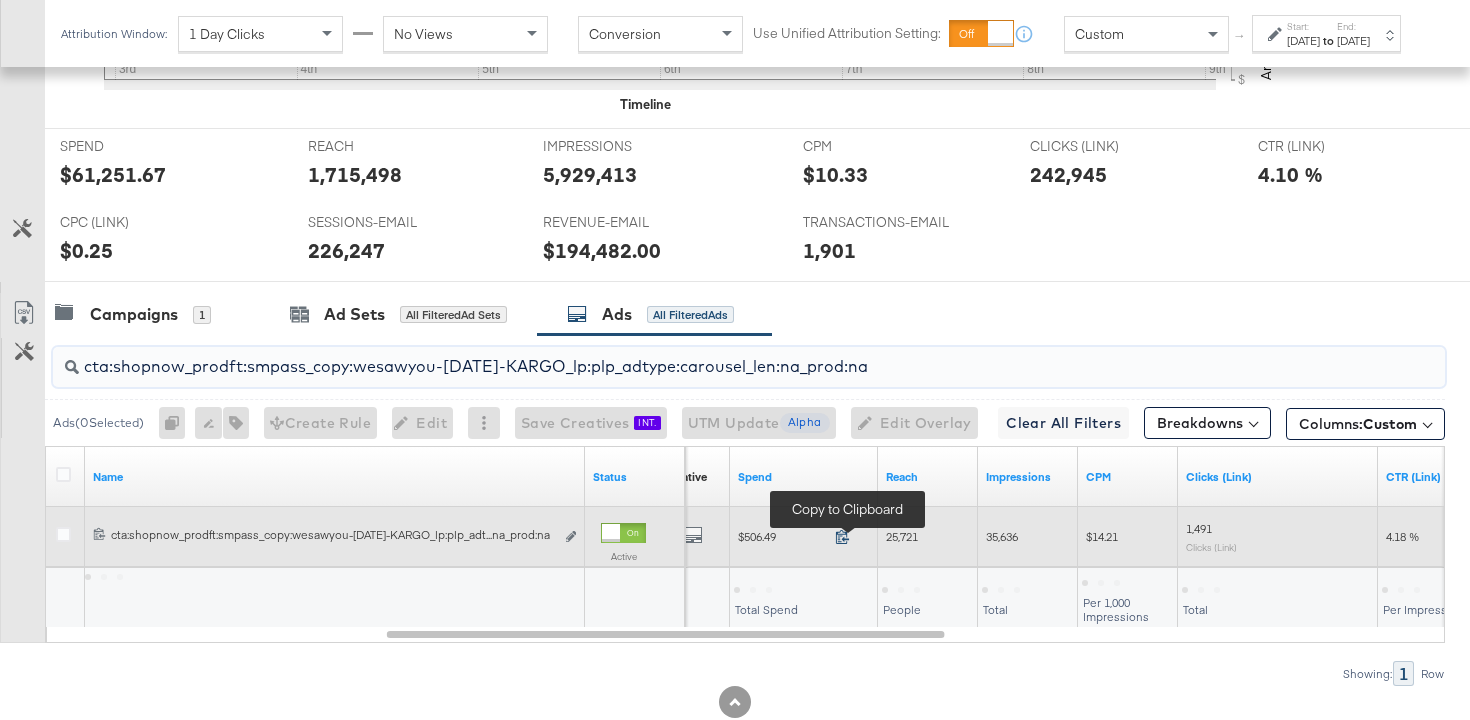 type on "cta:shopnow_prodft:smpass_copy:wesawyou-[DATE]-KARGO_lp:plp_adtype:carousel_len:na_prod:na" 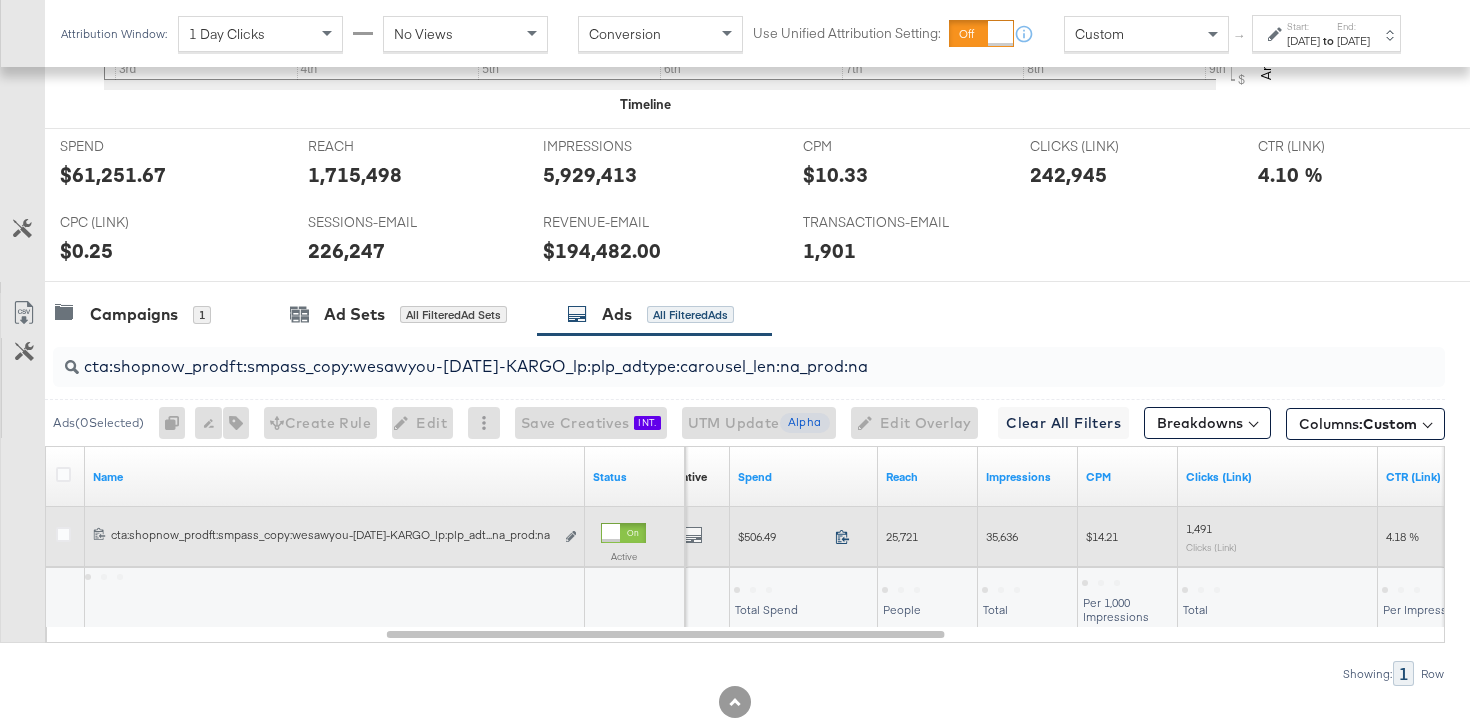 click 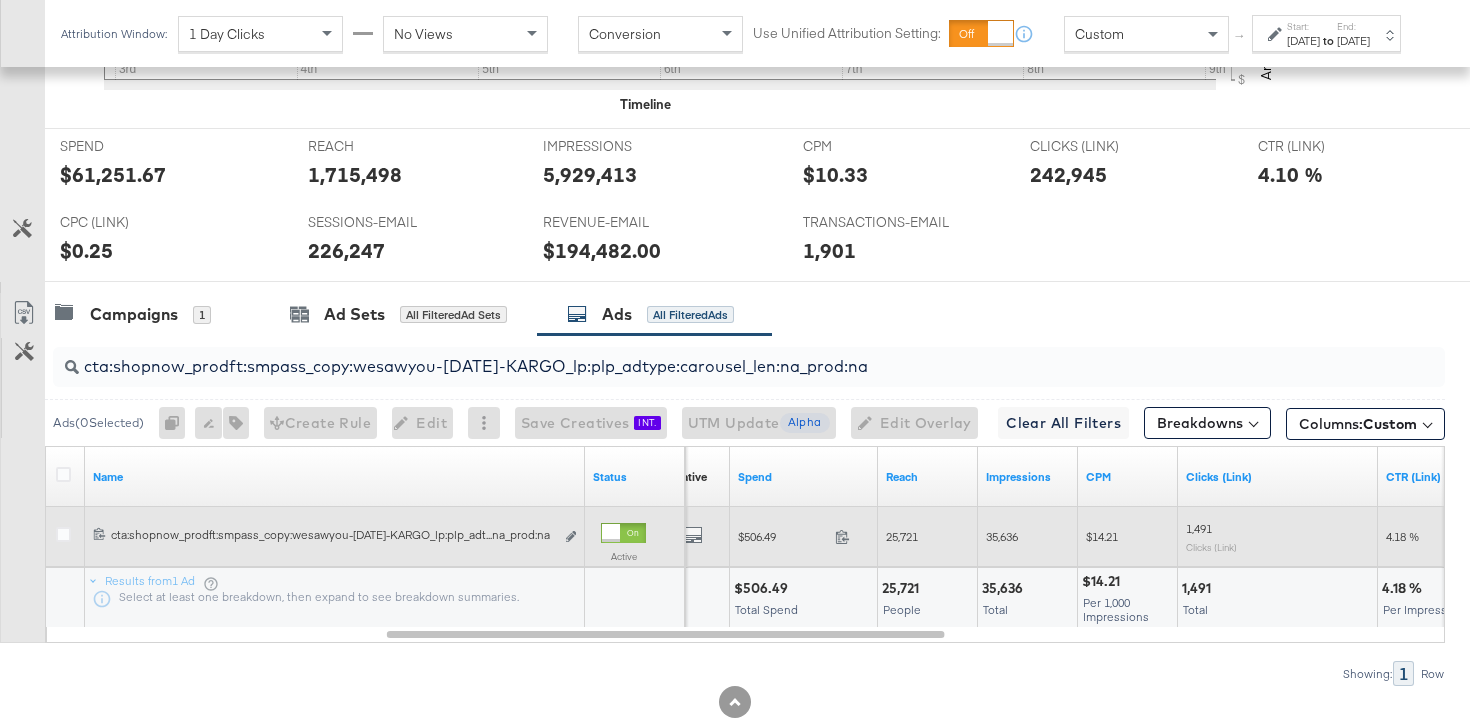 click on "25,721" at bounding box center (902, 536) 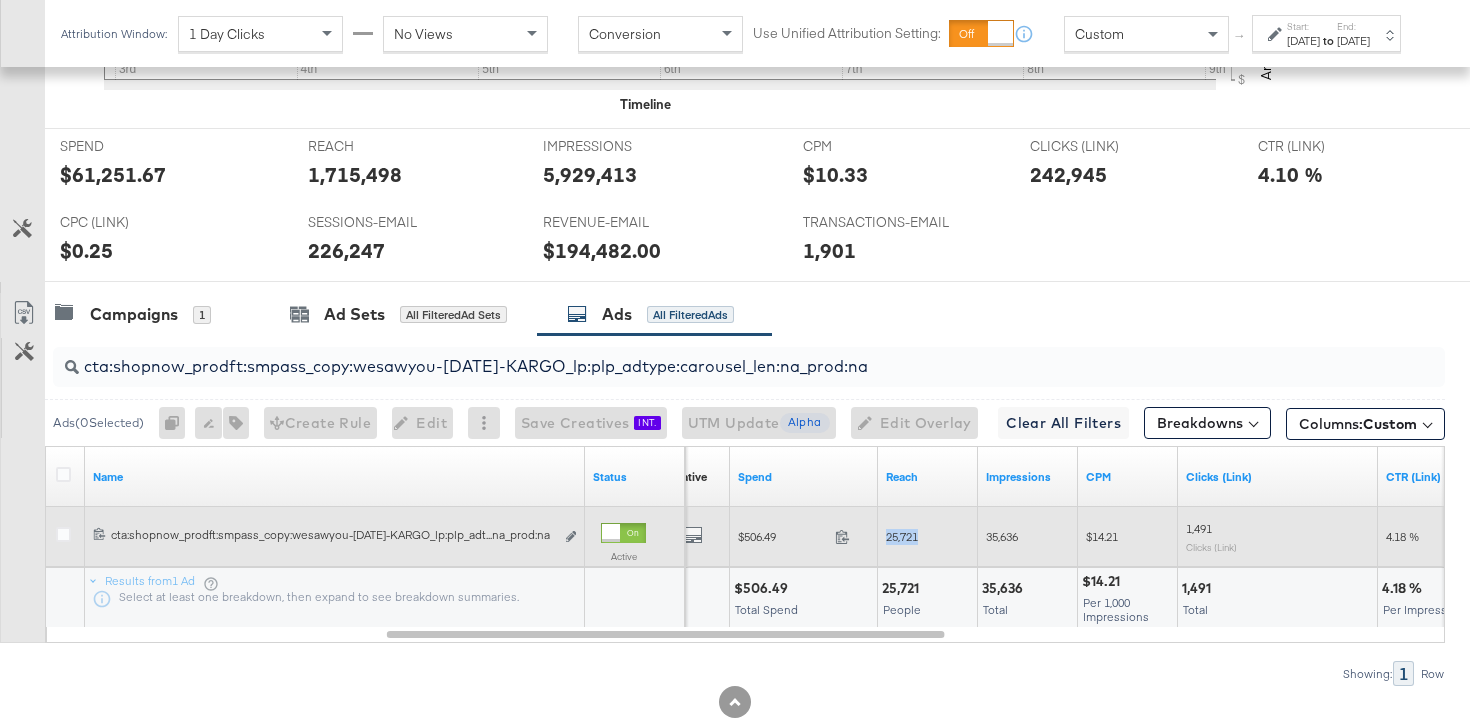 click on "25,721" at bounding box center (902, 536) 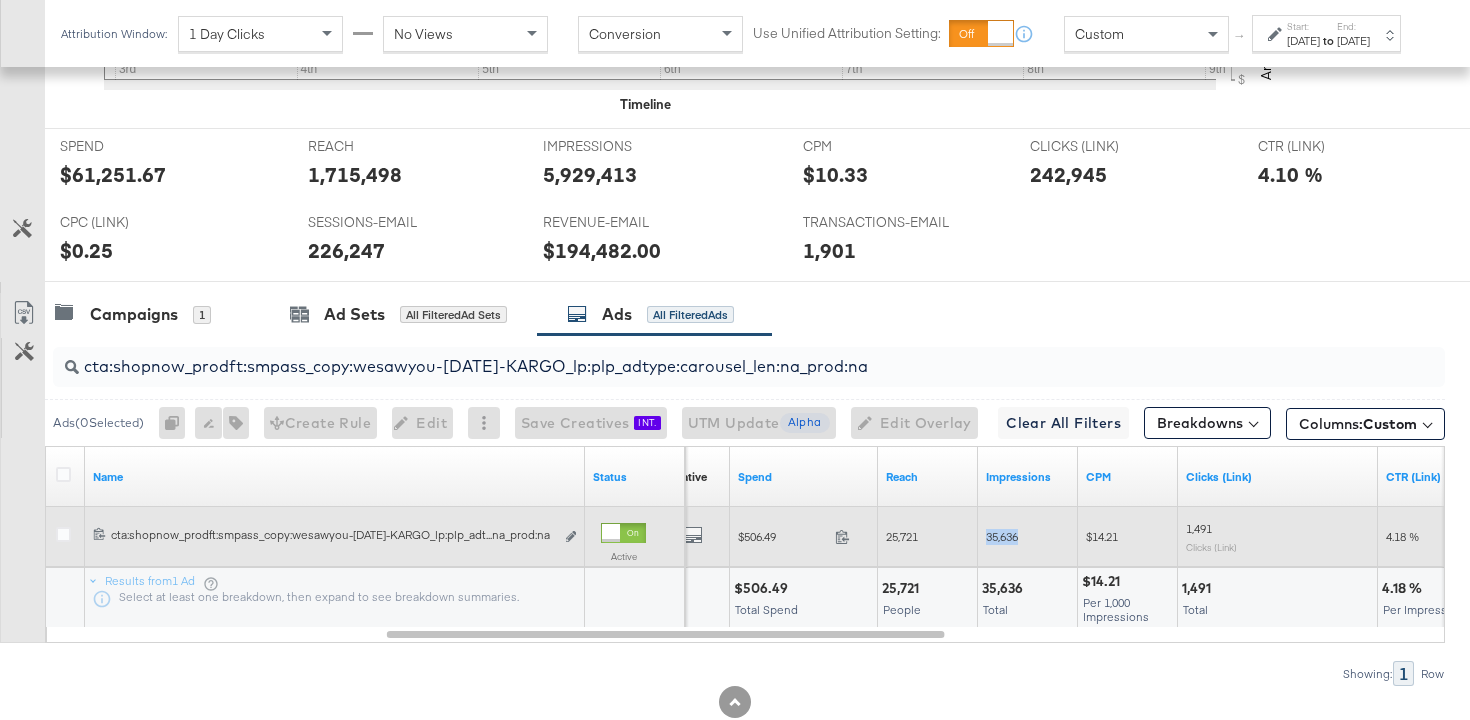 click on "35,636" at bounding box center [1002, 536] 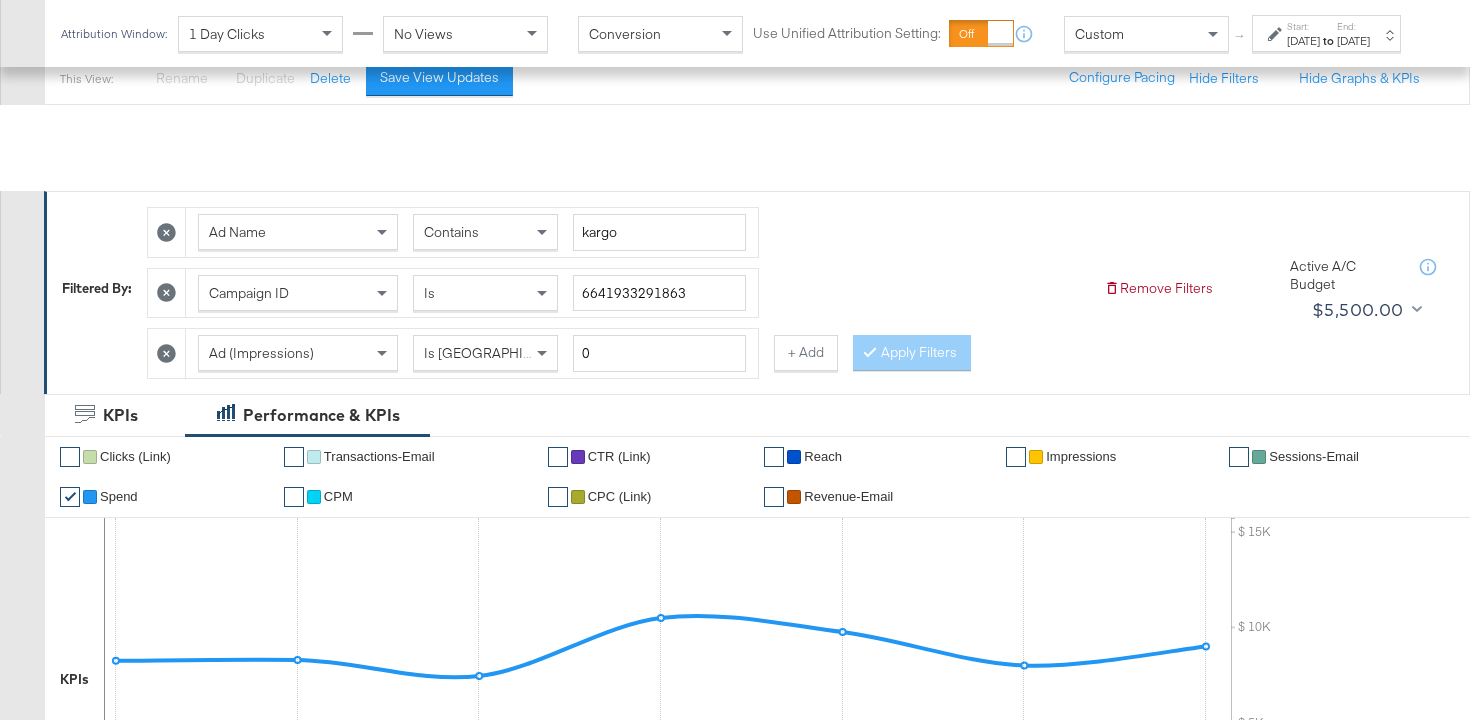 scroll, scrollTop: 0, scrollLeft: 0, axis: both 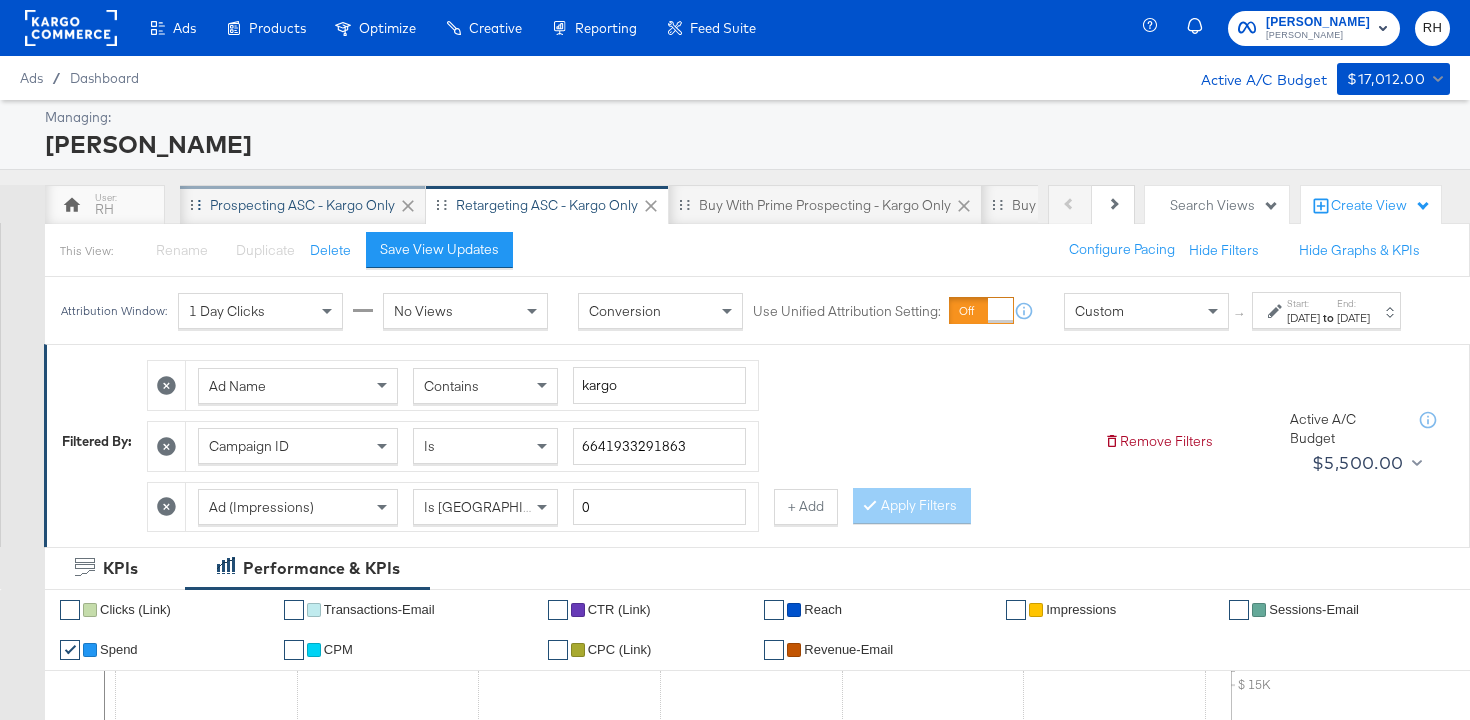 click on "Prospecting ASC - Kargo only" at bounding box center [302, 205] 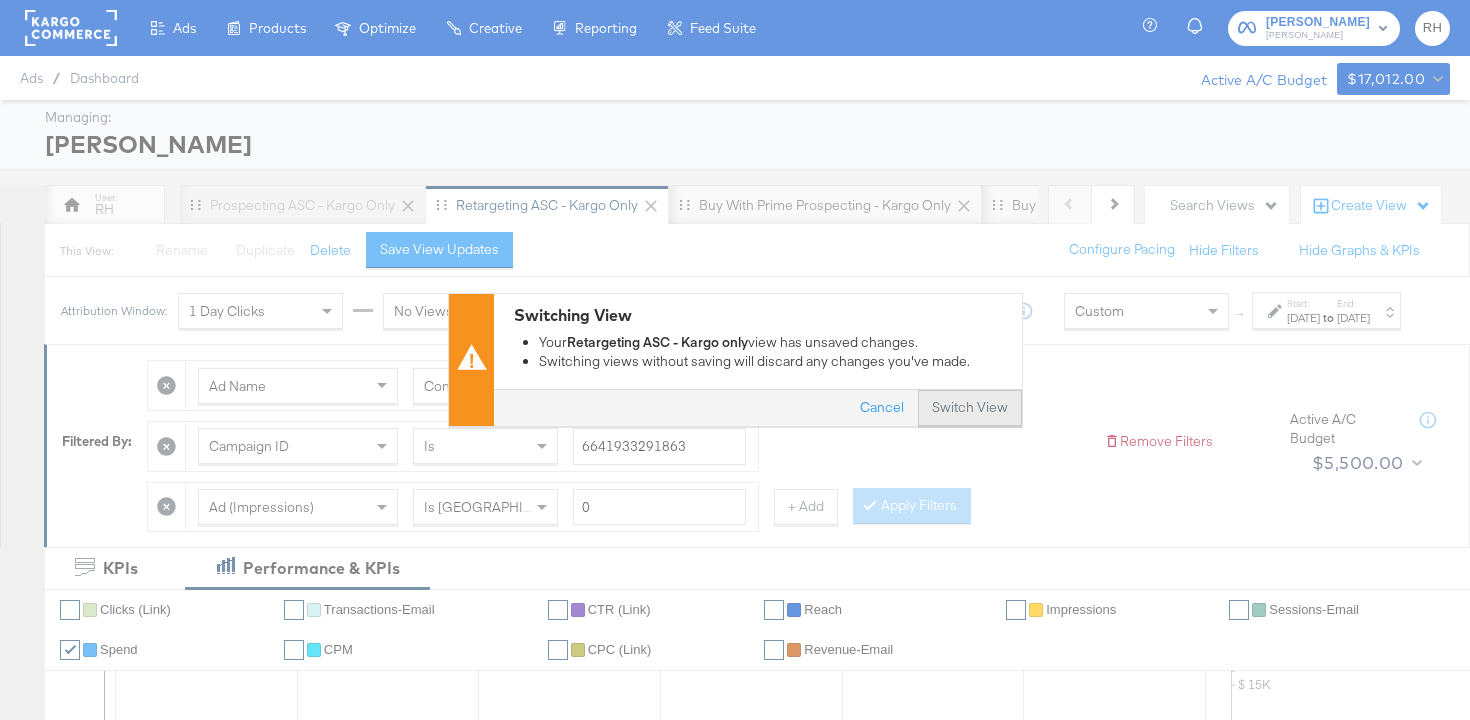 click on "Switch View" at bounding box center [970, 409] 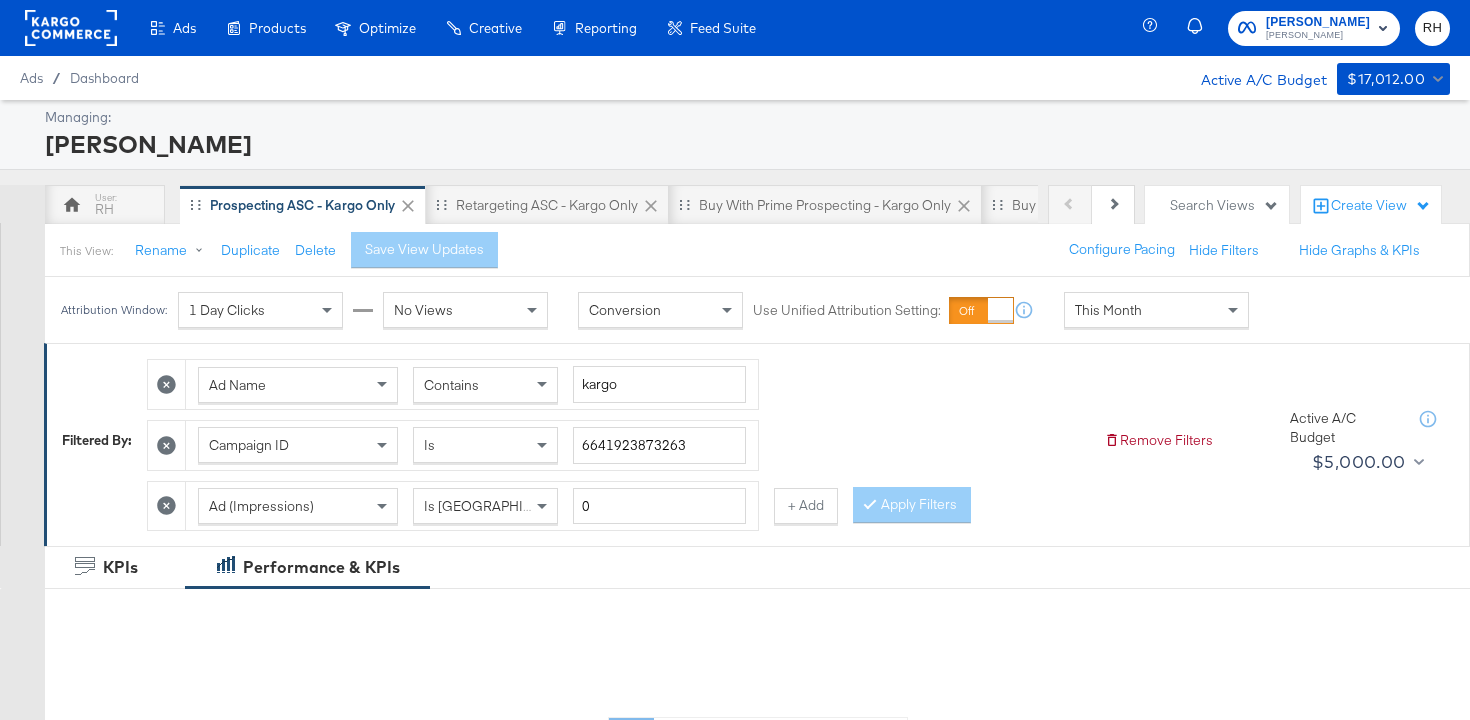 click on "This Month" at bounding box center (1108, 310) 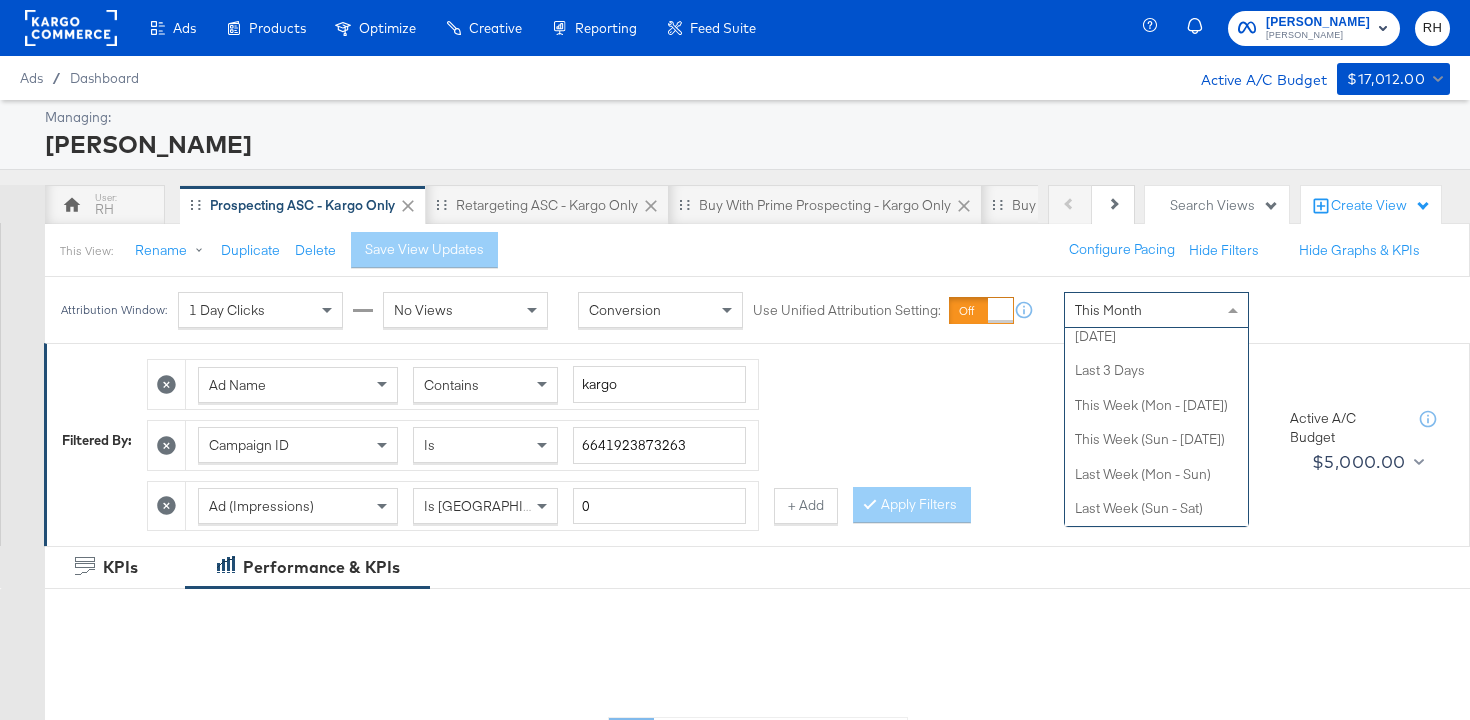 scroll, scrollTop: 0, scrollLeft: 0, axis: both 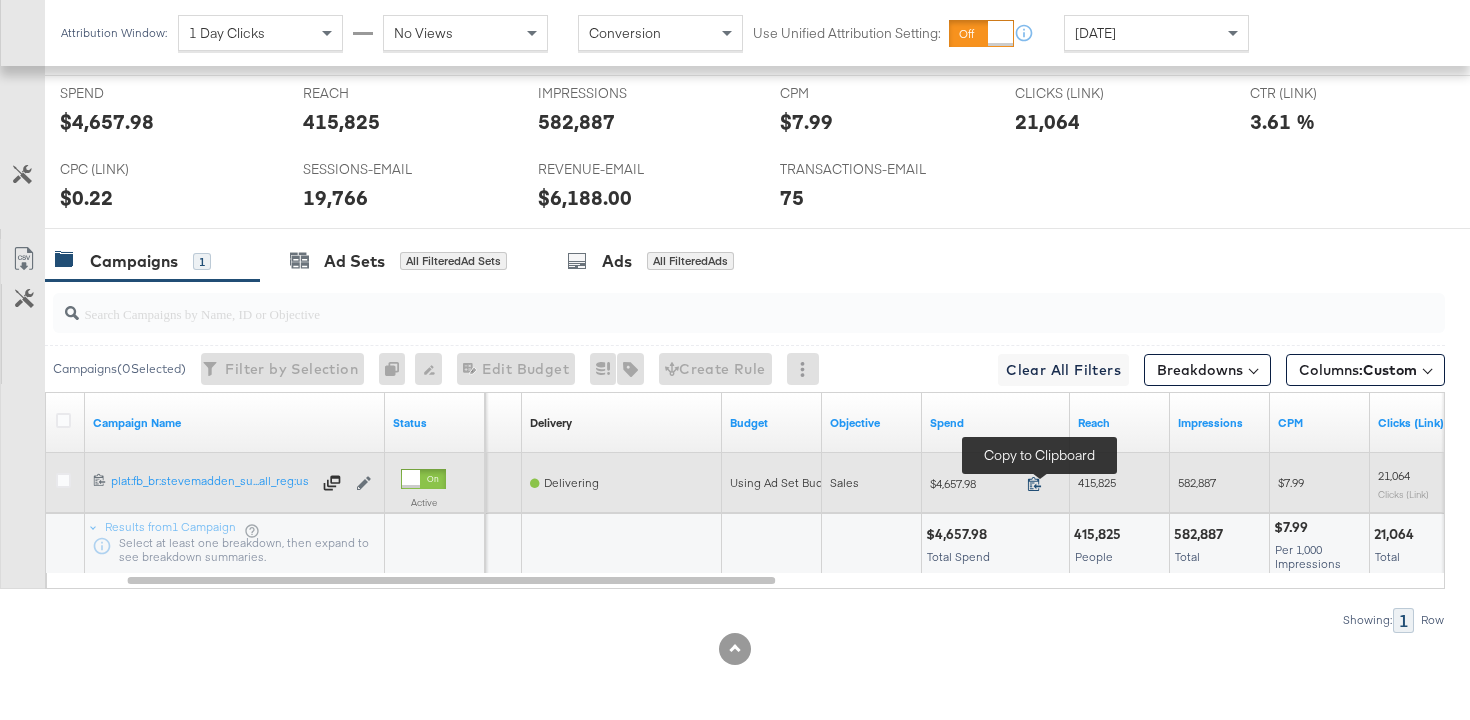 click 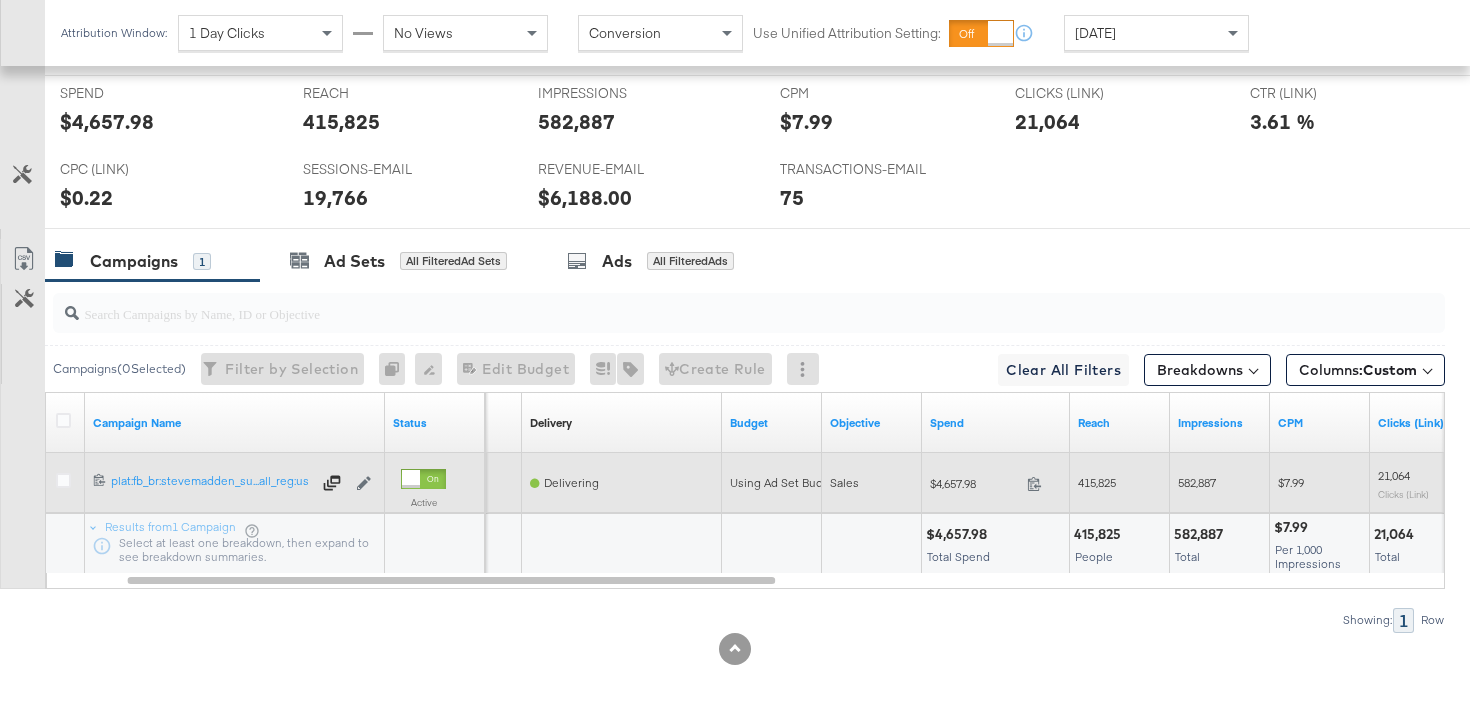 click on "415,825" at bounding box center (1097, 482) 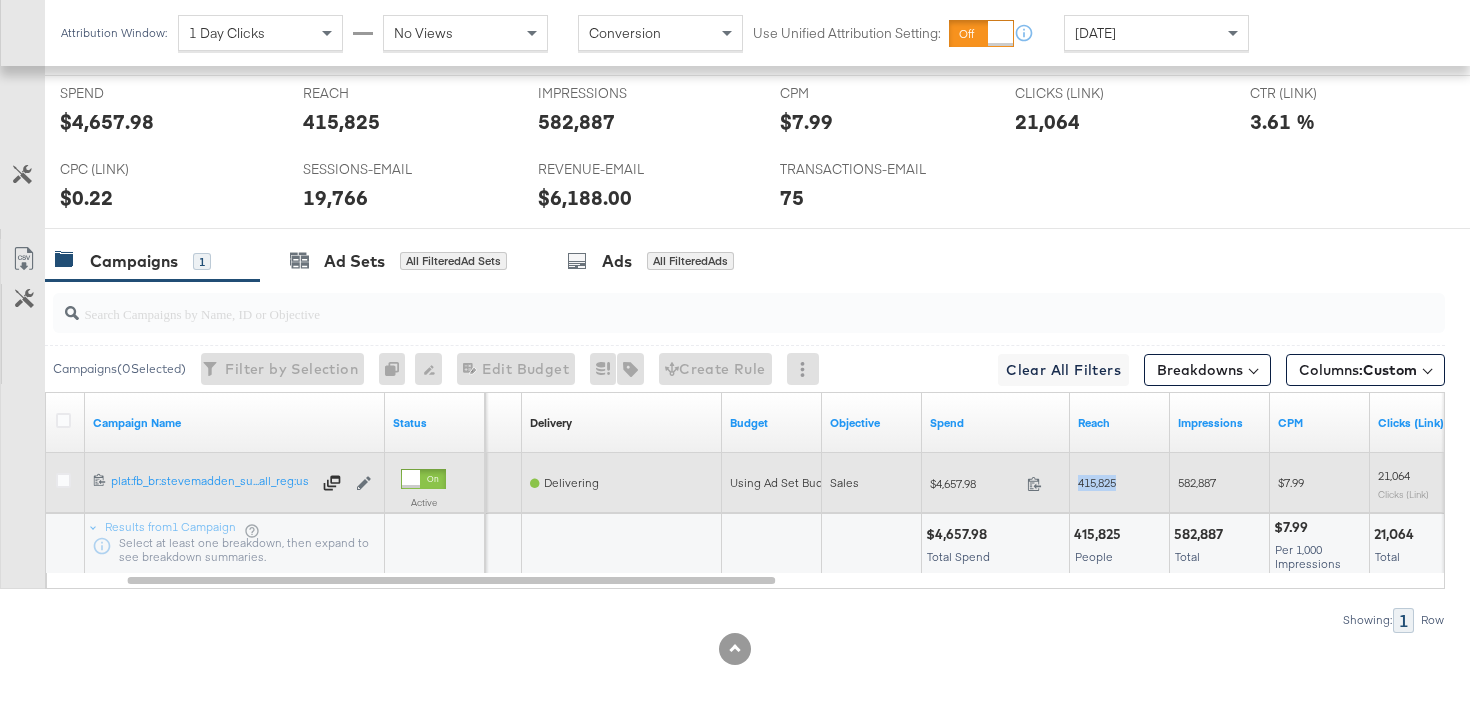 click on "415,825" at bounding box center [1097, 482] 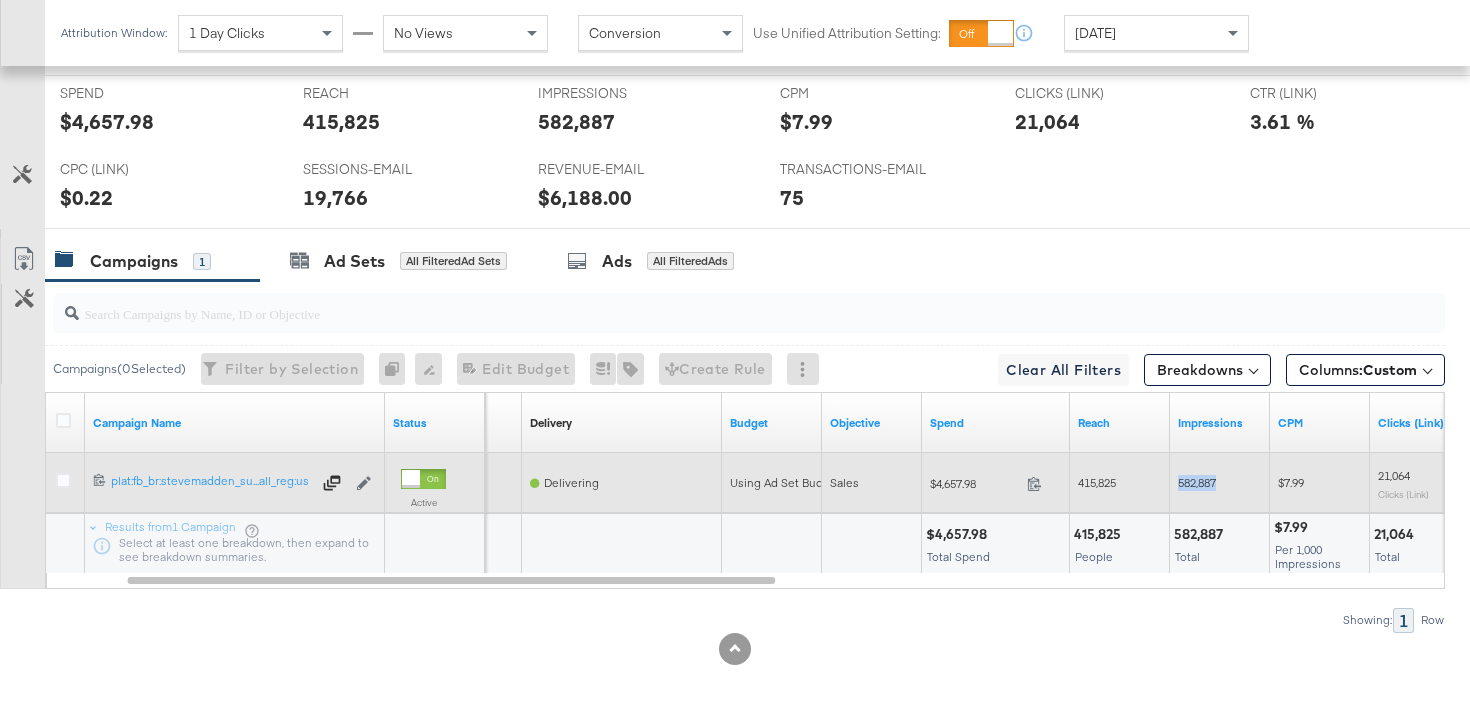 click on "582,887" at bounding box center (1197, 482) 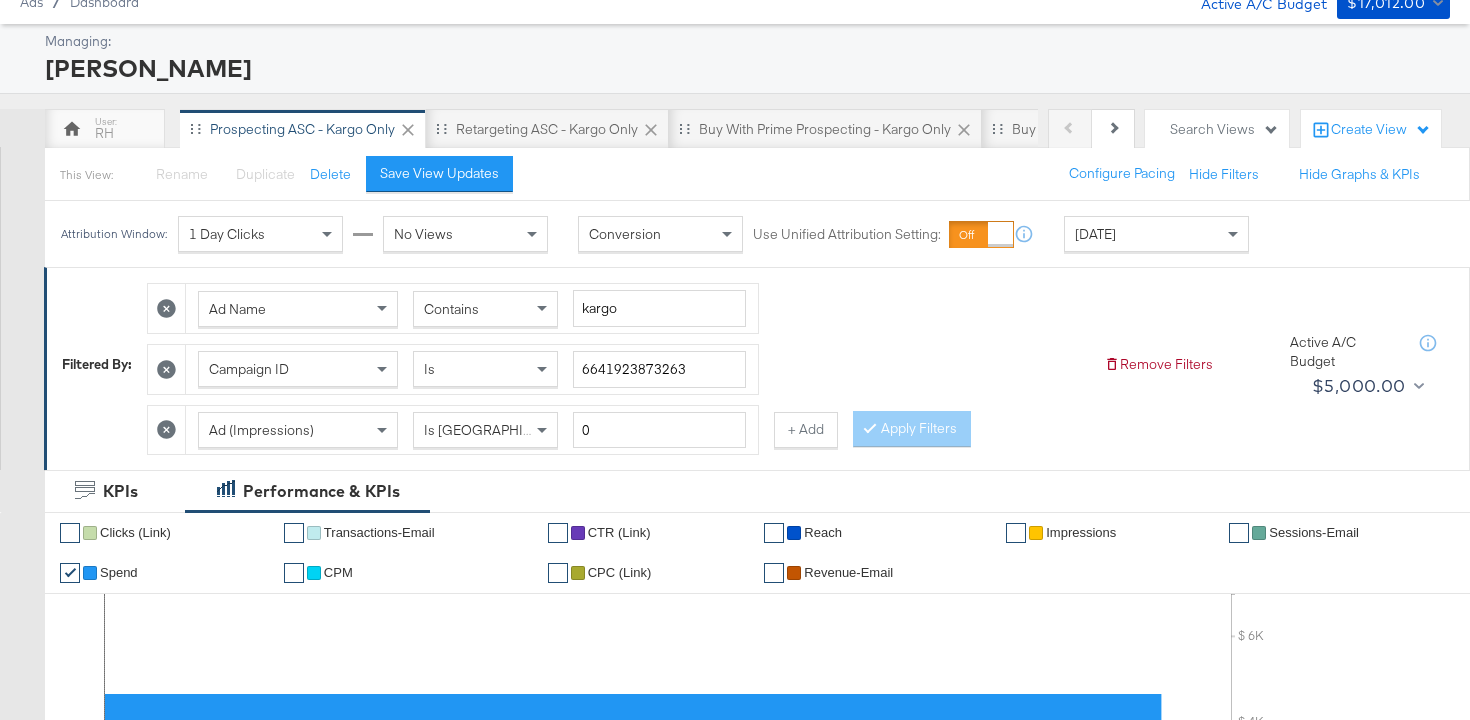 scroll, scrollTop: 0, scrollLeft: 0, axis: both 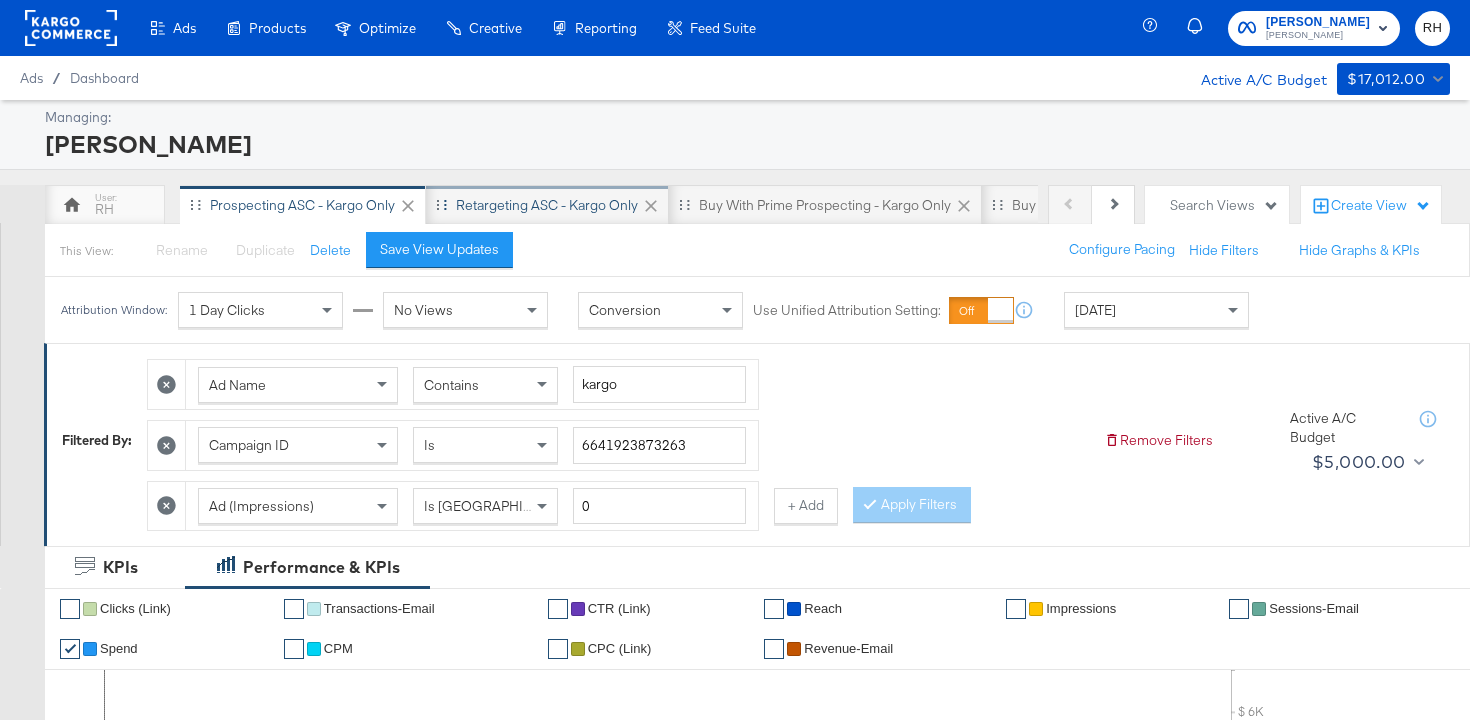 click on "Retargeting ASC - Kargo only" at bounding box center (547, 205) 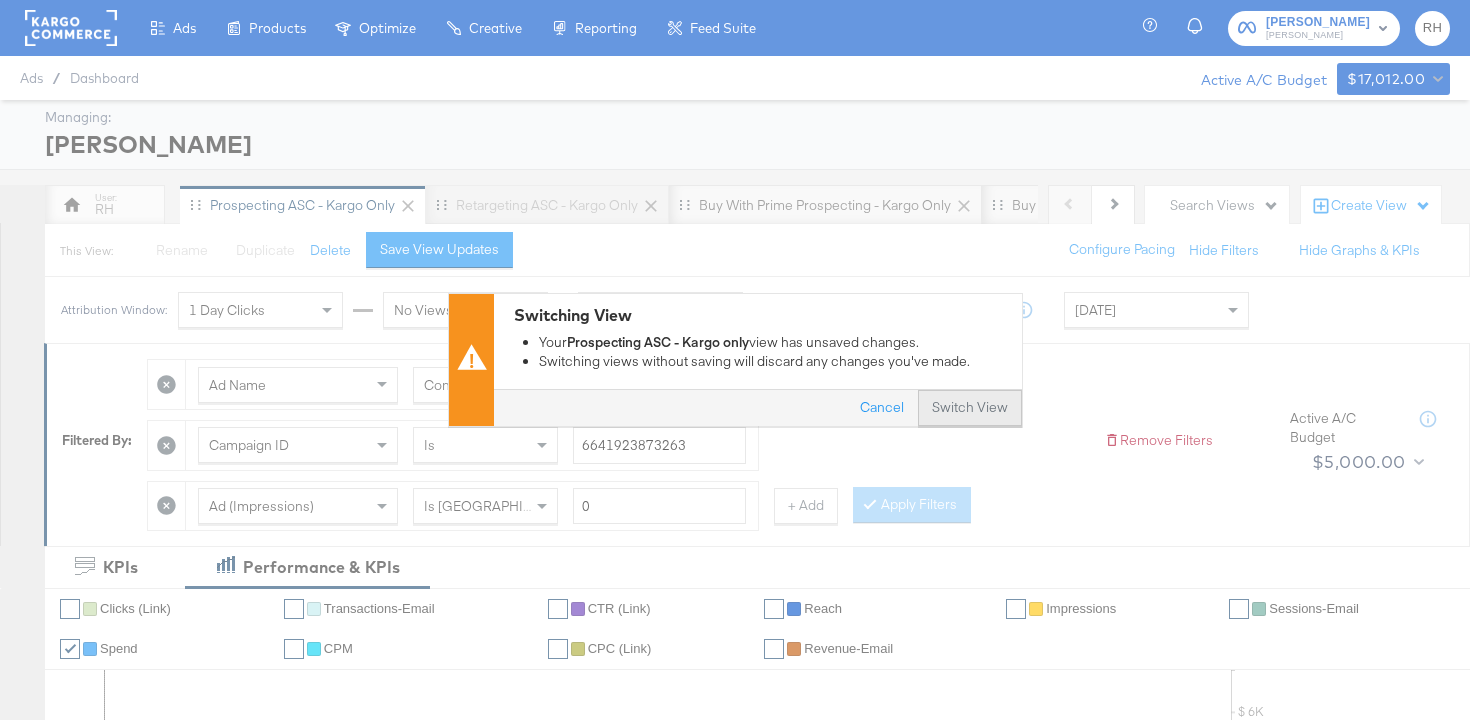 click on "Switch View" at bounding box center [970, 409] 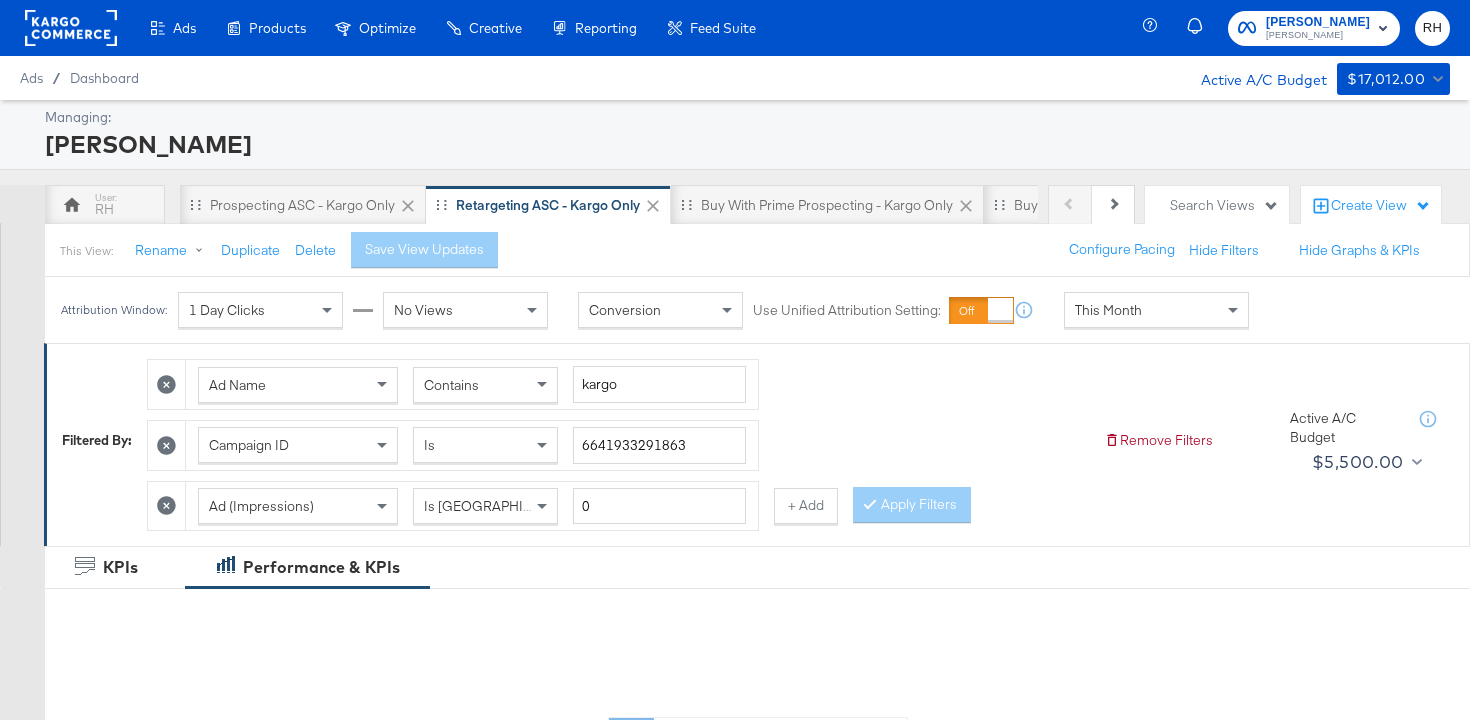 click on "This Month" at bounding box center (1156, 310) 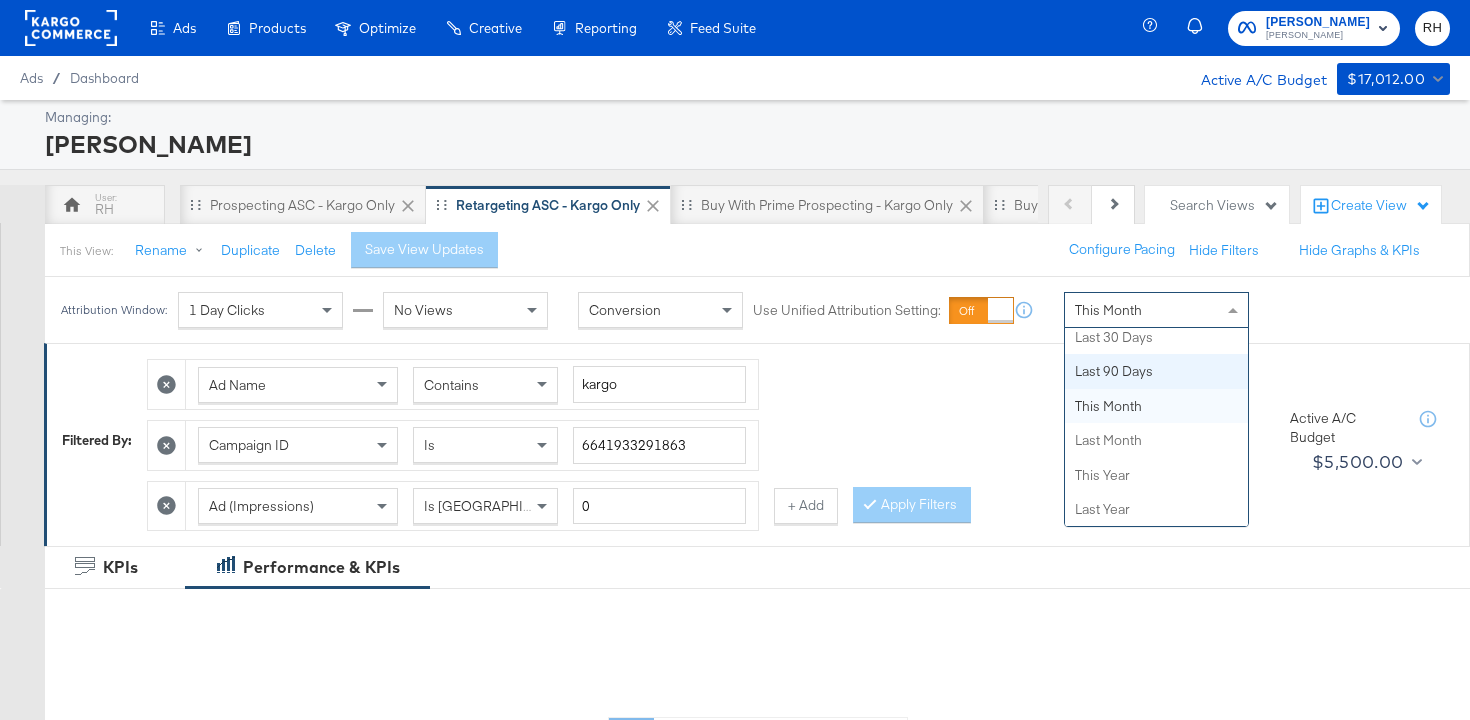 scroll, scrollTop: 0, scrollLeft: 0, axis: both 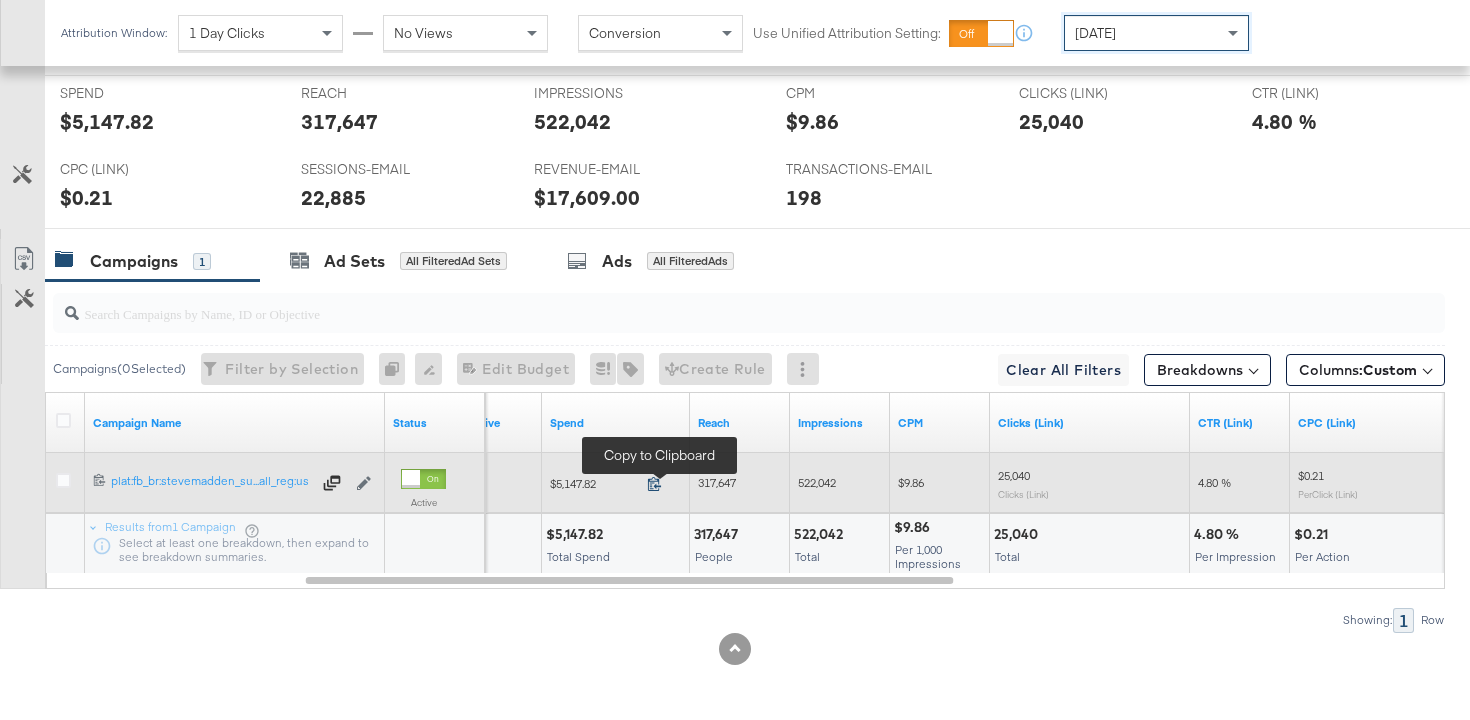 click 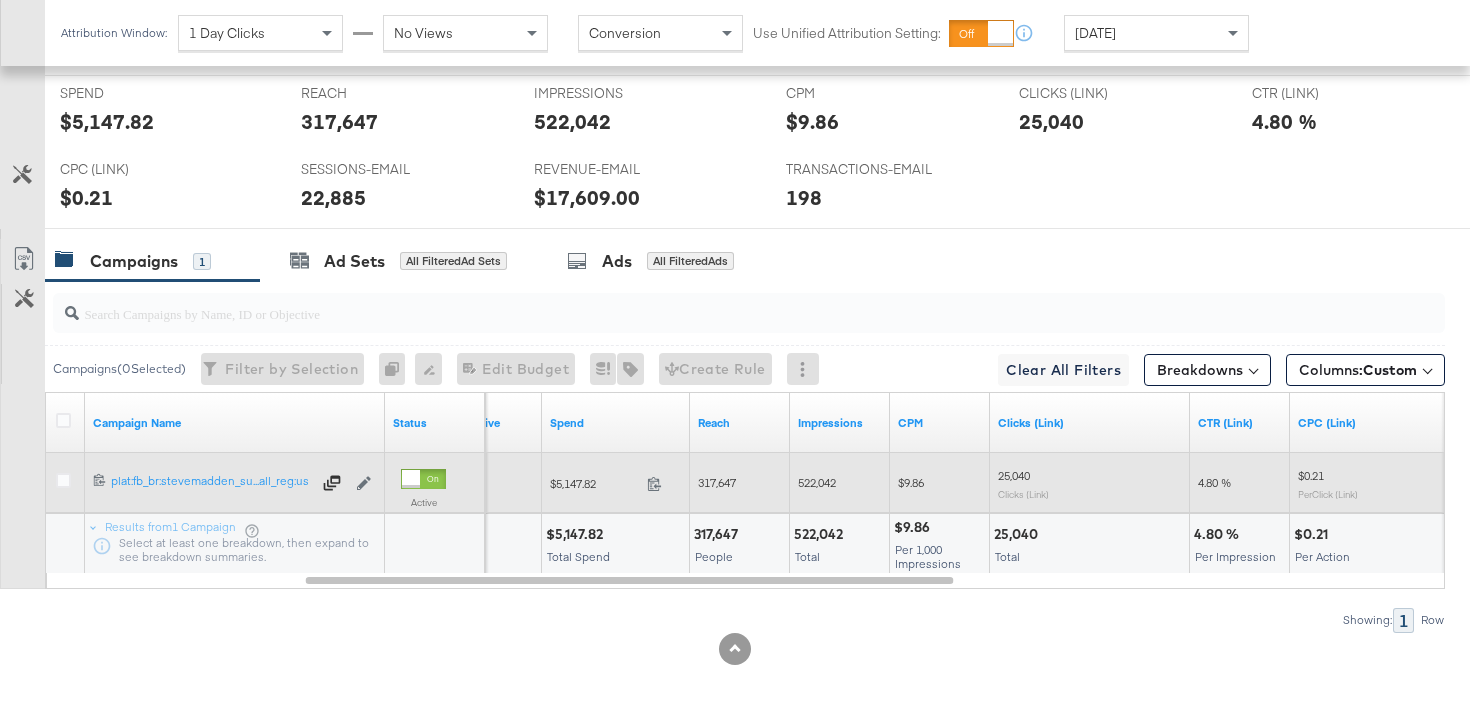 click on "317,647" at bounding box center [740, 483] 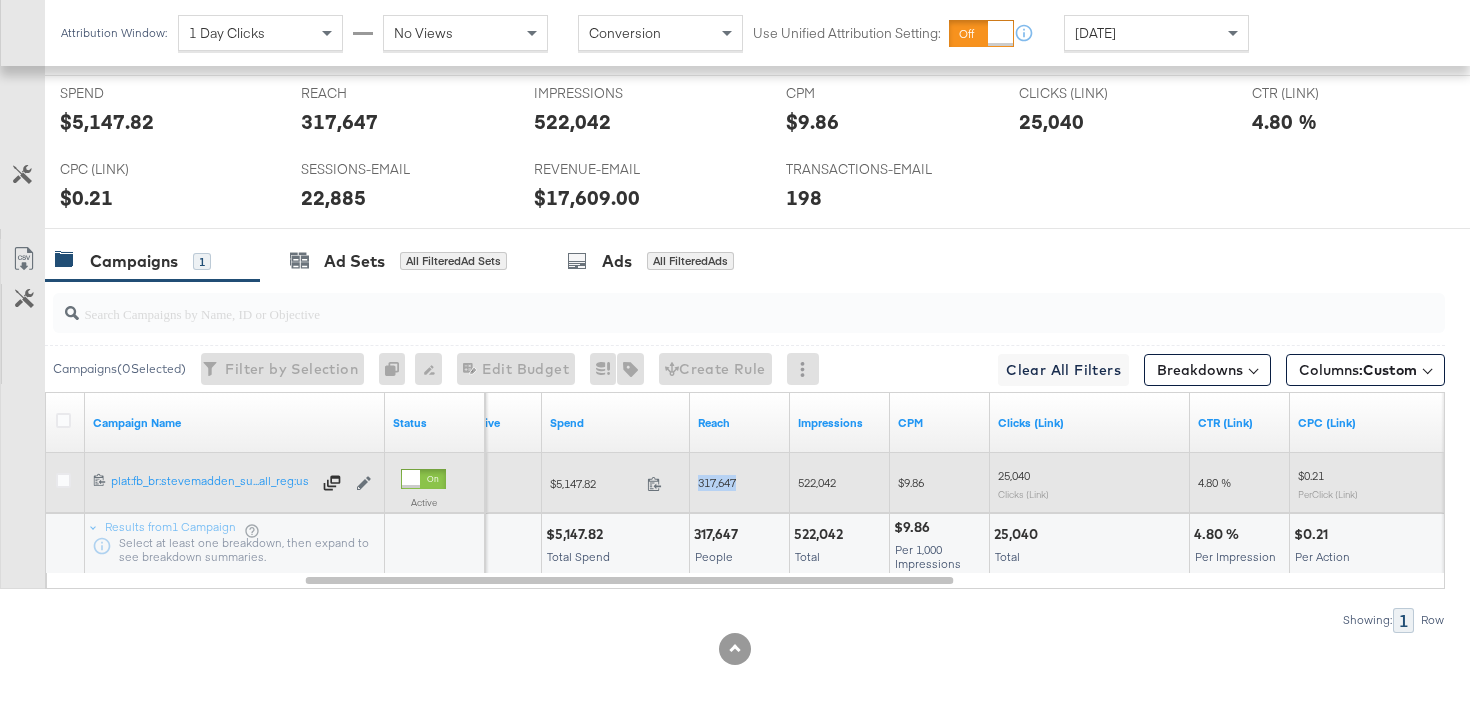 click on "317,647" at bounding box center [717, 482] 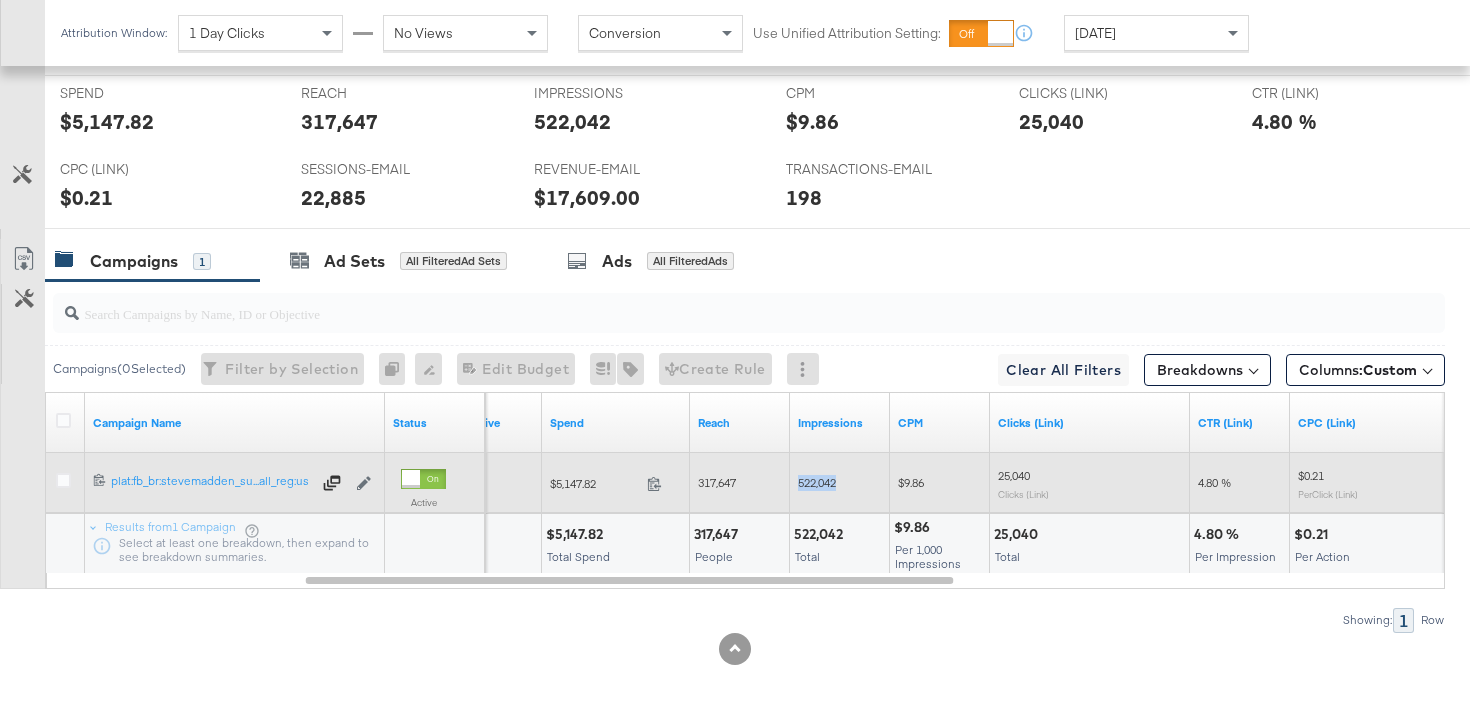 click on "522,042" at bounding box center [817, 482] 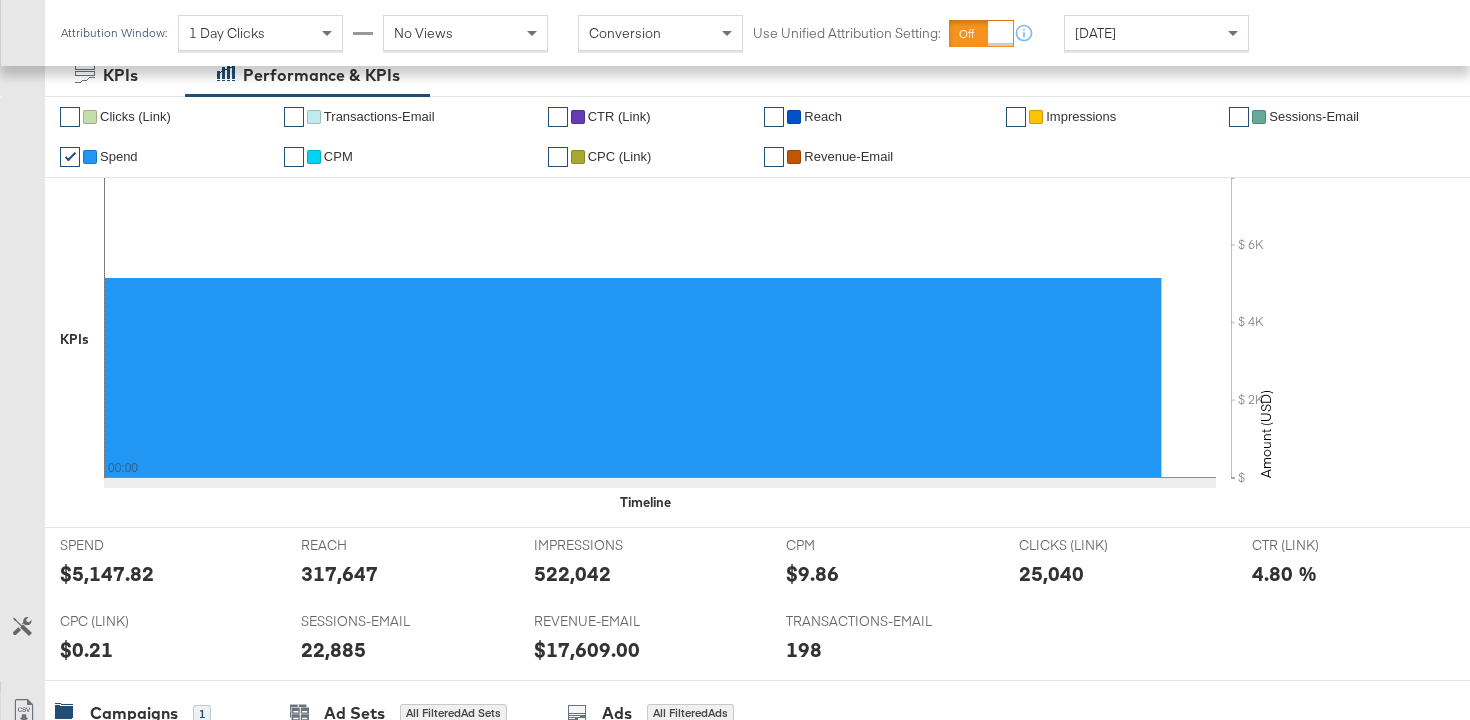 scroll, scrollTop: 0, scrollLeft: 0, axis: both 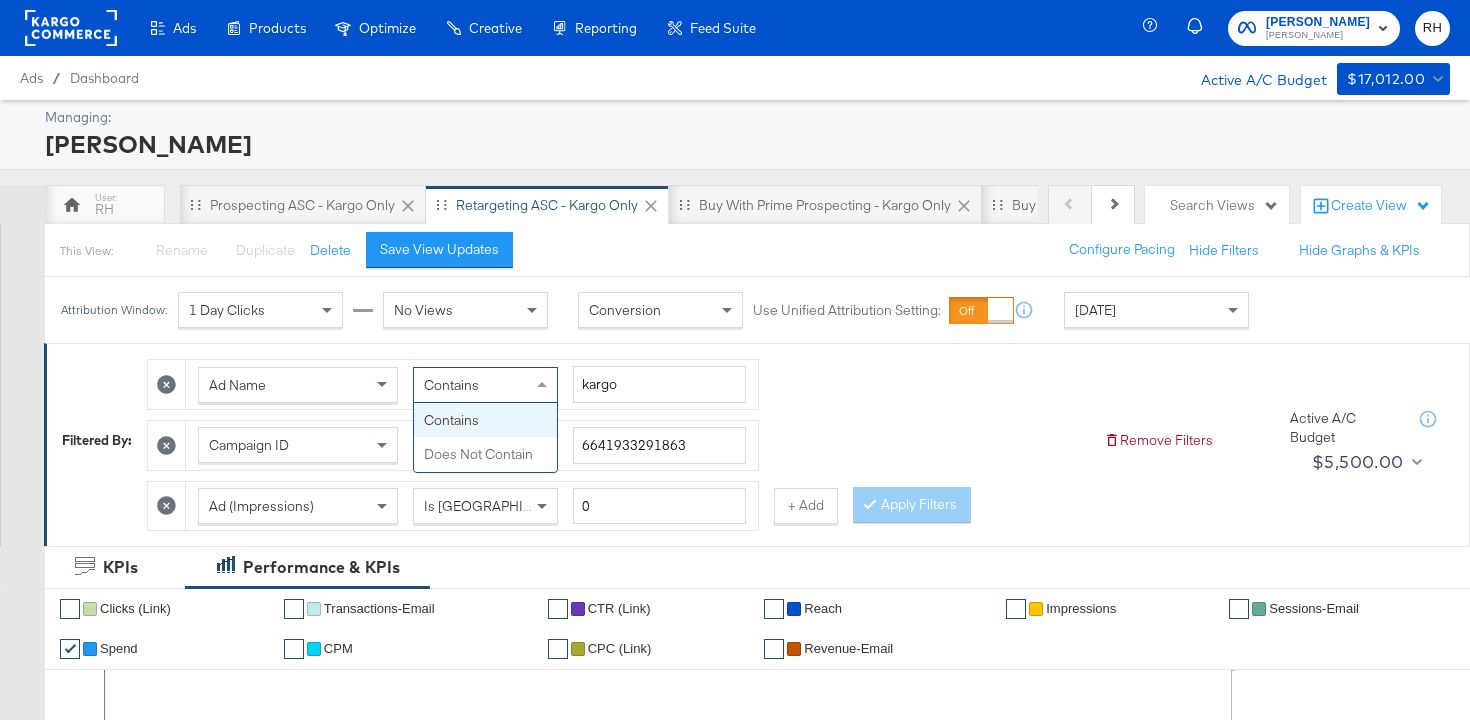 click on "Contains" at bounding box center (485, 385) 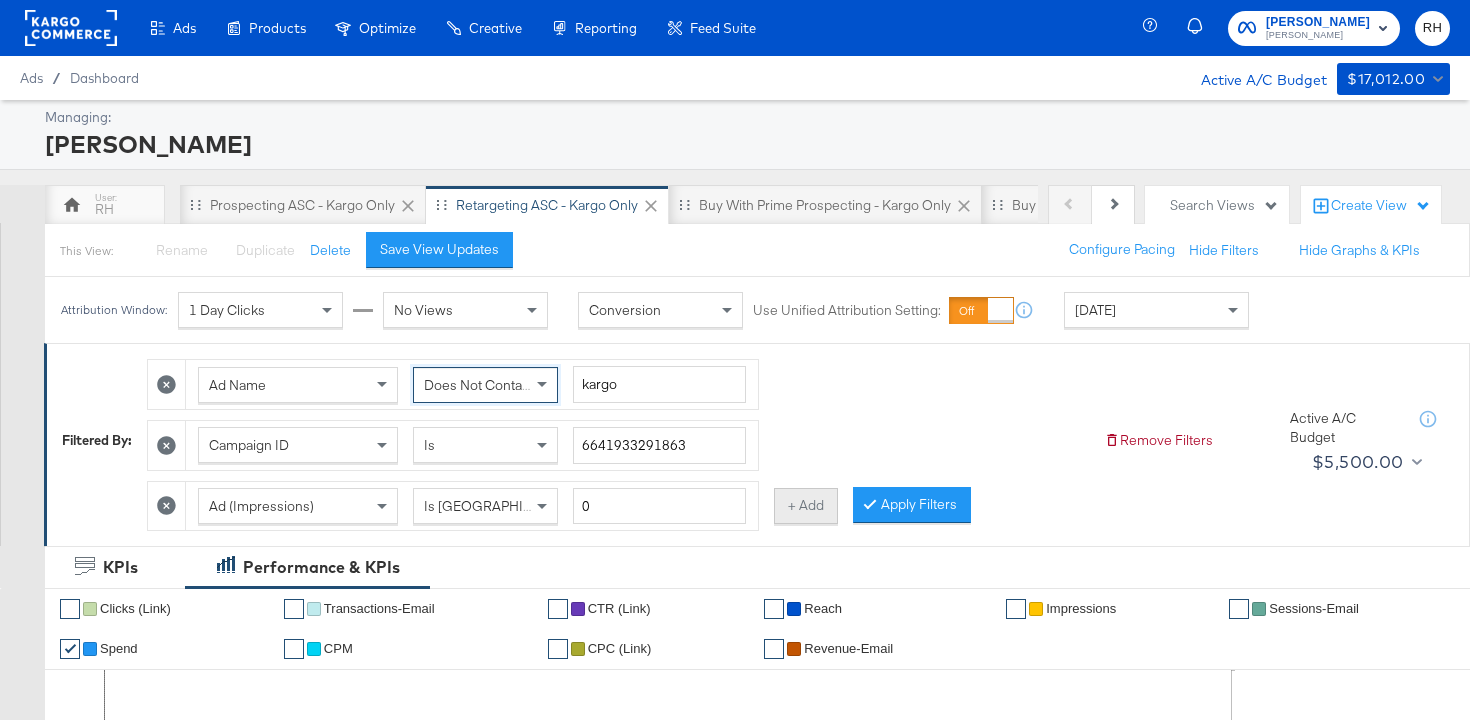 click on "+ Add" at bounding box center [806, 506] 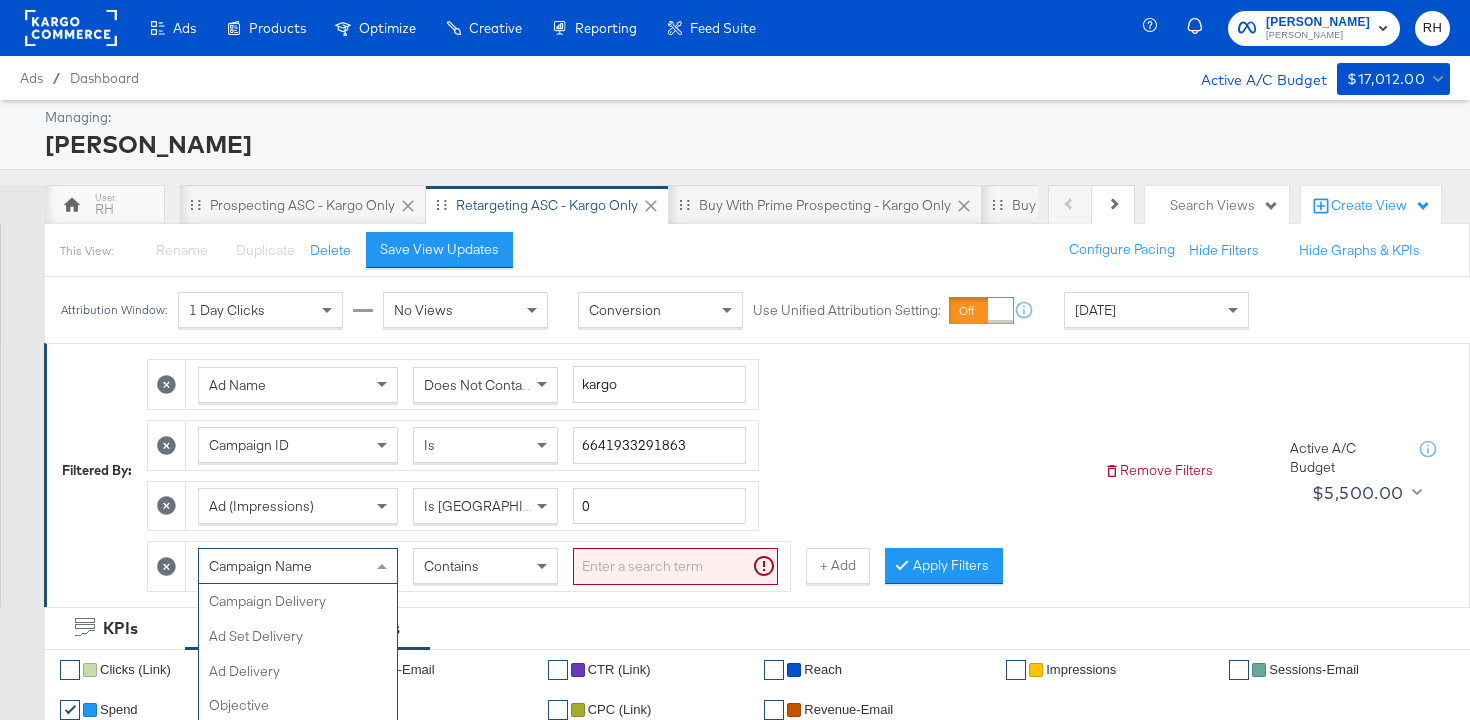 scroll, scrollTop: 63, scrollLeft: 0, axis: vertical 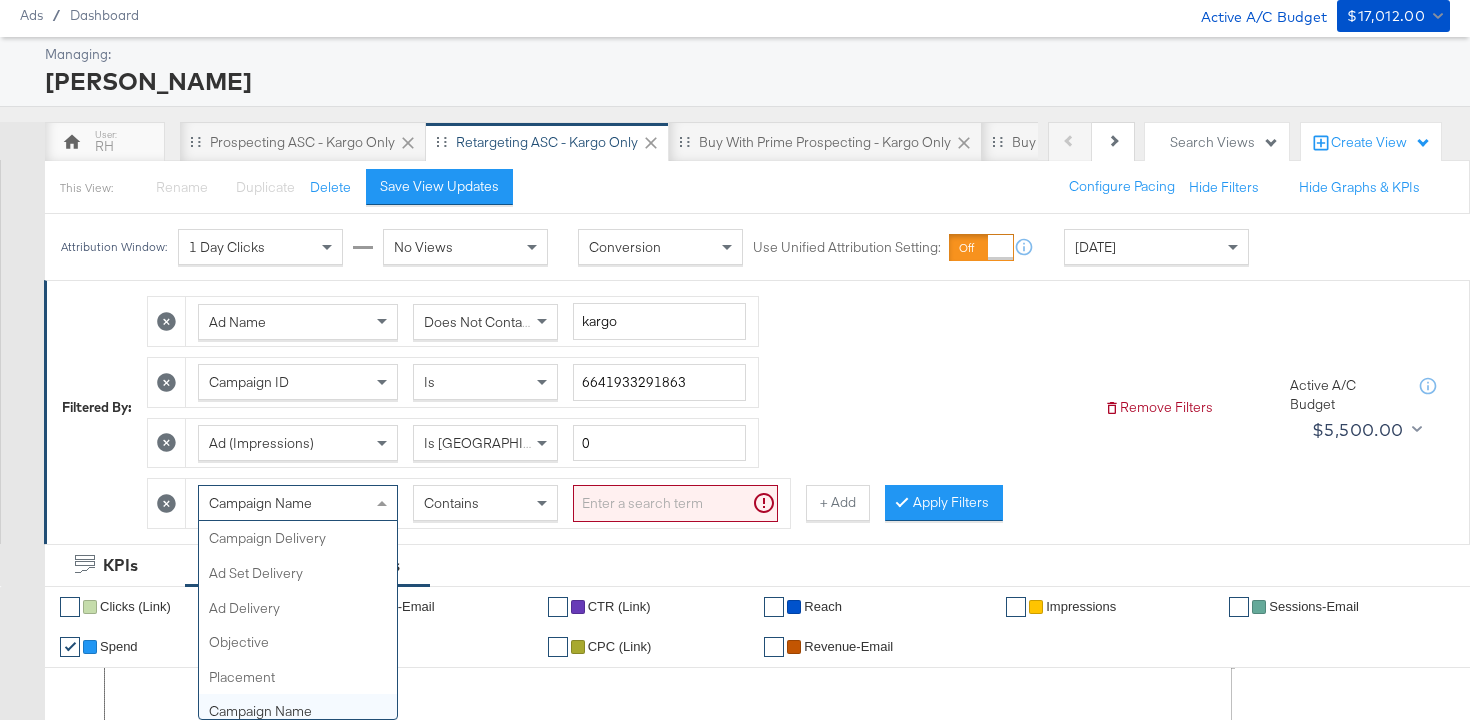 click on "Campaign Name Campaign Delivery Ad Set Delivery Ad Delivery Objective Placement Campaign Name Campaign ID Campaign Created At Ad Set Name Ad Set ID Ad Name Ad ID Audience Age Audience Gender Audience Delivery Changes Audience Location Campaign Changed Ad Sets Changed Ad Changed Split Test Had Delivery Campaign Tag Ad Set Tag Ad Tag Campaign (Cost Per Result) Adset (Cost Per Result) Ad (Cost Per Result) Campaign (Impressions) Adset (Impressions) Ad (Impressions) Campaign (Lifetime Spend) Adset (Lifetime Spend) Ad (Lifetime Spend) Campaign (CPA) Adset (CPA) Ad (CPA) Campaign (CPM) Adset (CPM) Ad (CPM) Campaign (Frequency) Adset (Frequency) Ad (Frequency) Campaign (Reach) Adset (Reach) Ad (Reach) Campaign (Results) Adset (Results) Ad (Results)" at bounding box center (298, 503) 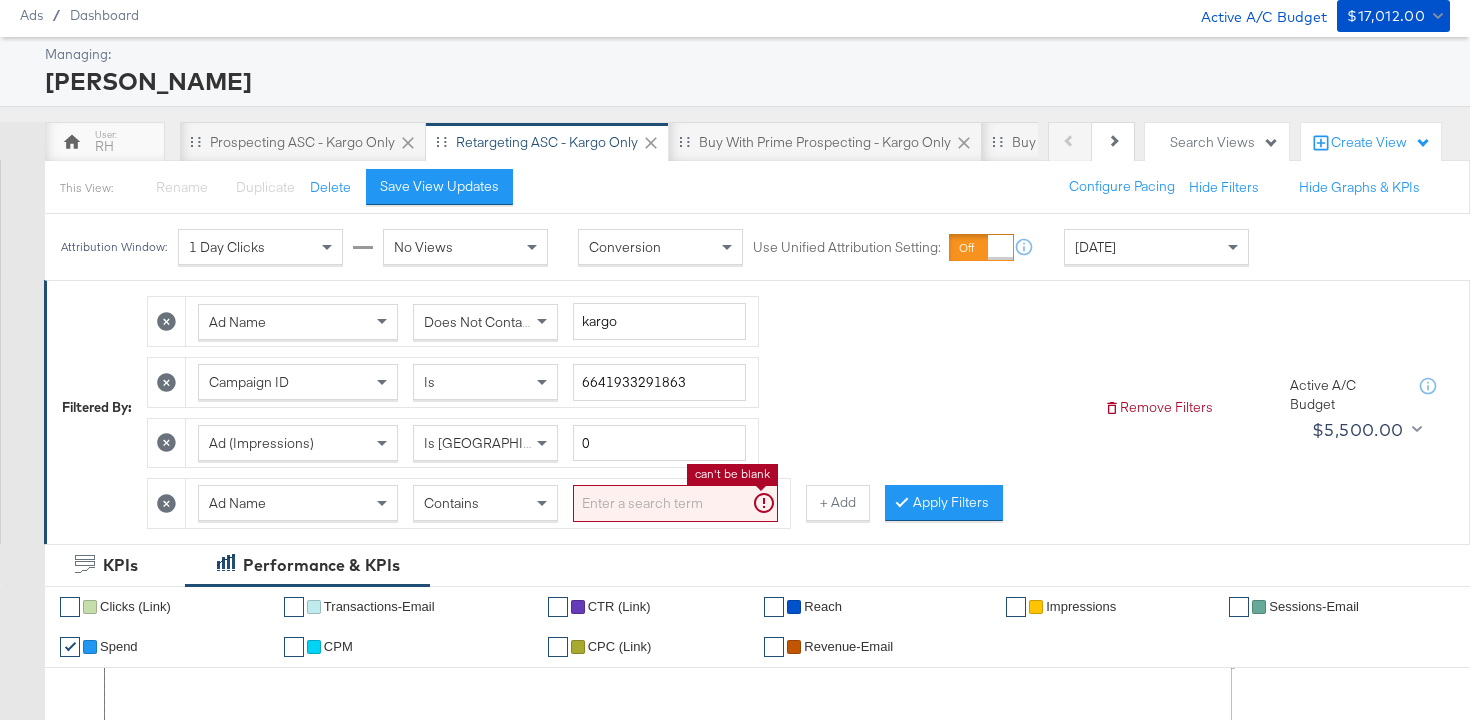 click at bounding box center (675, 503) 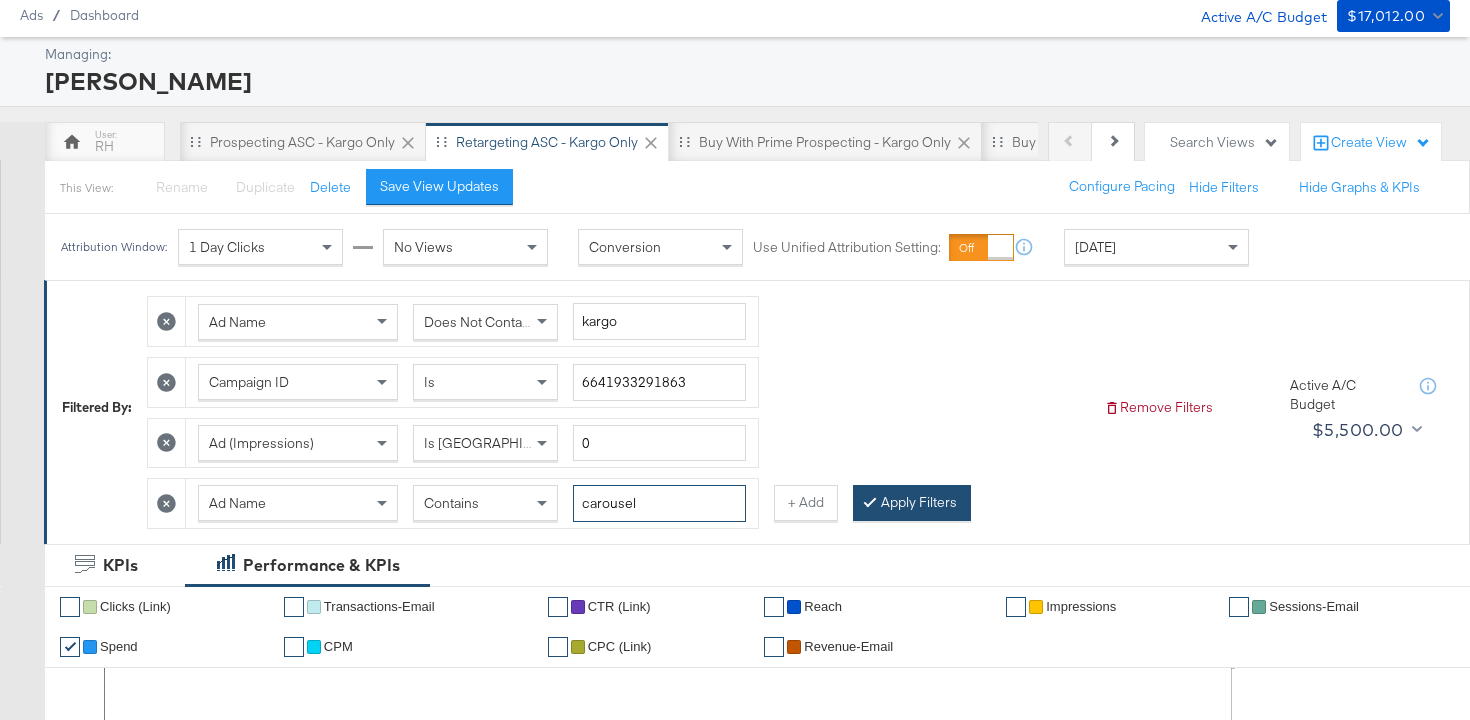 type on "carousel" 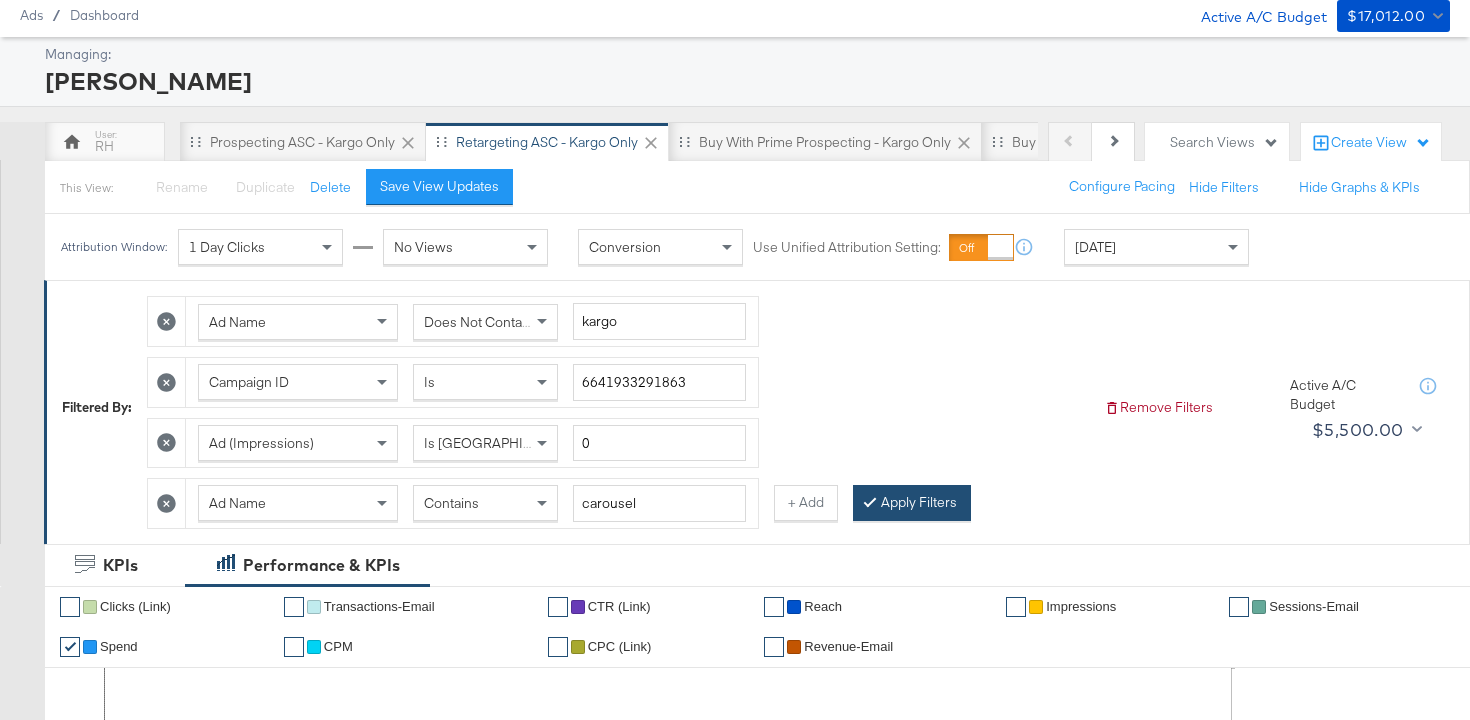 click on "Apply Filters" at bounding box center [912, 503] 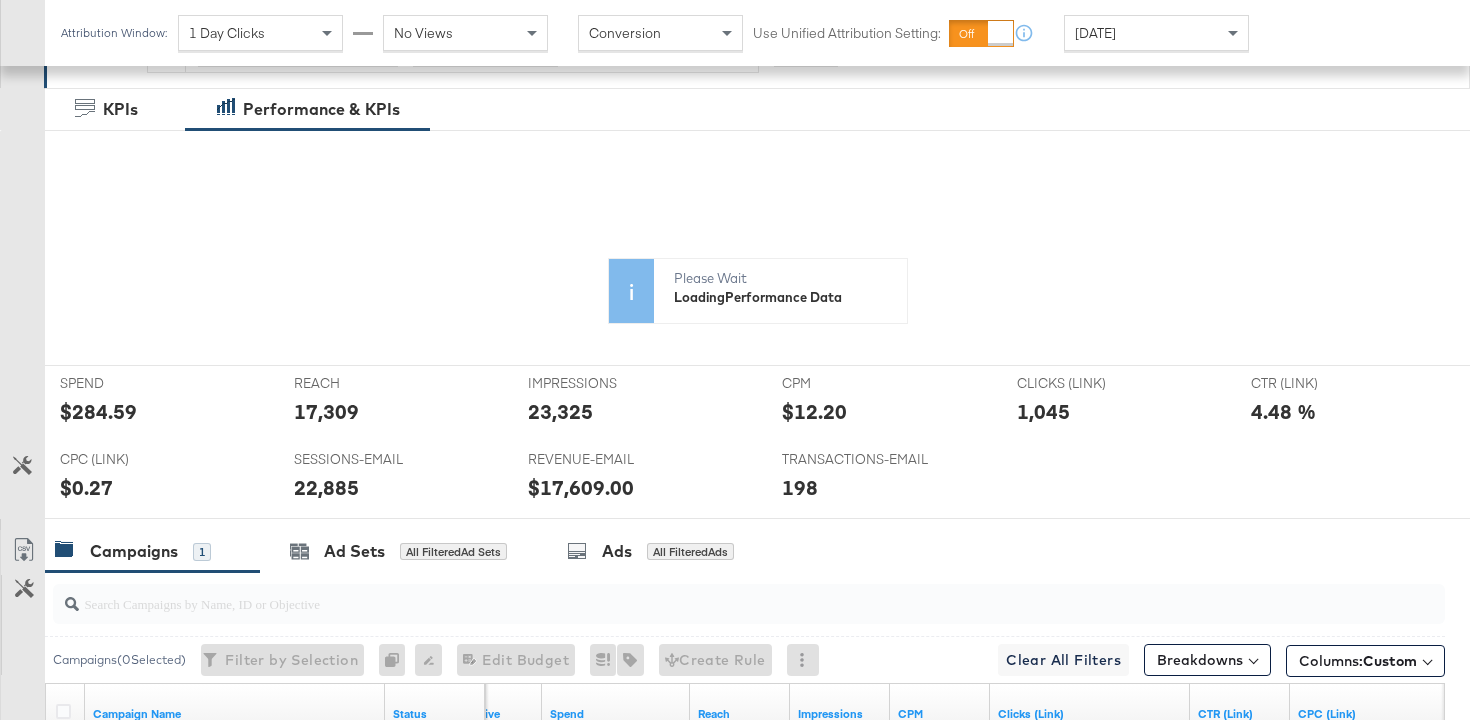 scroll, scrollTop: 810, scrollLeft: 0, axis: vertical 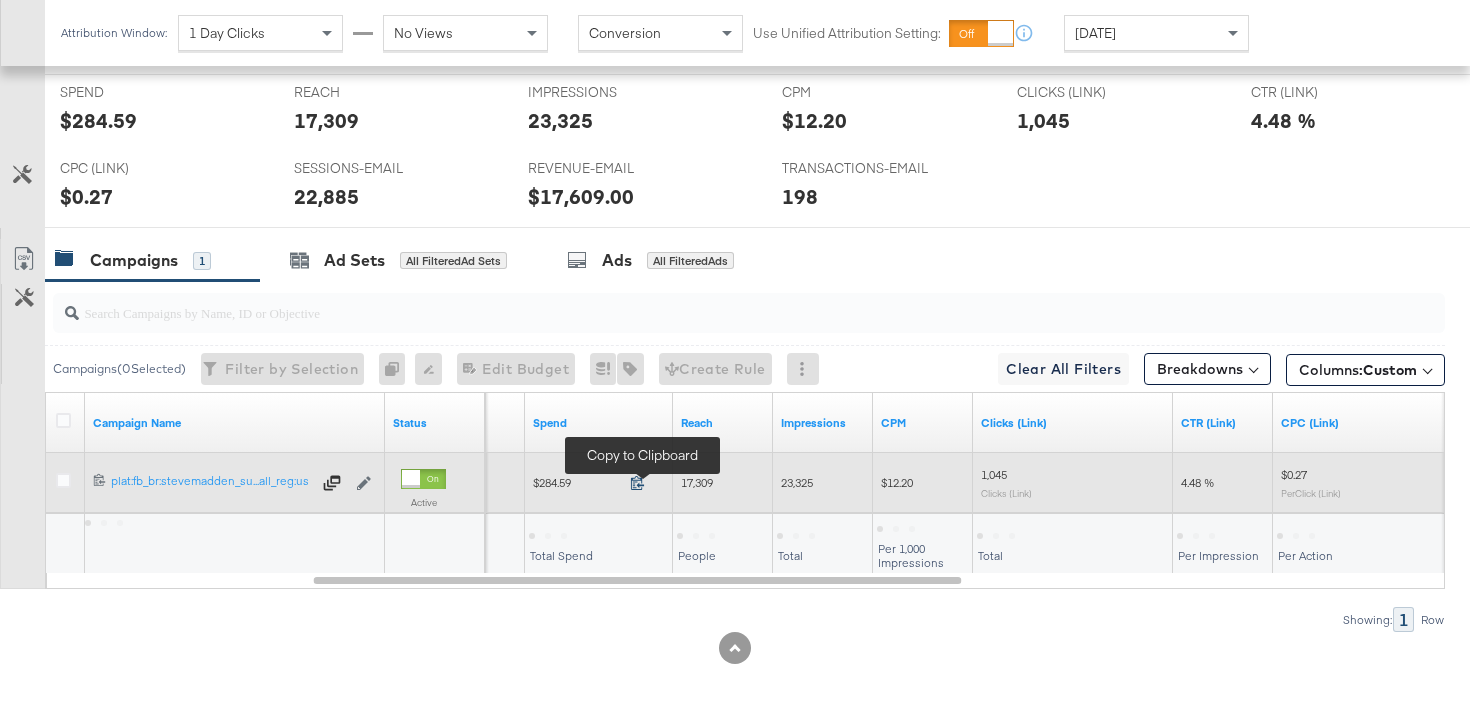 click 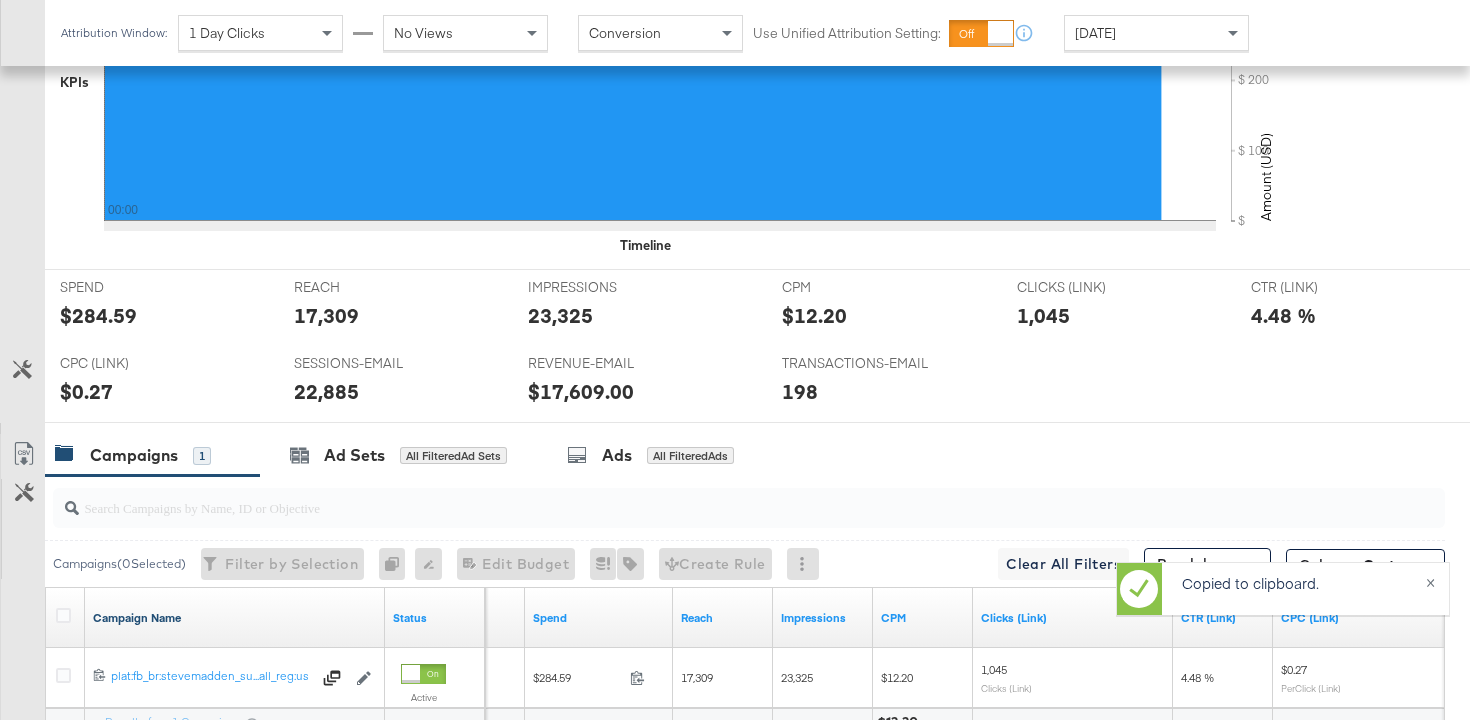 scroll, scrollTop: 1005, scrollLeft: 0, axis: vertical 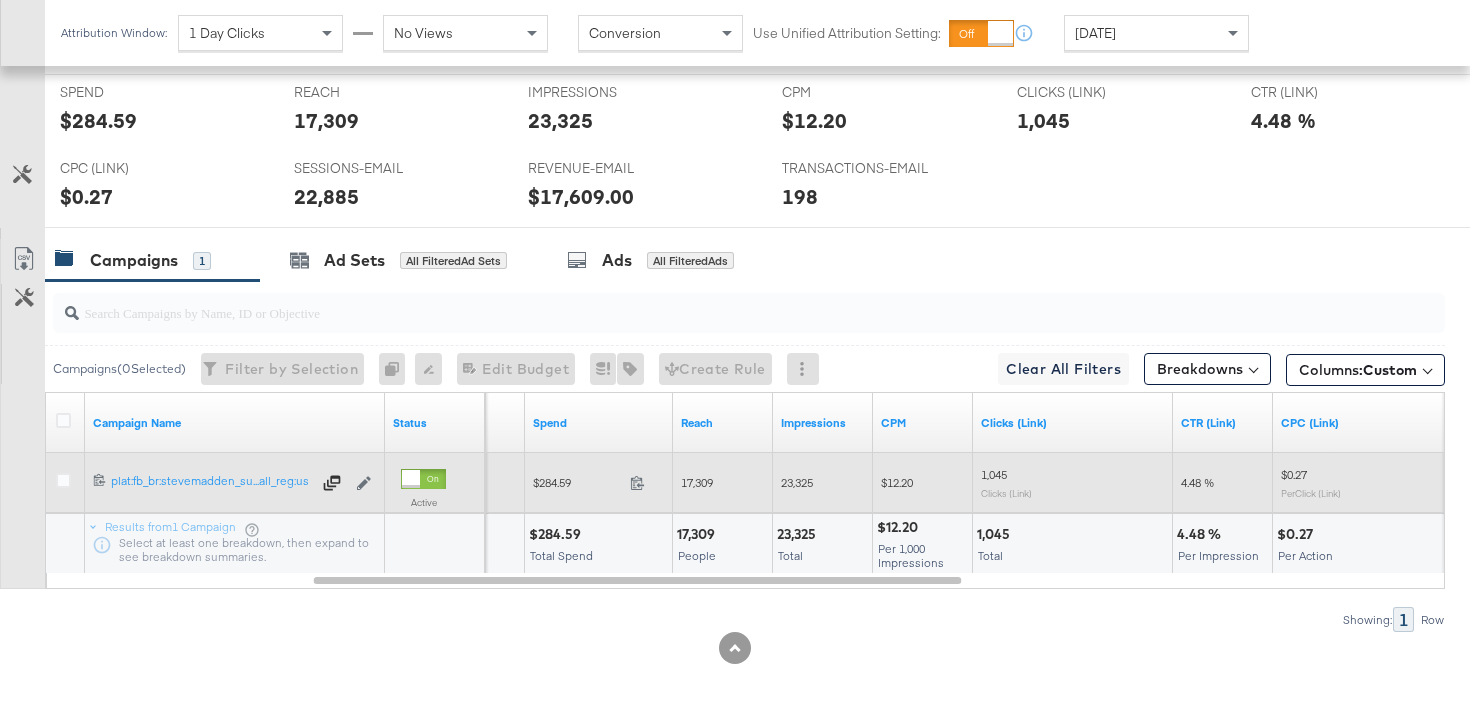 click on "17,309" at bounding box center [697, 482] 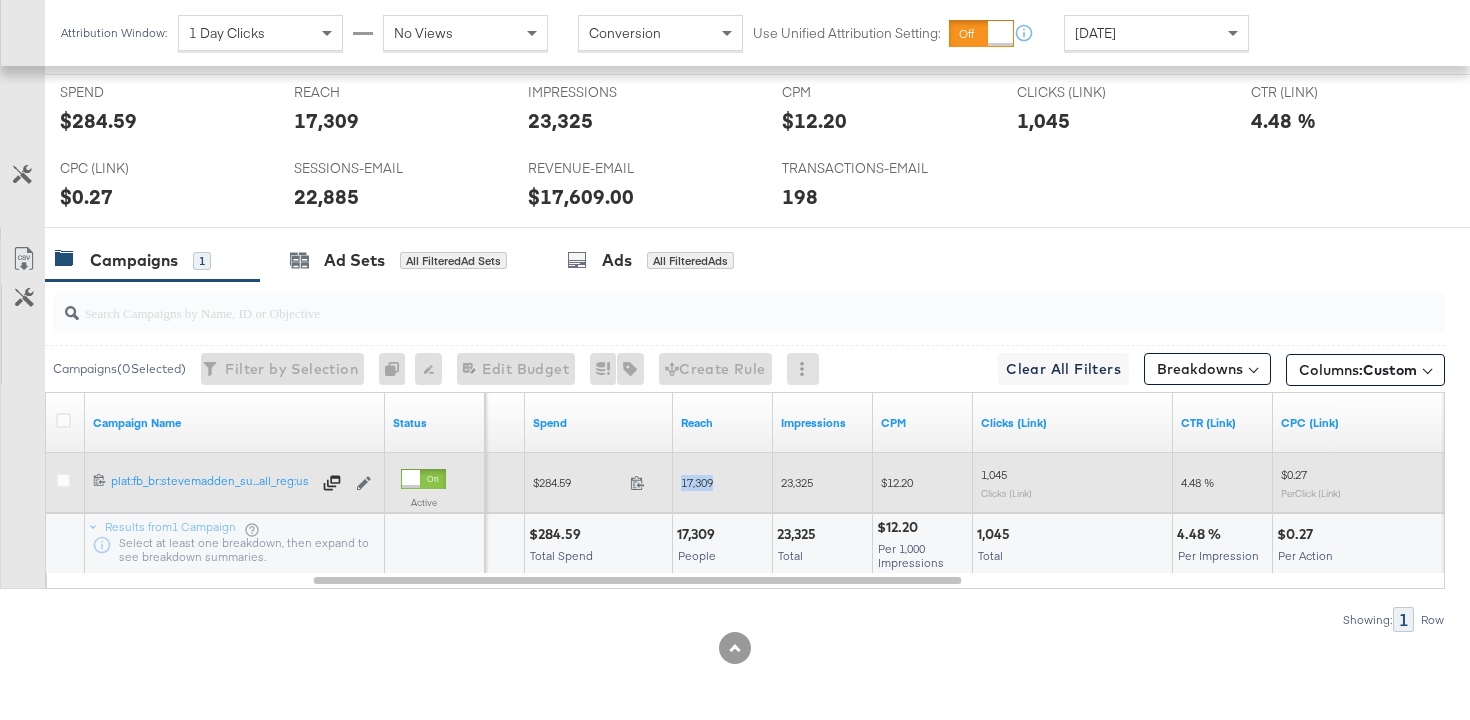 click on "17,309" at bounding box center (697, 482) 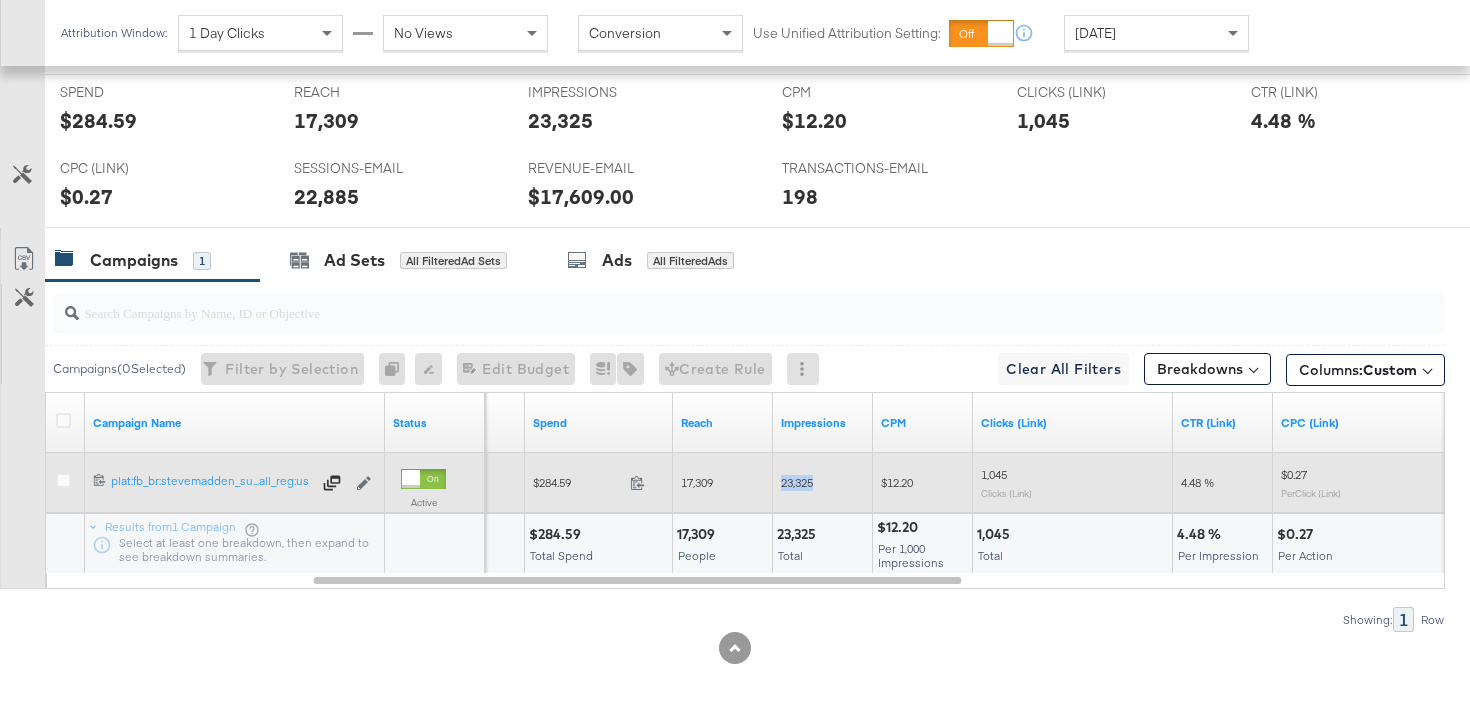 click on "23,325" at bounding box center (797, 482) 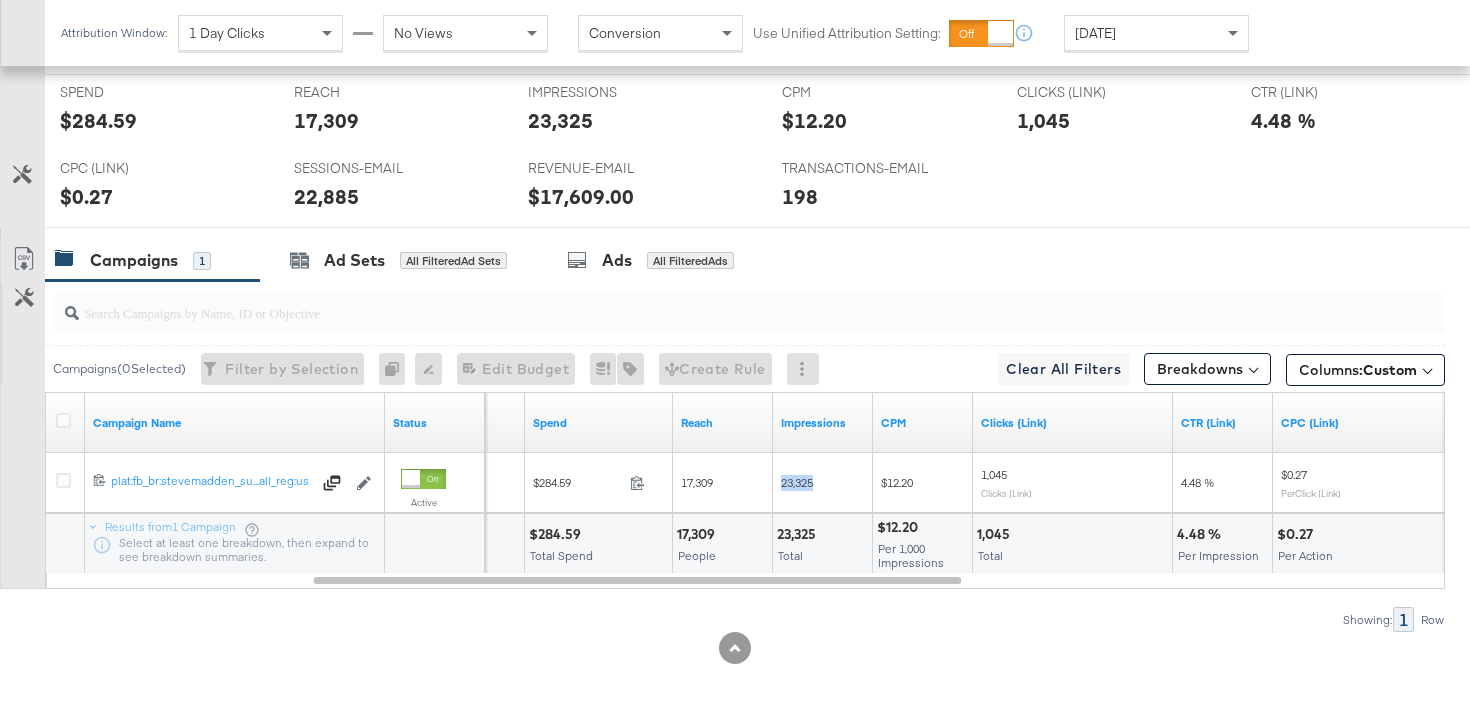 scroll, scrollTop: 0, scrollLeft: 0, axis: both 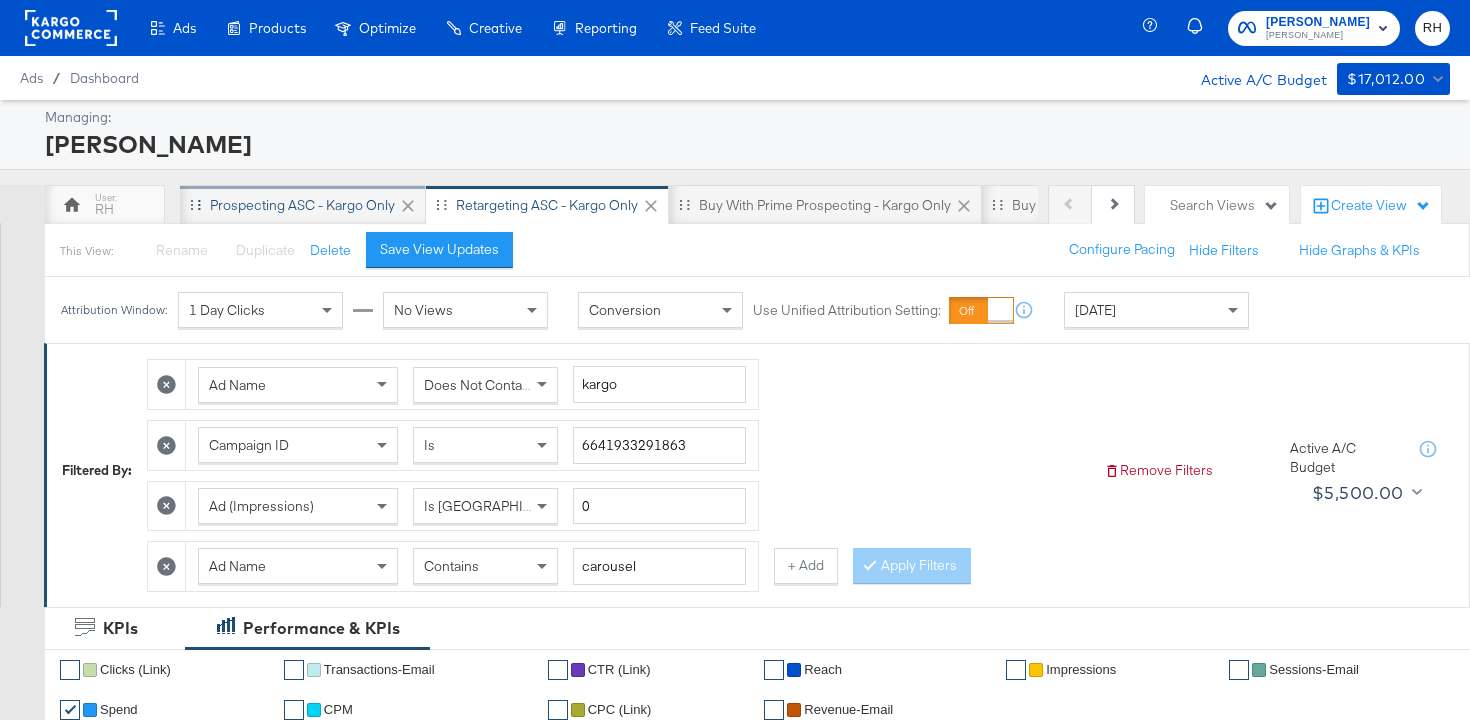 click on "Prospecting ASC - Kargo only" at bounding box center (302, 205) 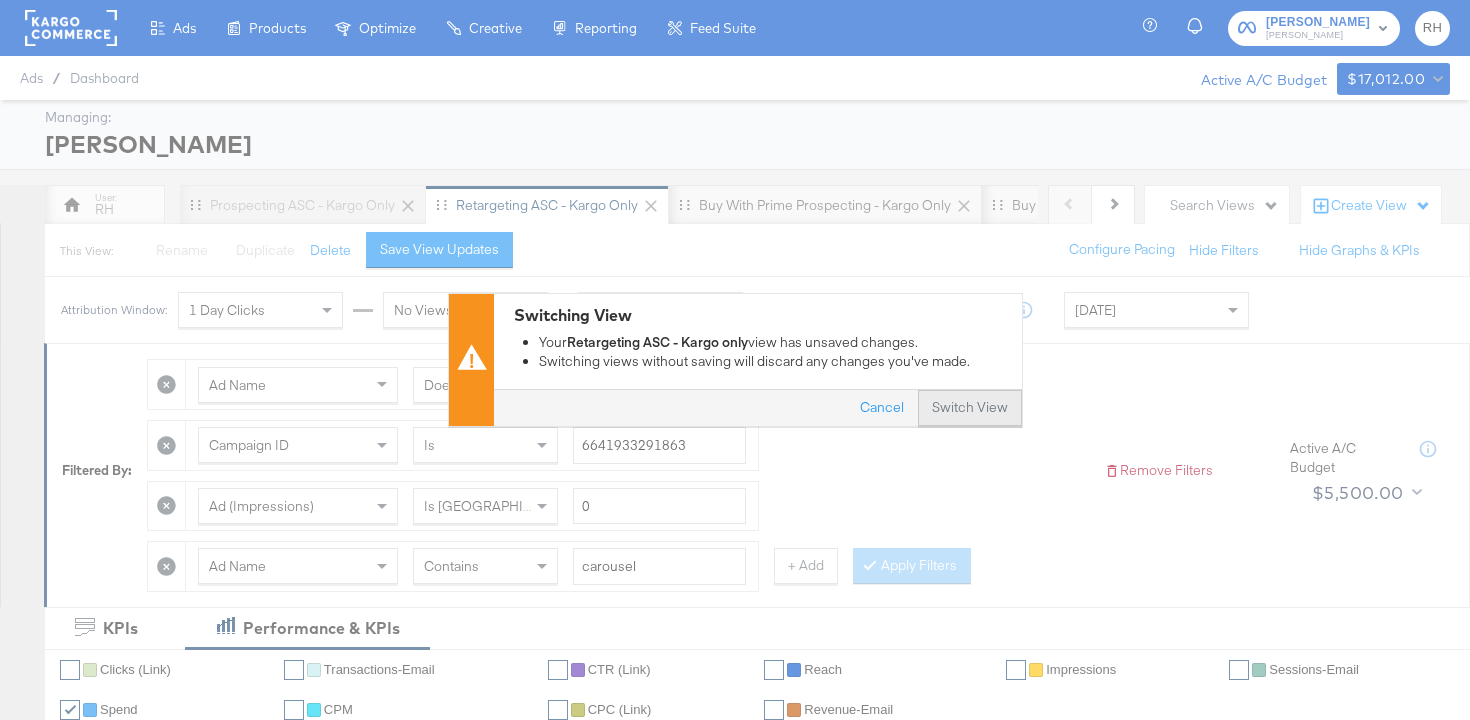 click on "Switch View" at bounding box center [970, 409] 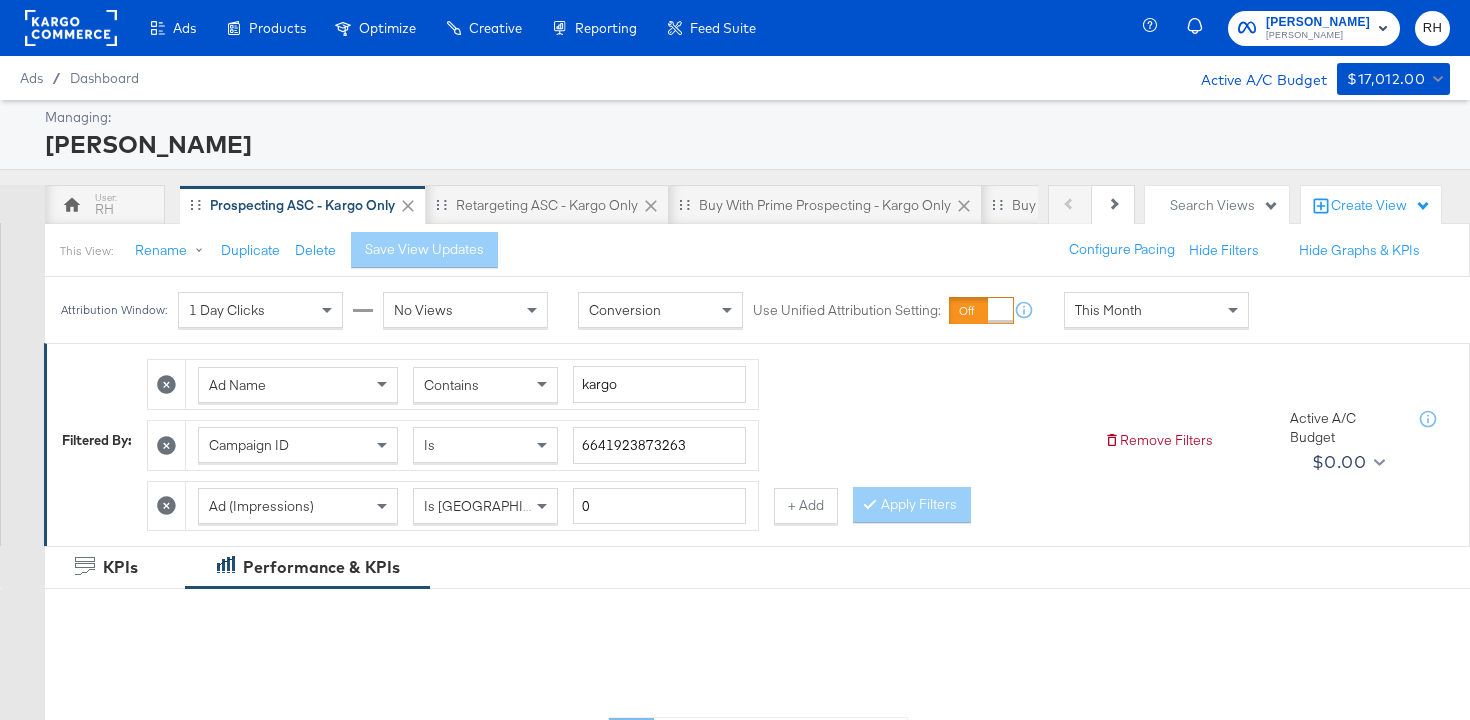 click on "This Month" at bounding box center (1156, 310) 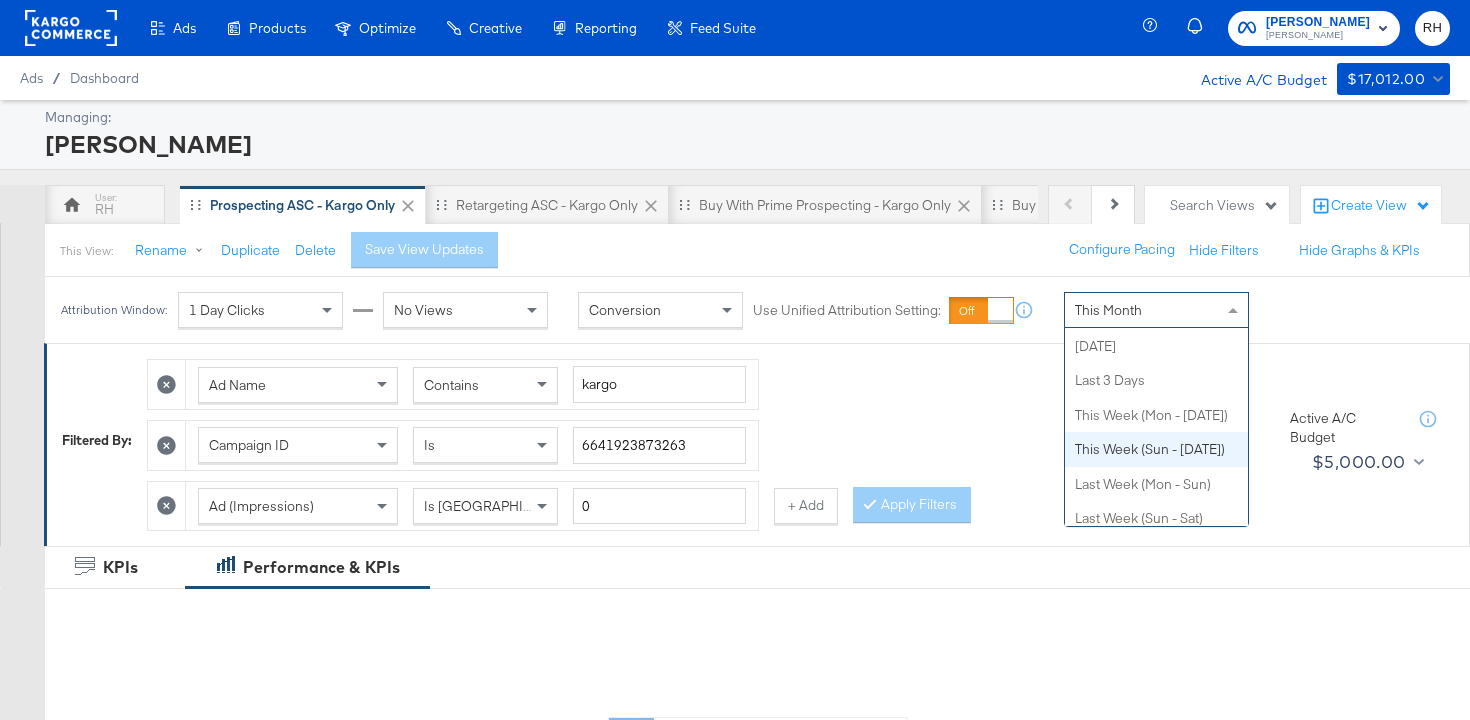 scroll, scrollTop: 60, scrollLeft: 0, axis: vertical 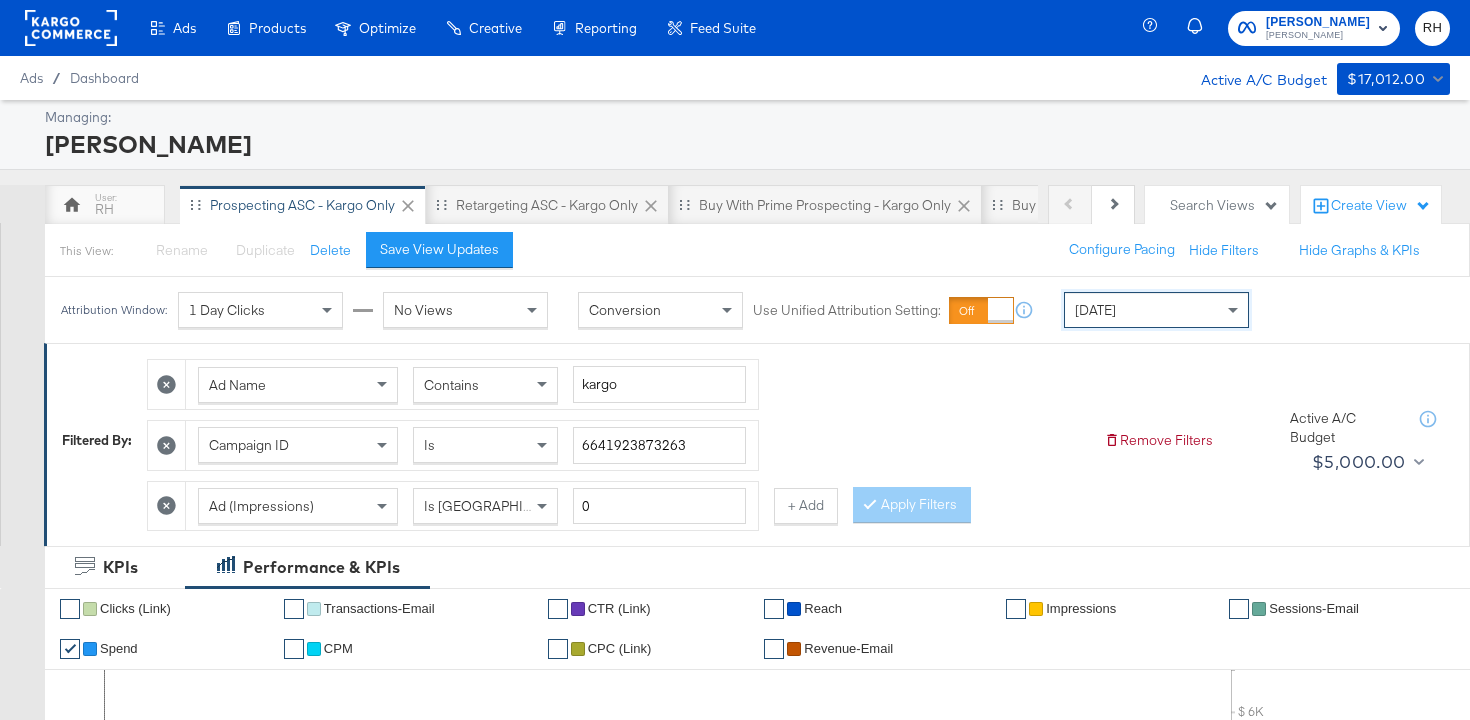 click on "Contains" at bounding box center [451, 385] 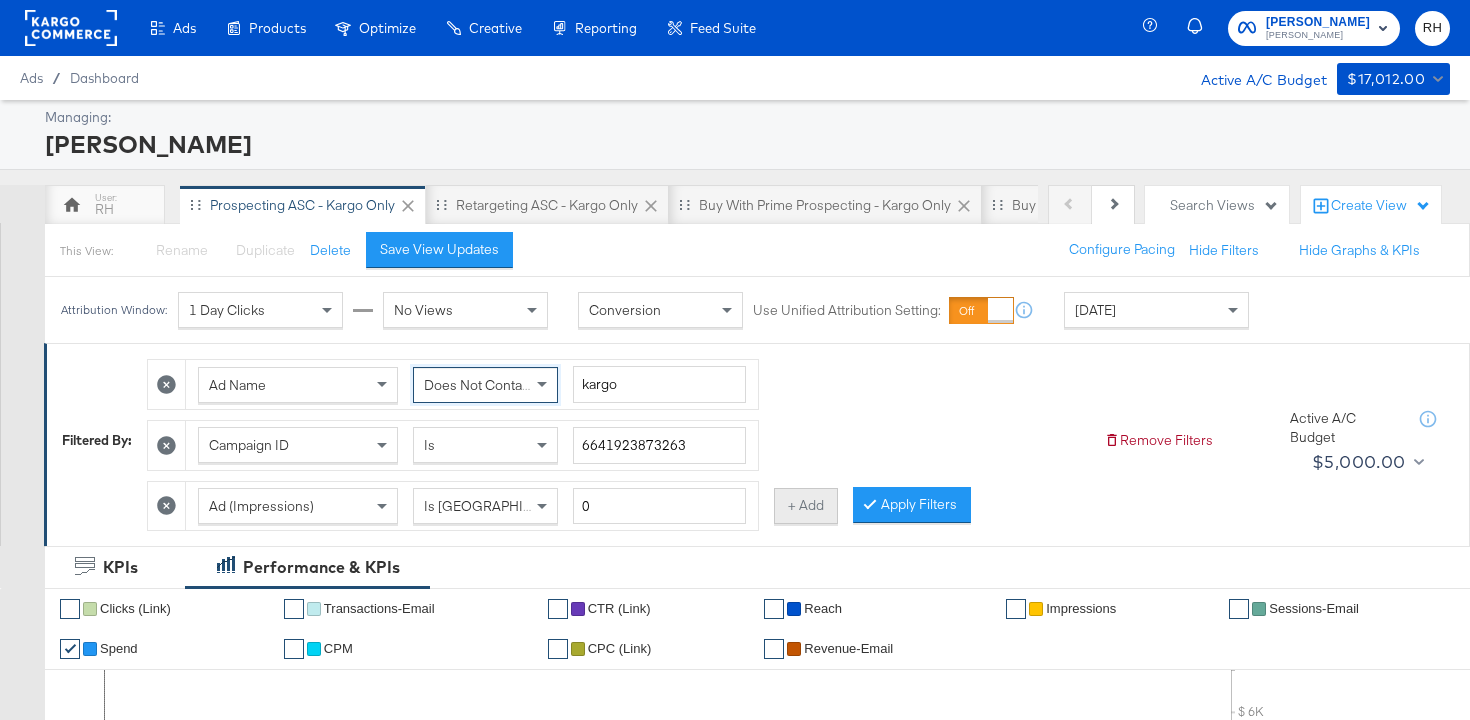 click on "+ Add" at bounding box center (806, 506) 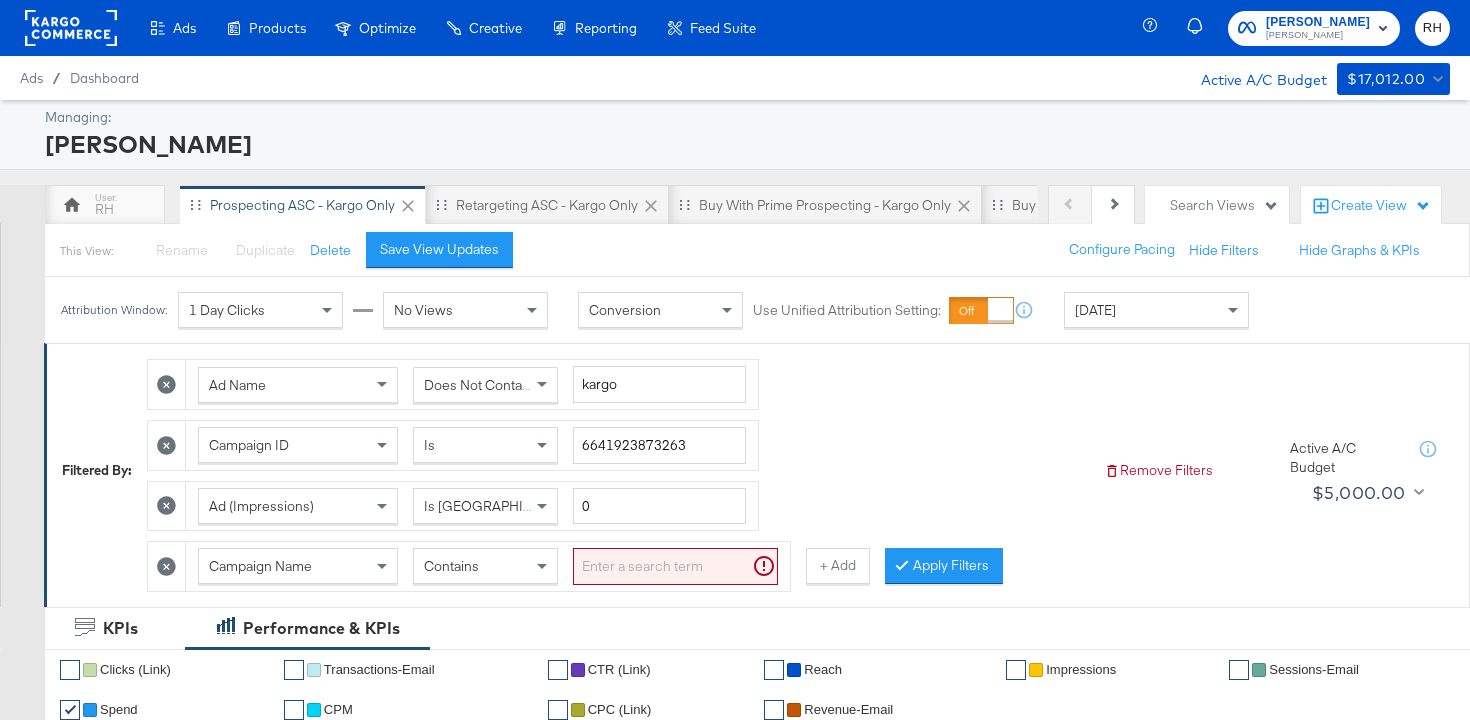 click on "Campaign Name" at bounding box center (298, 566) 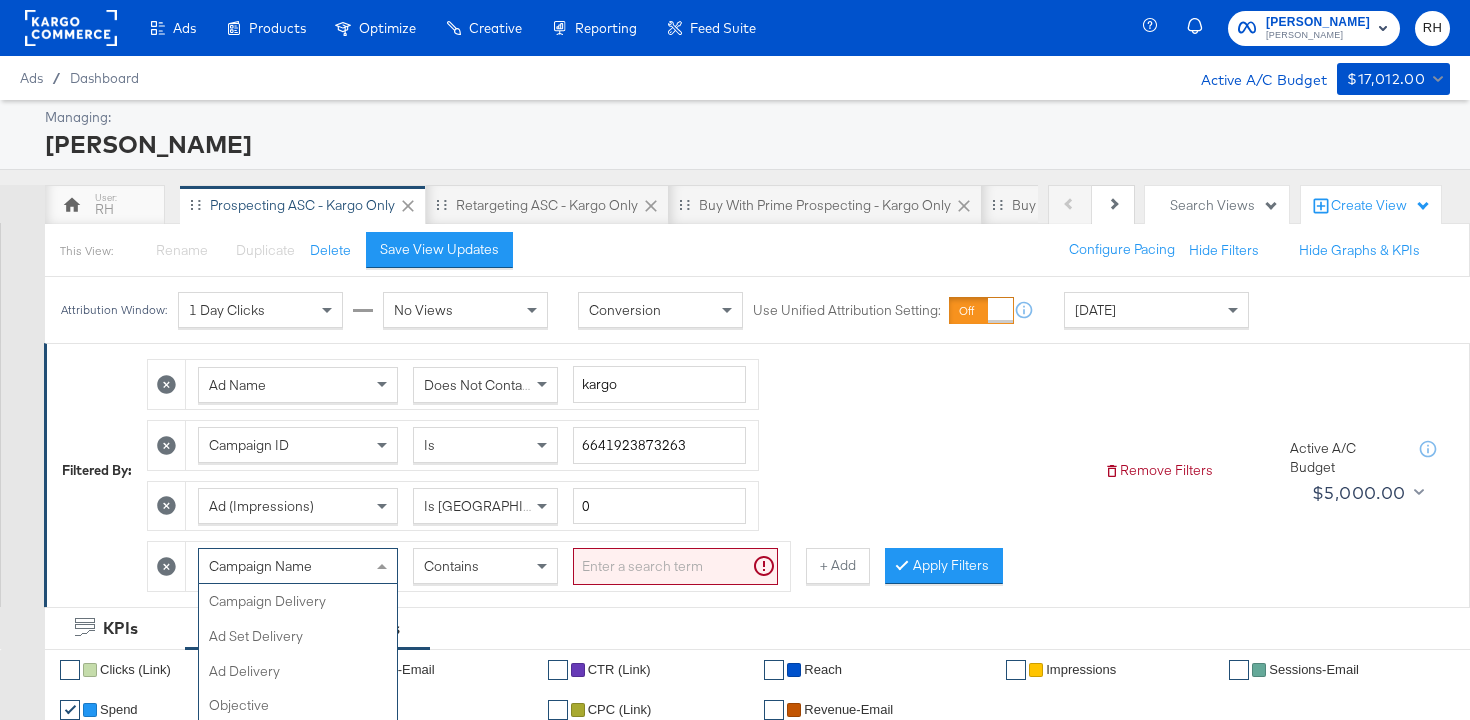 scroll, scrollTop: 63, scrollLeft: 0, axis: vertical 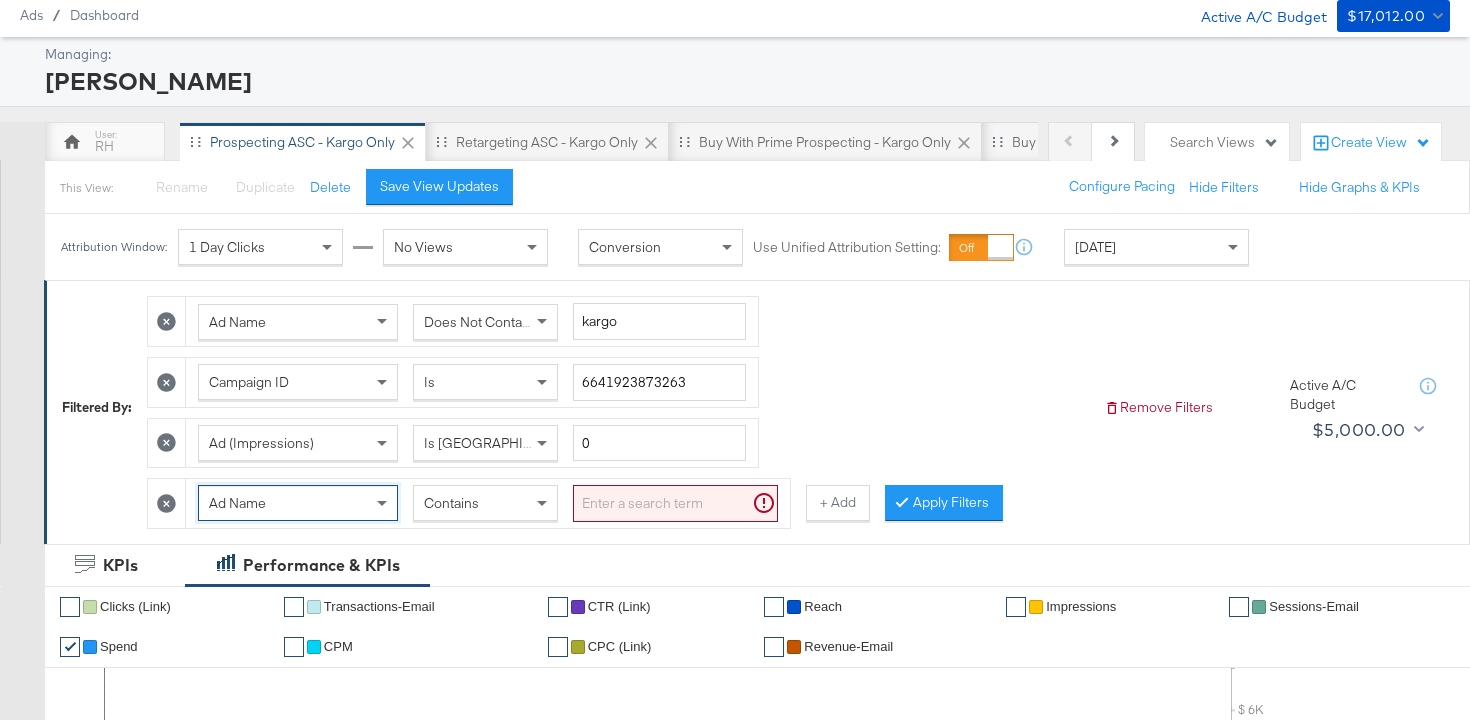 click at bounding box center [675, 503] 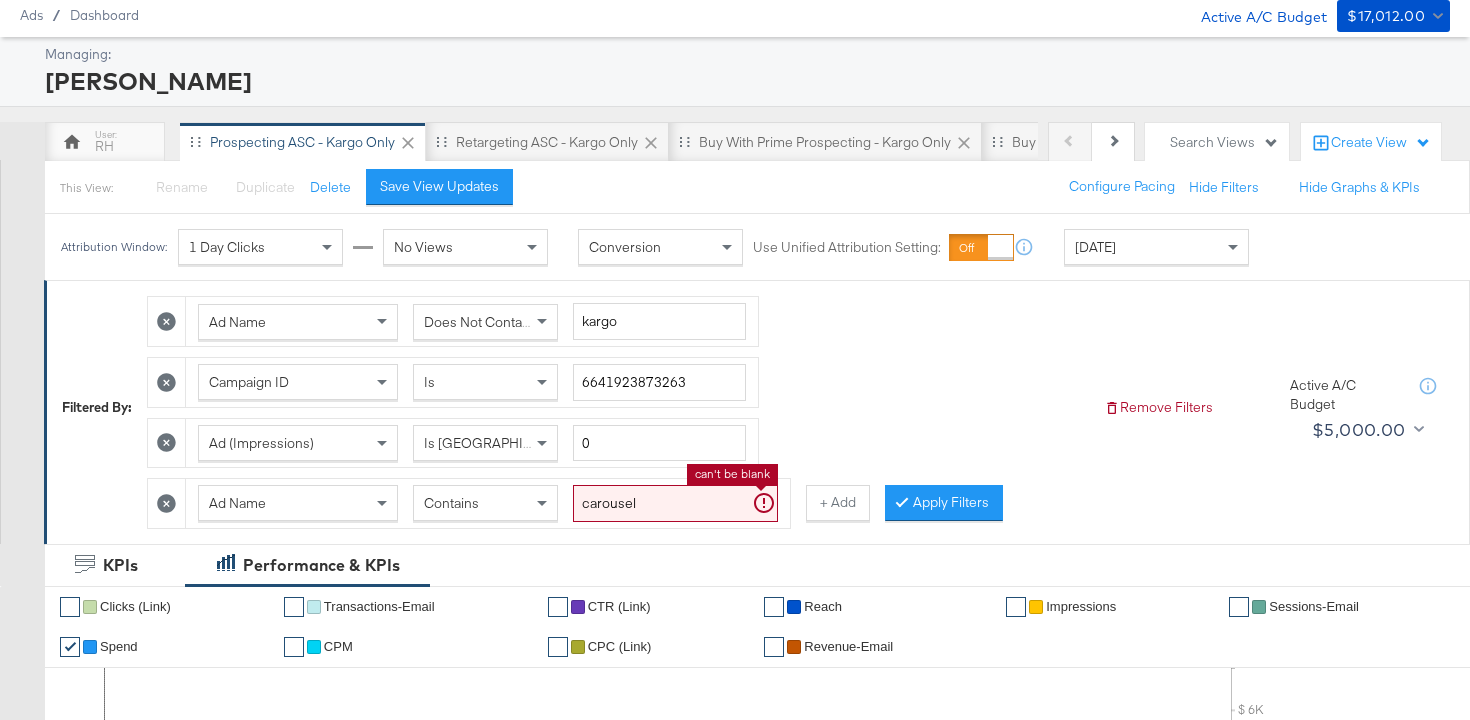 type on "carousel" 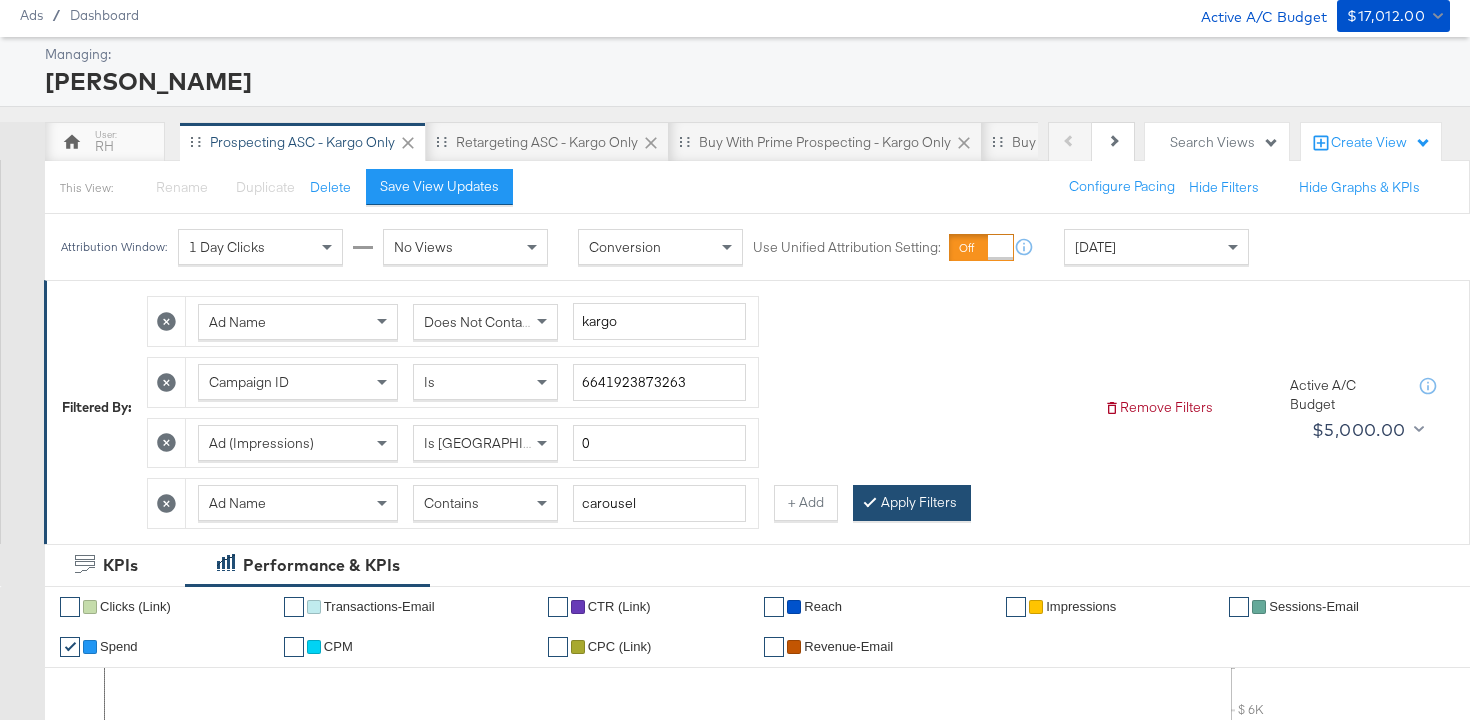click on "Apply Filters" at bounding box center (912, 503) 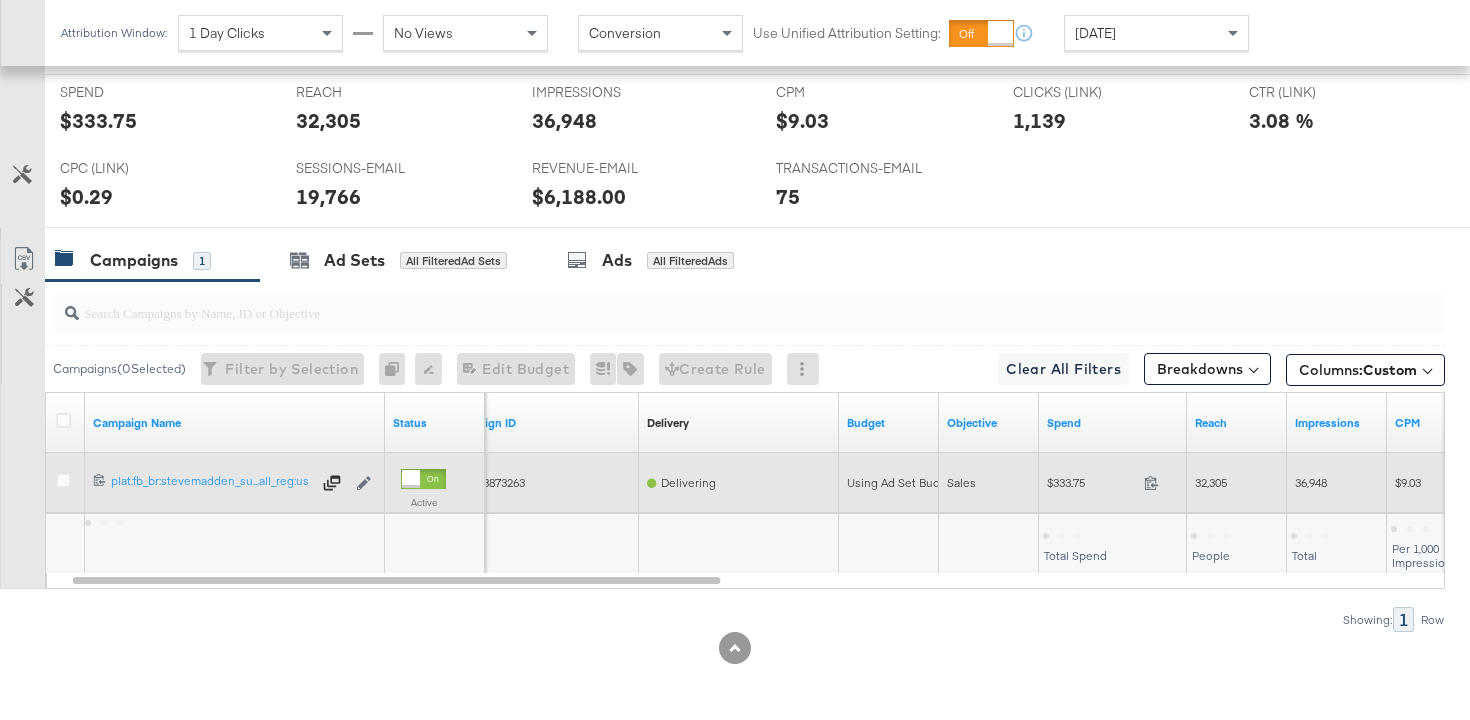scroll, scrollTop: 1005, scrollLeft: 0, axis: vertical 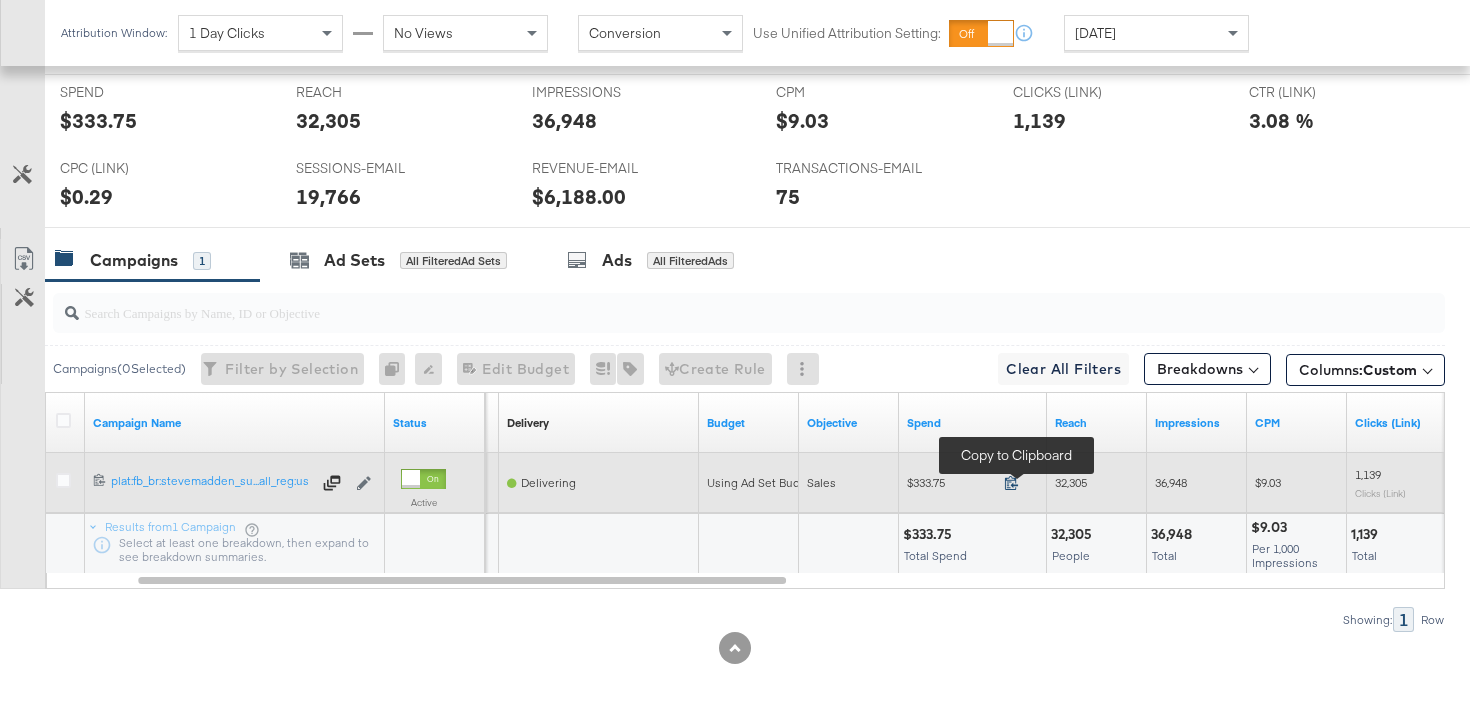 click 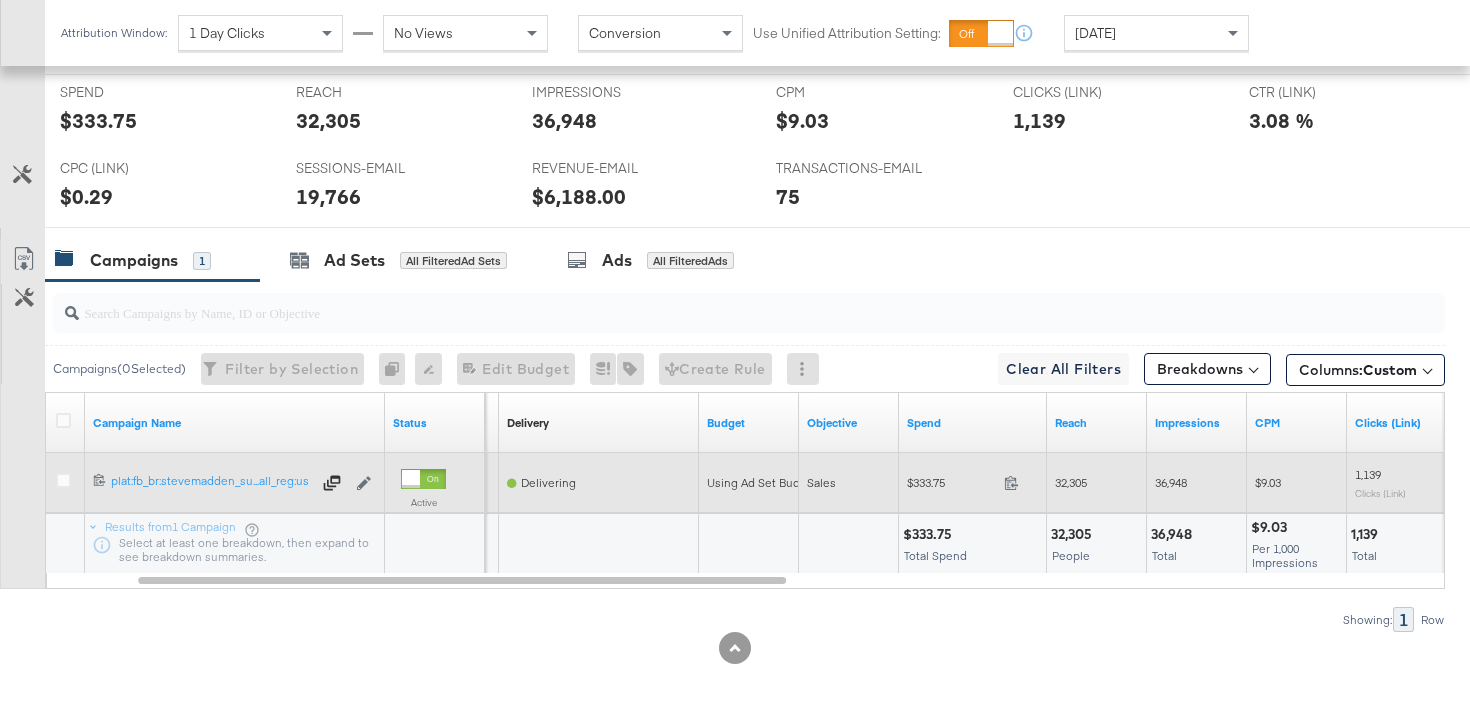 click on "32,305" at bounding box center (1071, 482) 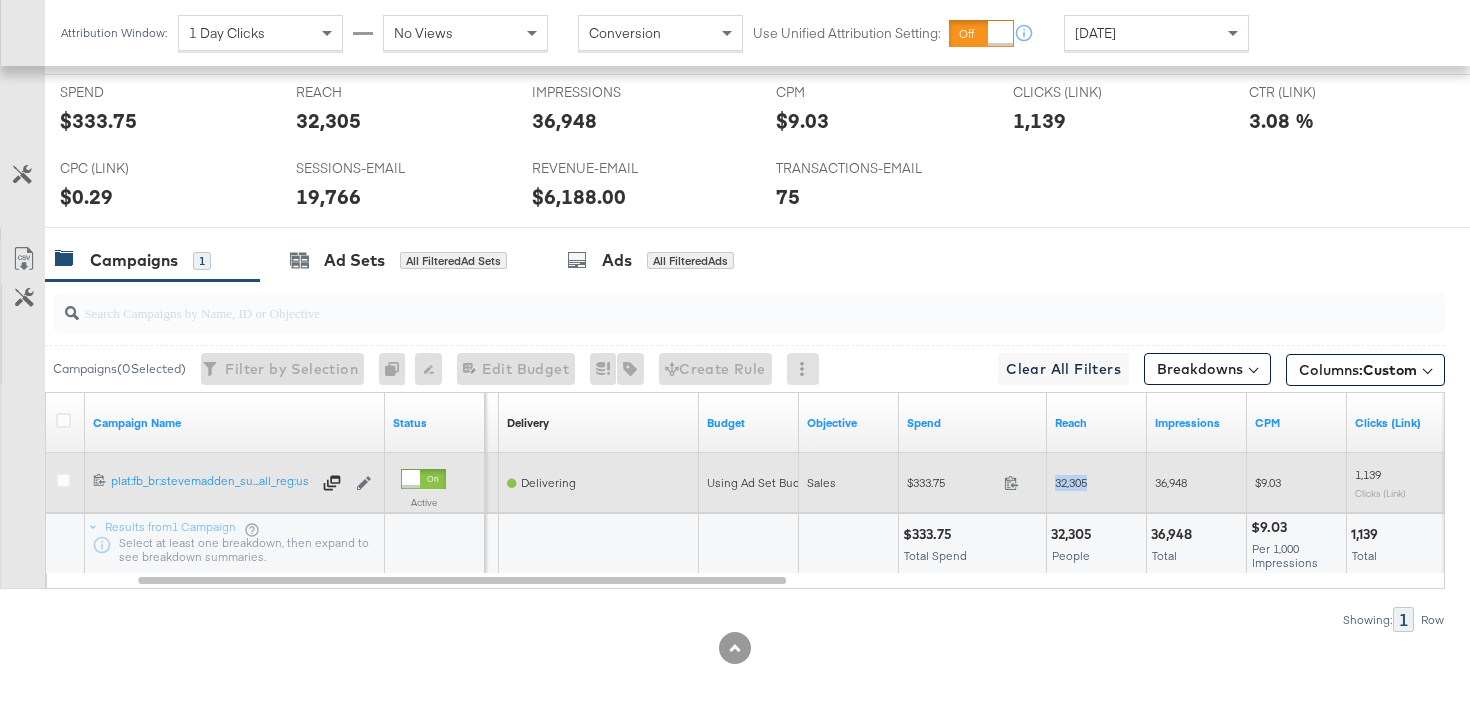 click on "32,305" at bounding box center [1071, 482] 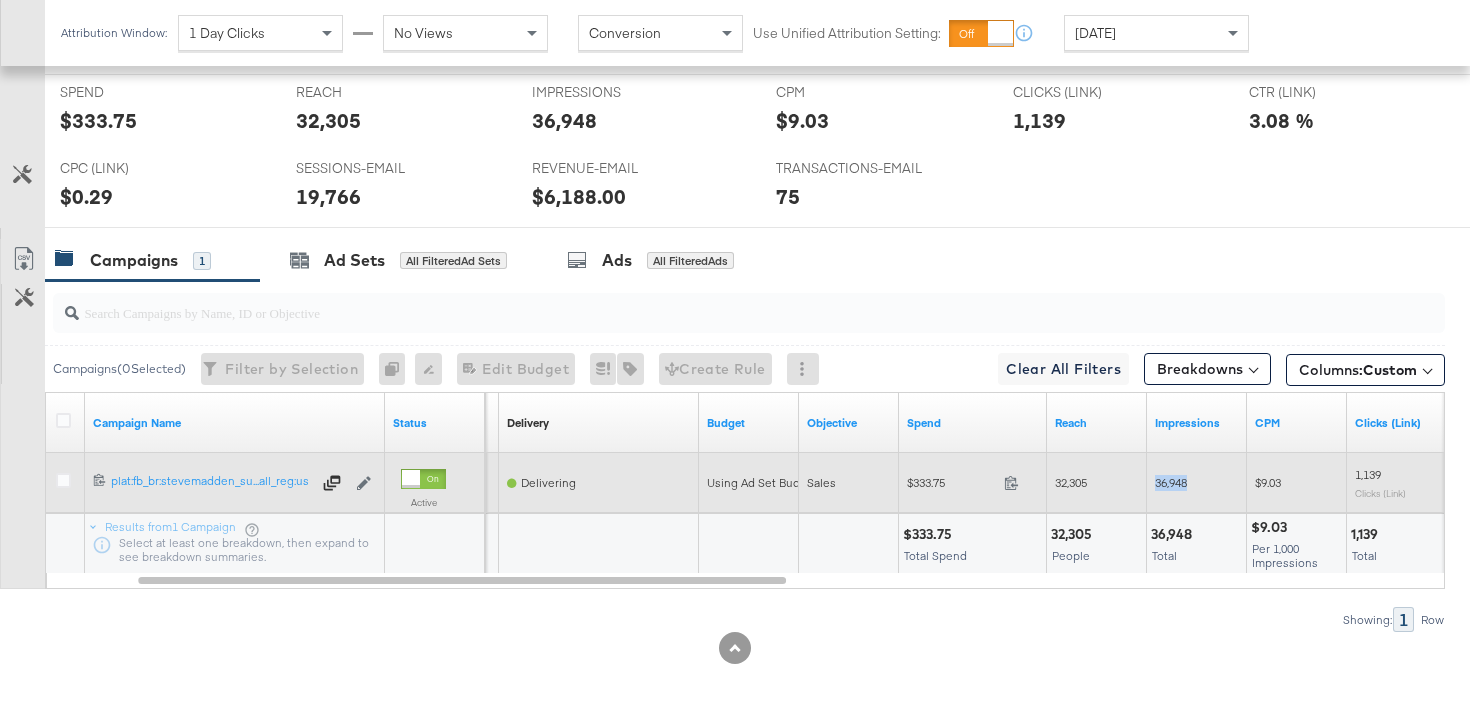 click on "36,948" at bounding box center [1171, 482] 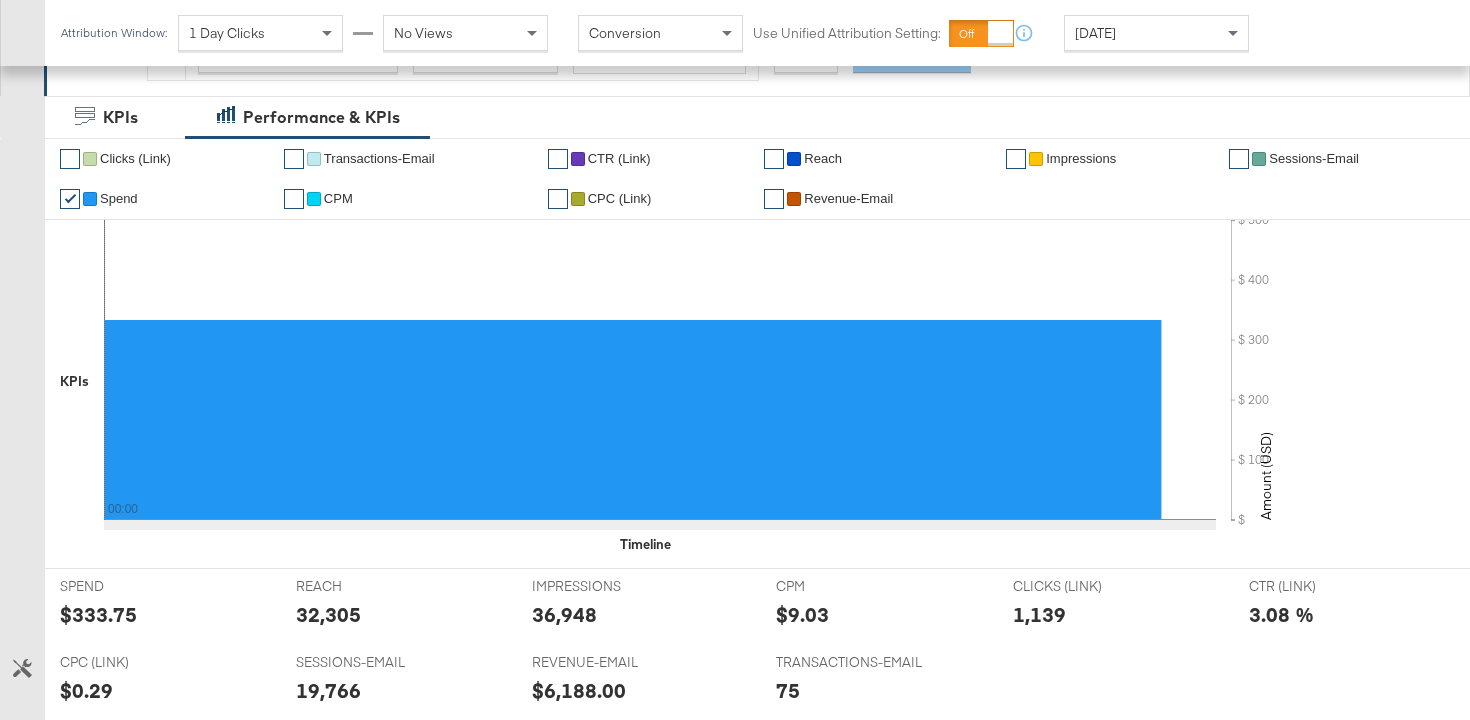 scroll, scrollTop: 0, scrollLeft: 0, axis: both 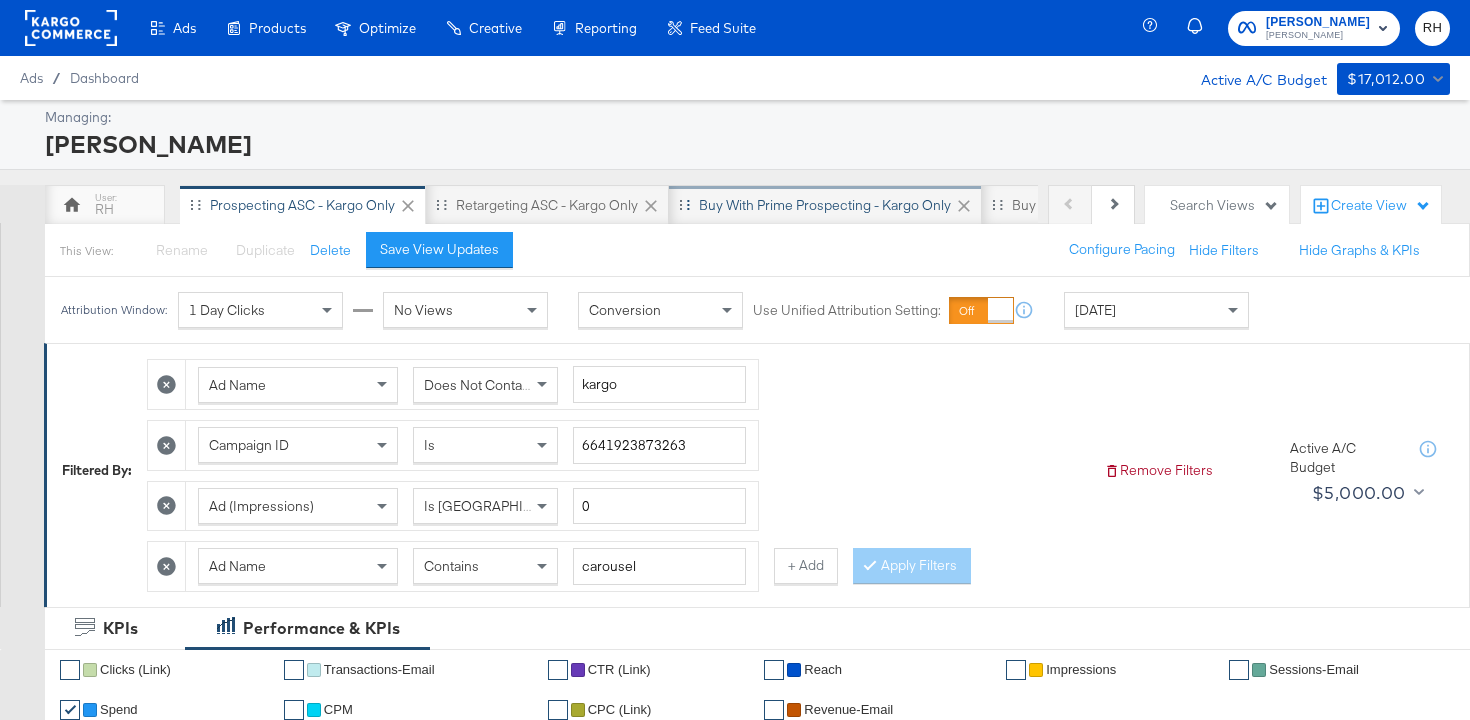 click on "Buy with Prime Prospecting - Kargo only" at bounding box center (825, 205) 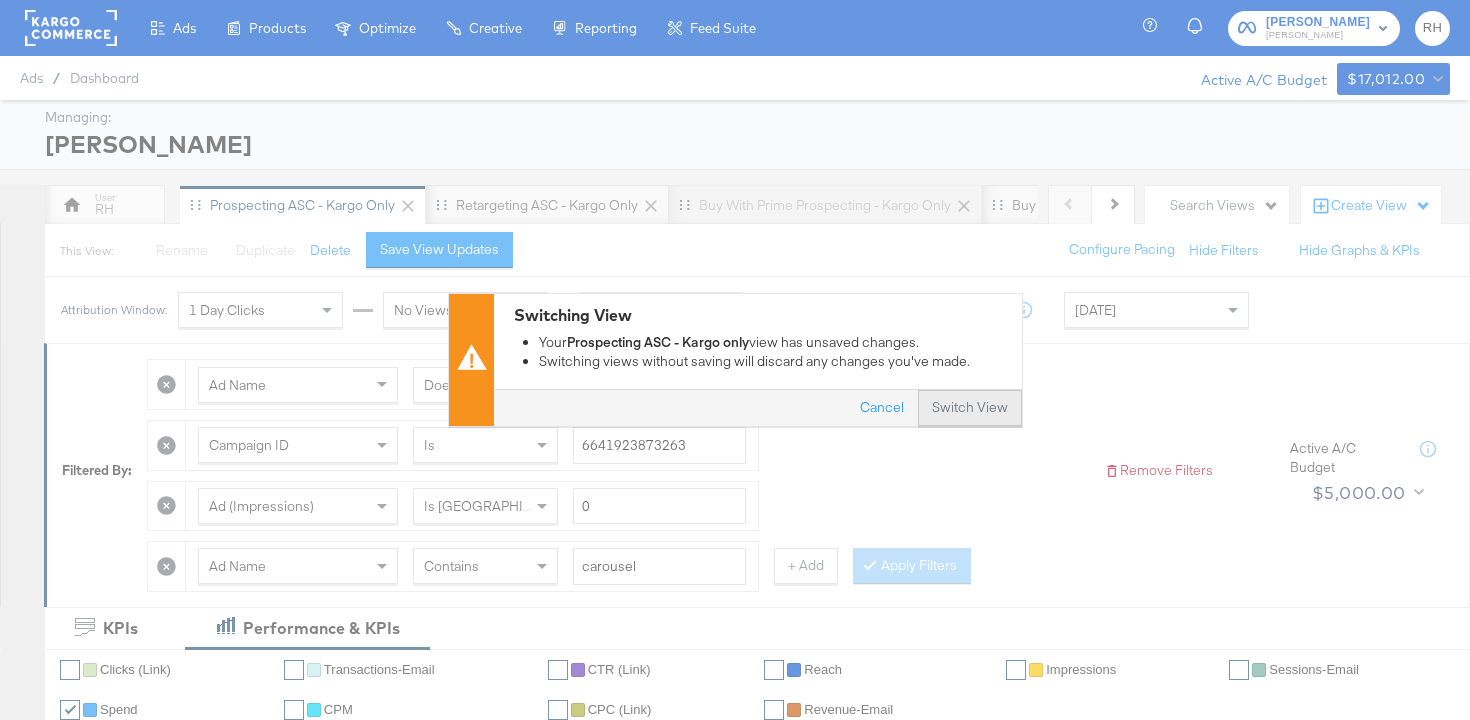 click on "Switch View" at bounding box center [970, 409] 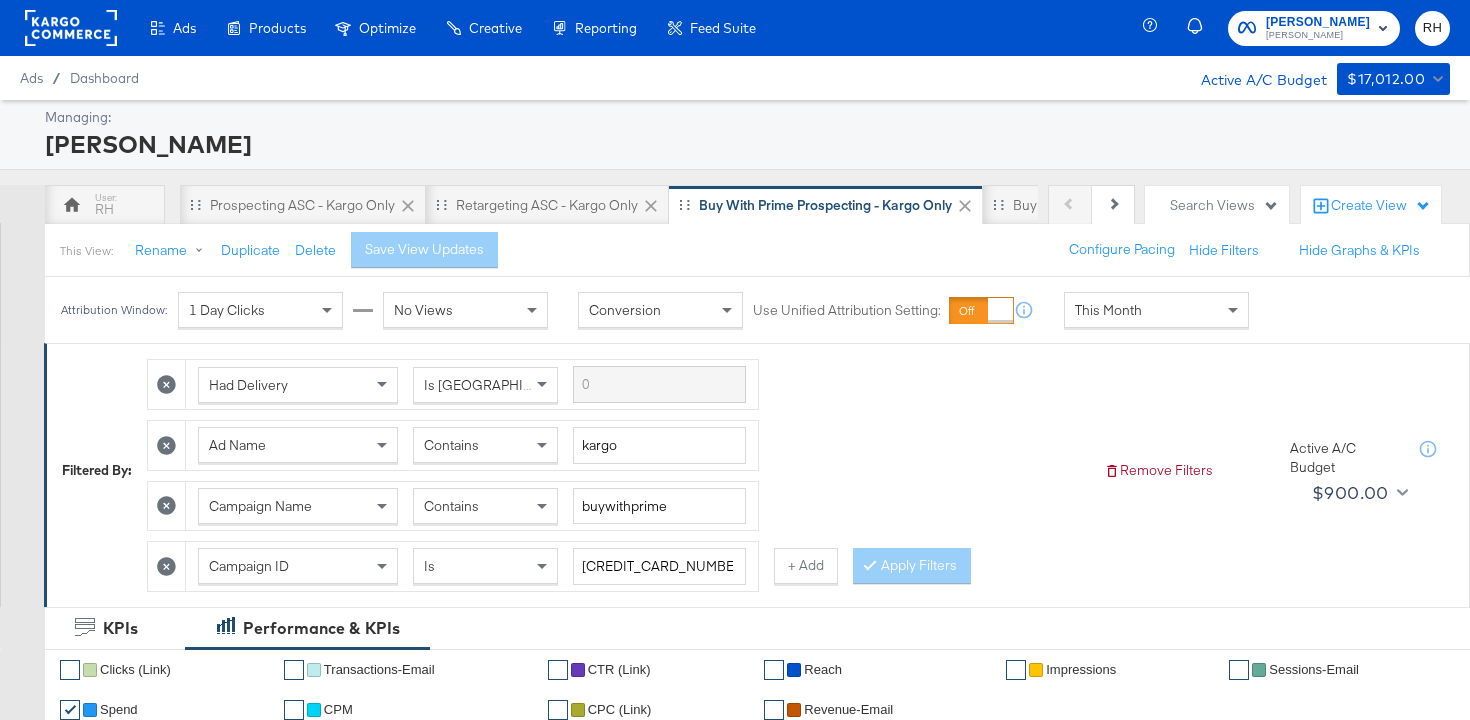 click on "This Month" at bounding box center [1108, 310] 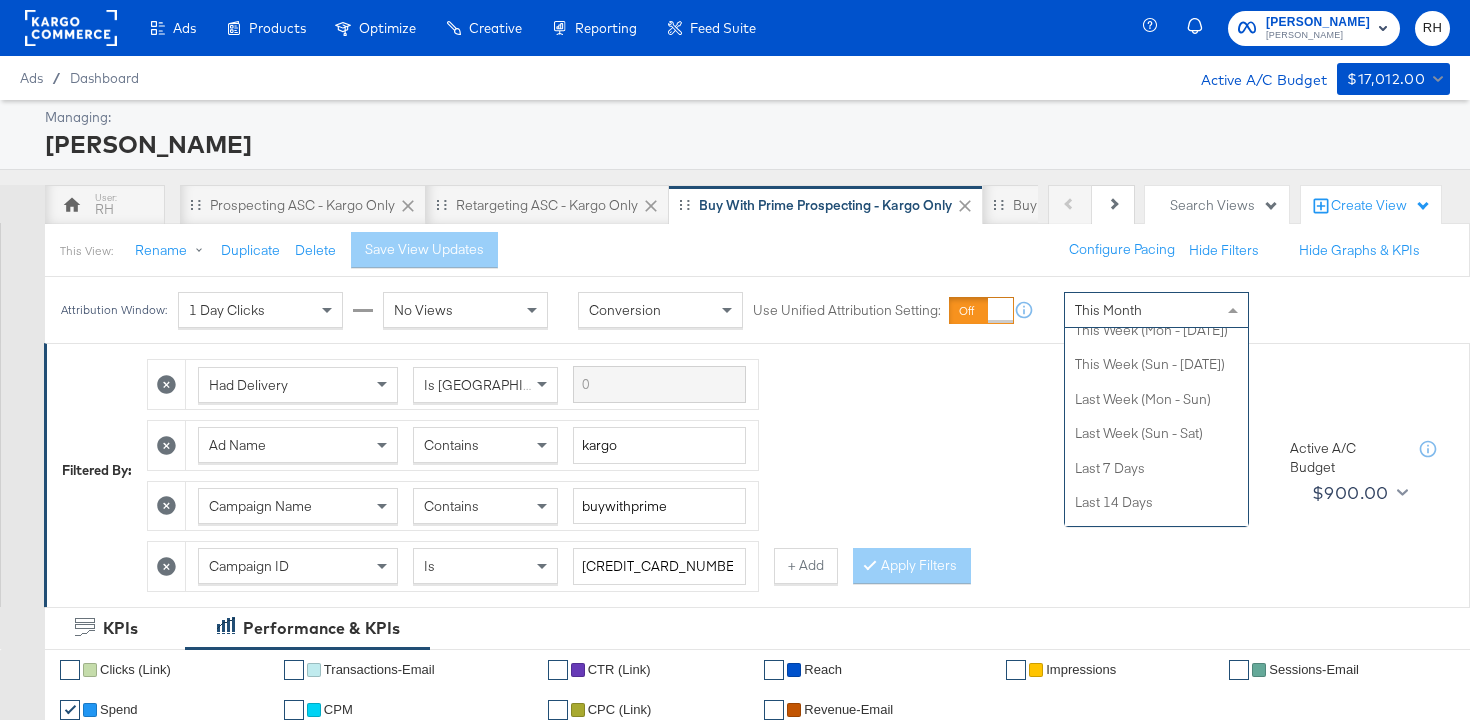 scroll, scrollTop: 0, scrollLeft: 0, axis: both 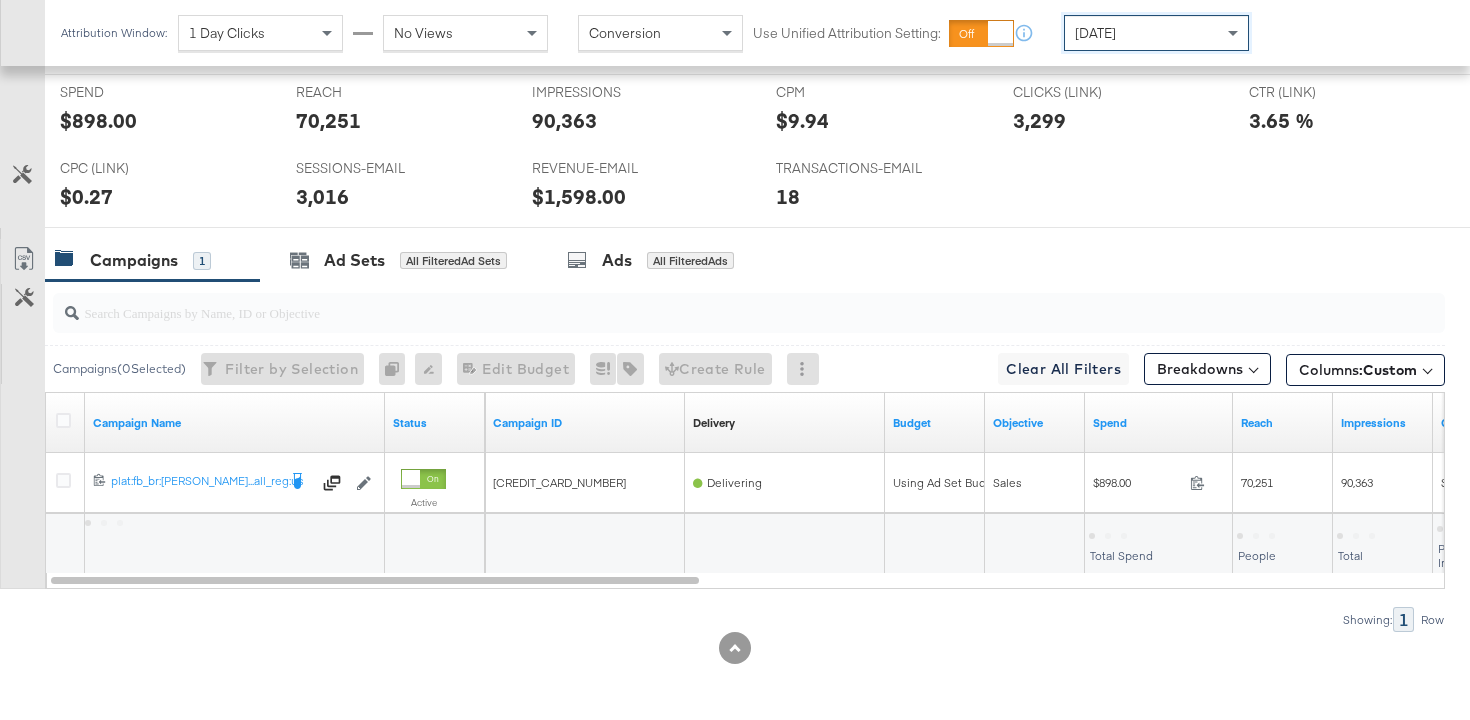 click on "Sales" at bounding box center [1035, 483] 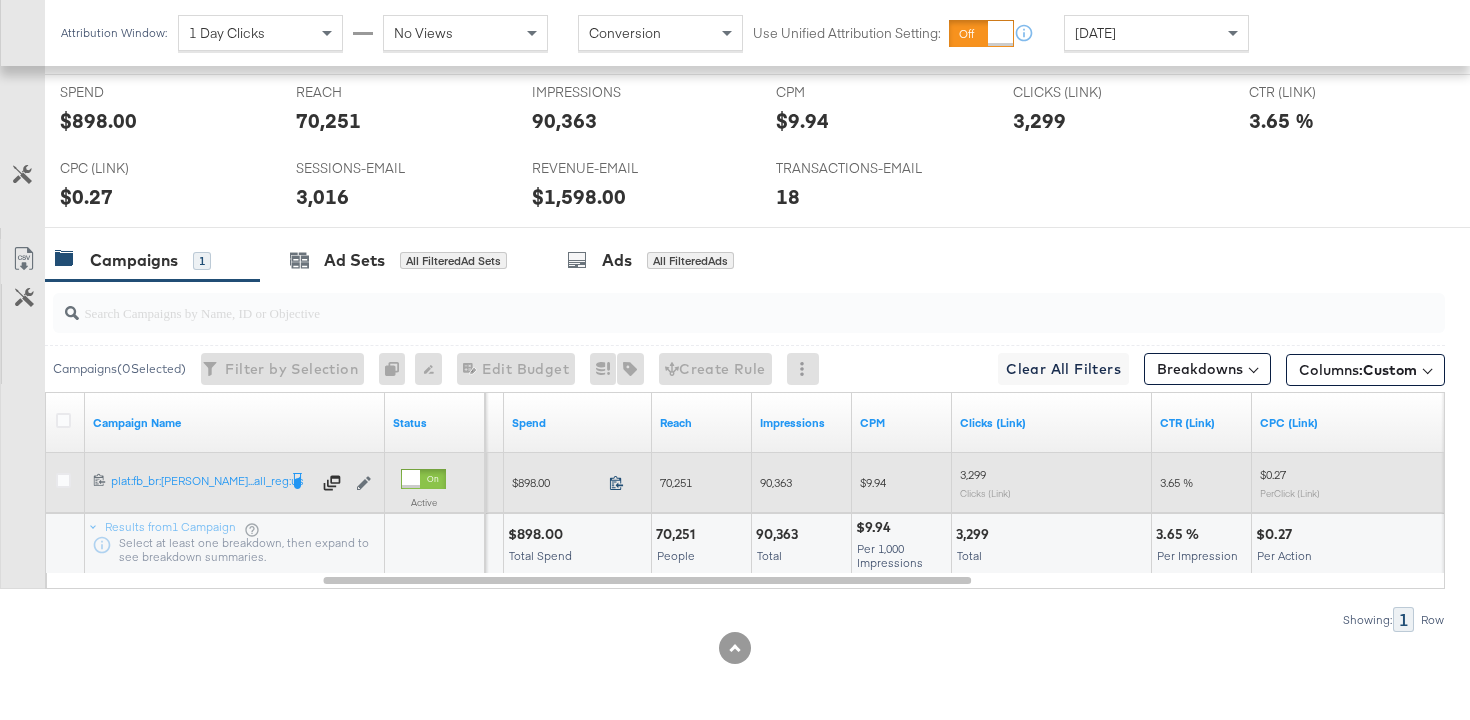 click 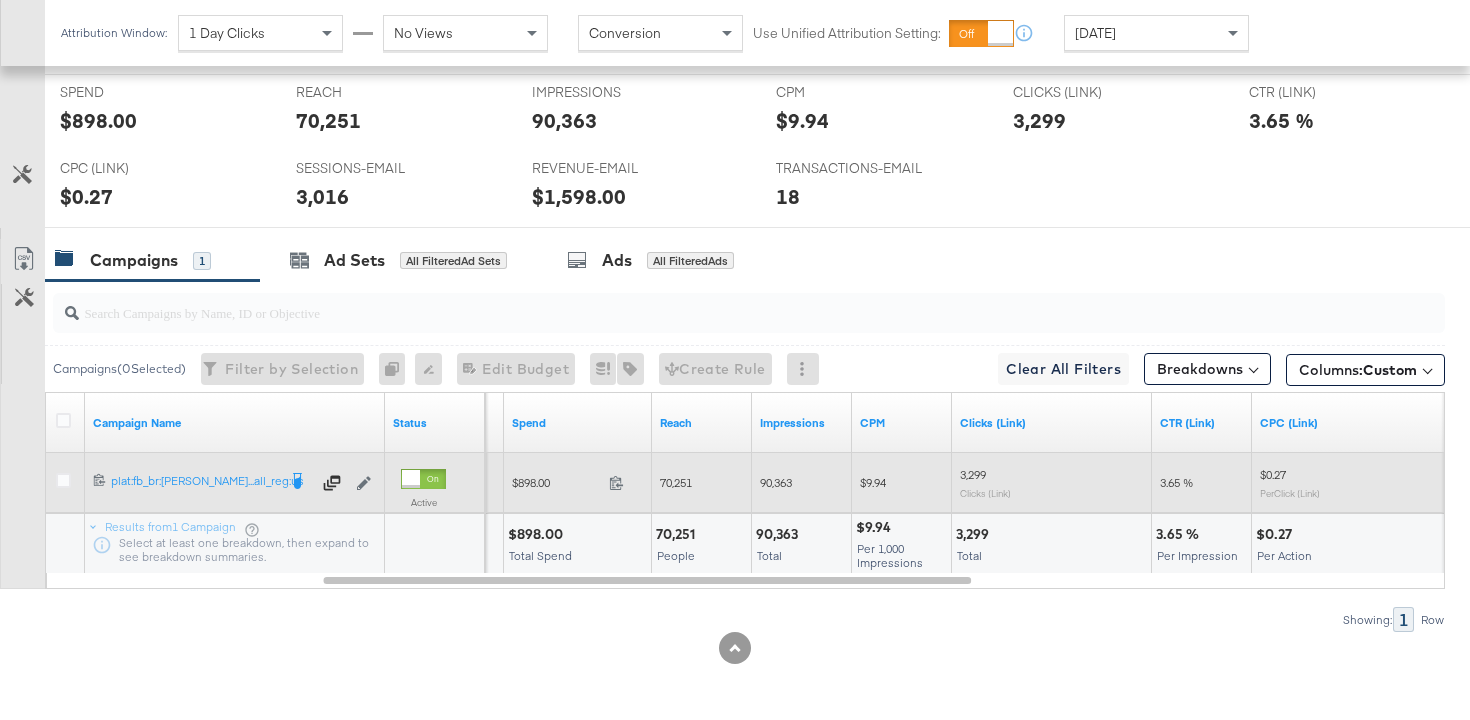 click on "70,251" at bounding box center (676, 482) 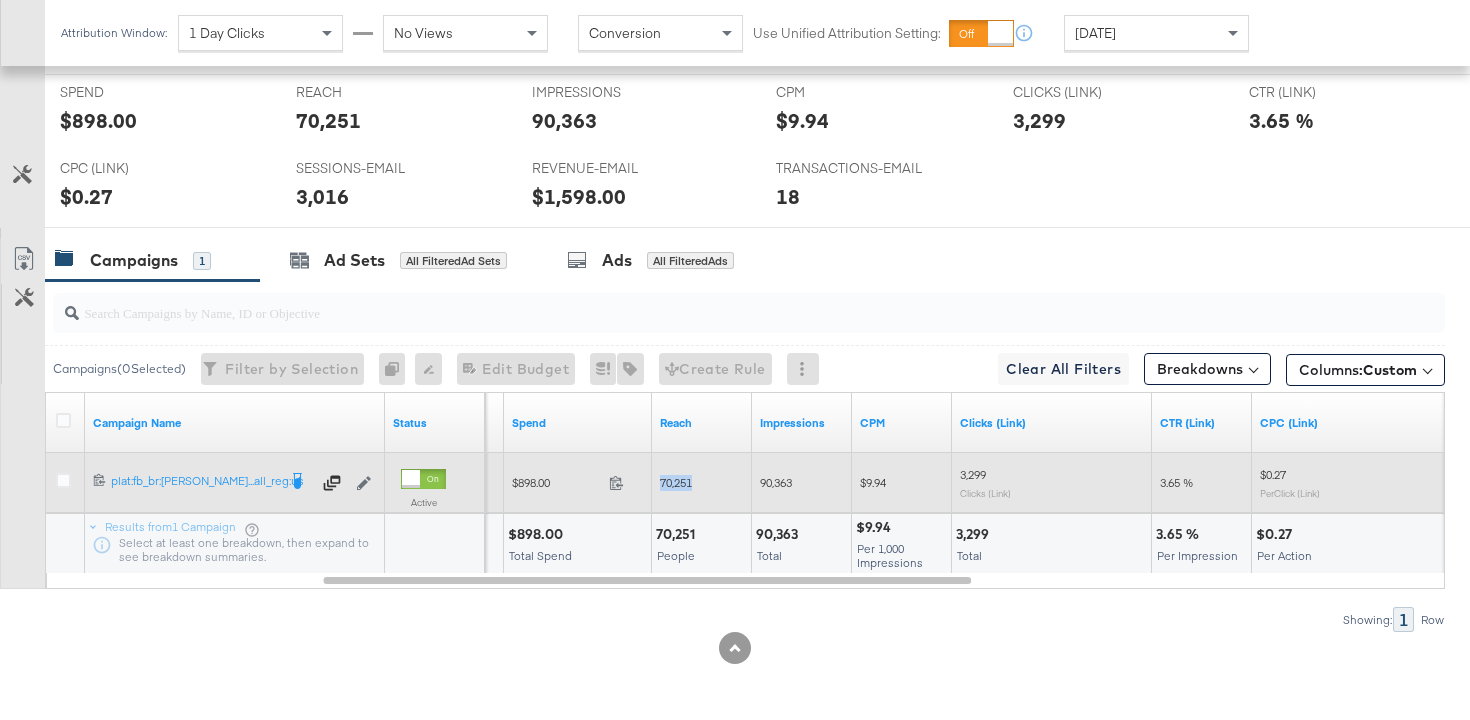 click on "90,363" at bounding box center [776, 482] 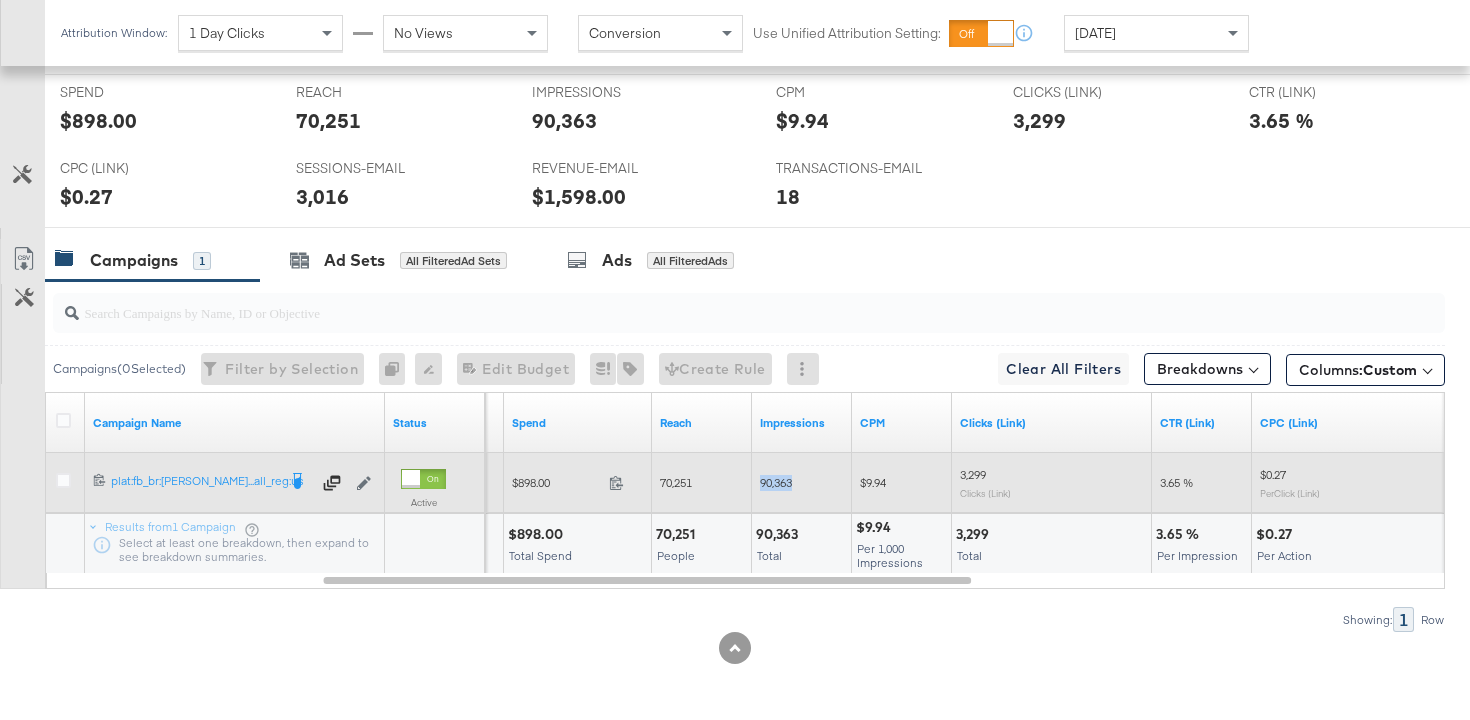 click on "90,363" at bounding box center [776, 482] 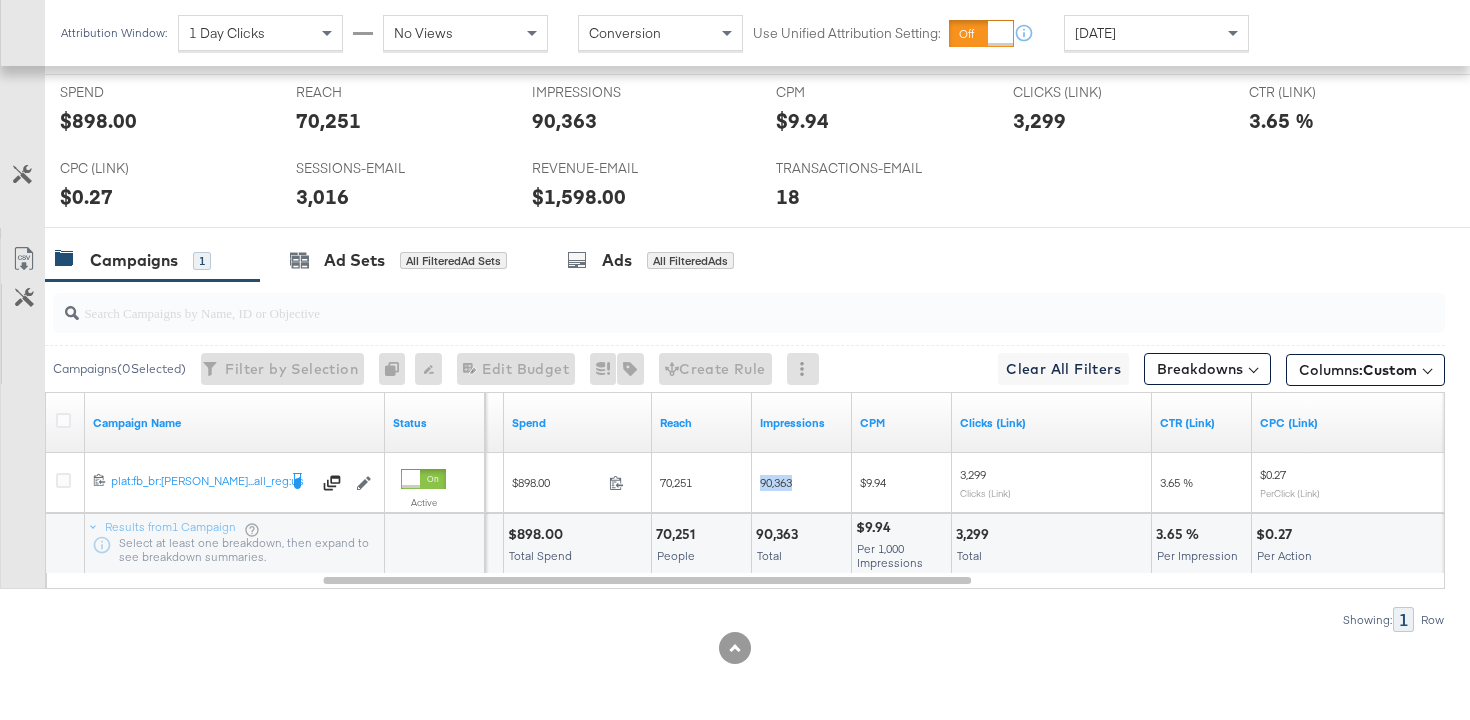 scroll, scrollTop: 0, scrollLeft: 0, axis: both 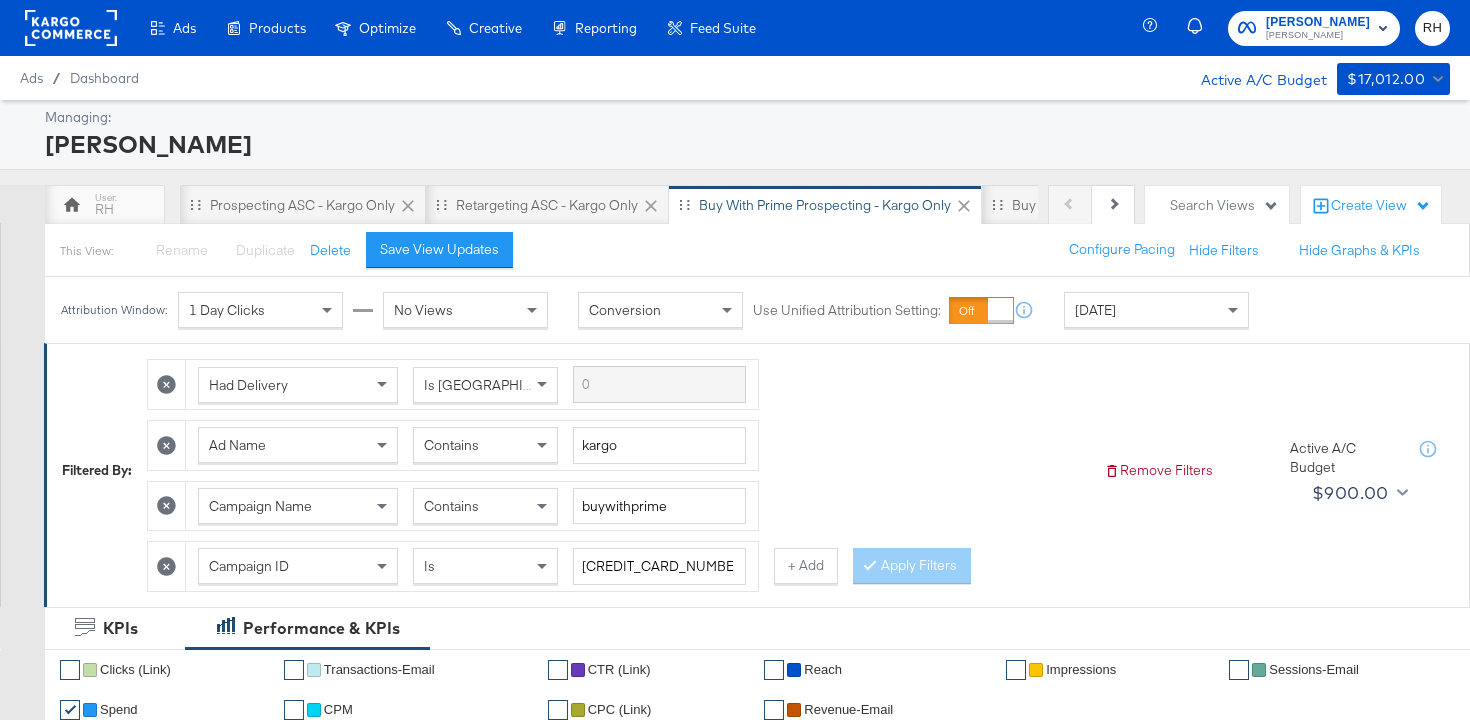 click on "Contains" at bounding box center (485, 445) 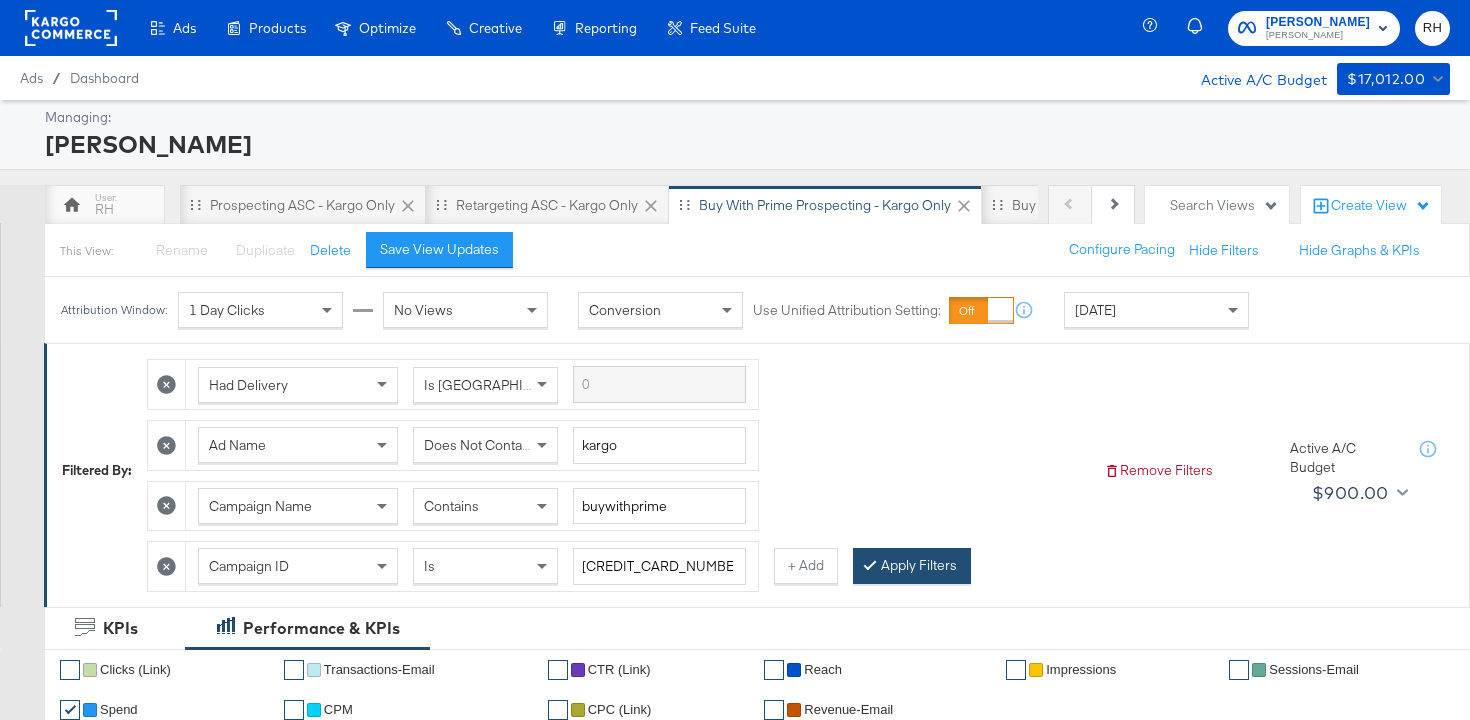 click at bounding box center (874, 565) 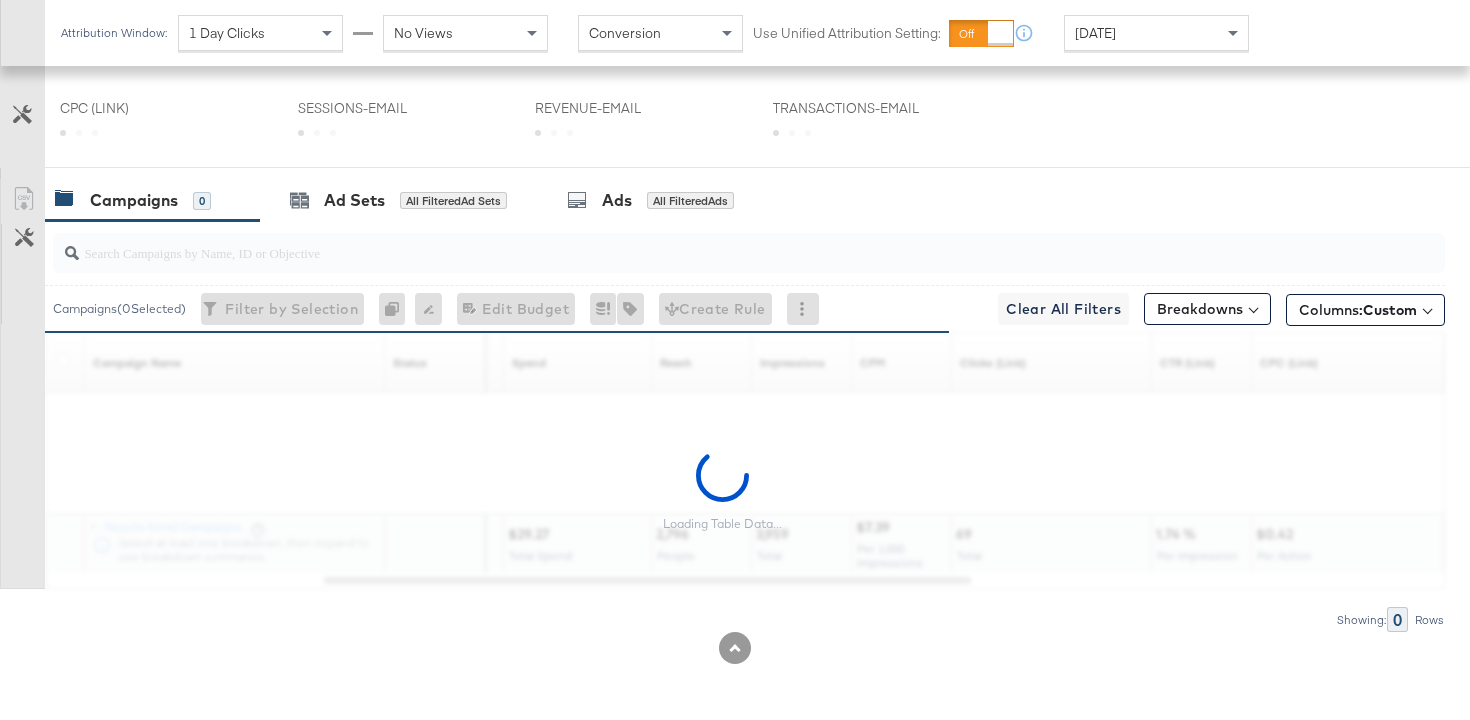 scroll, scrollTop: 1005, scrollLeft: 0, axis: vertical 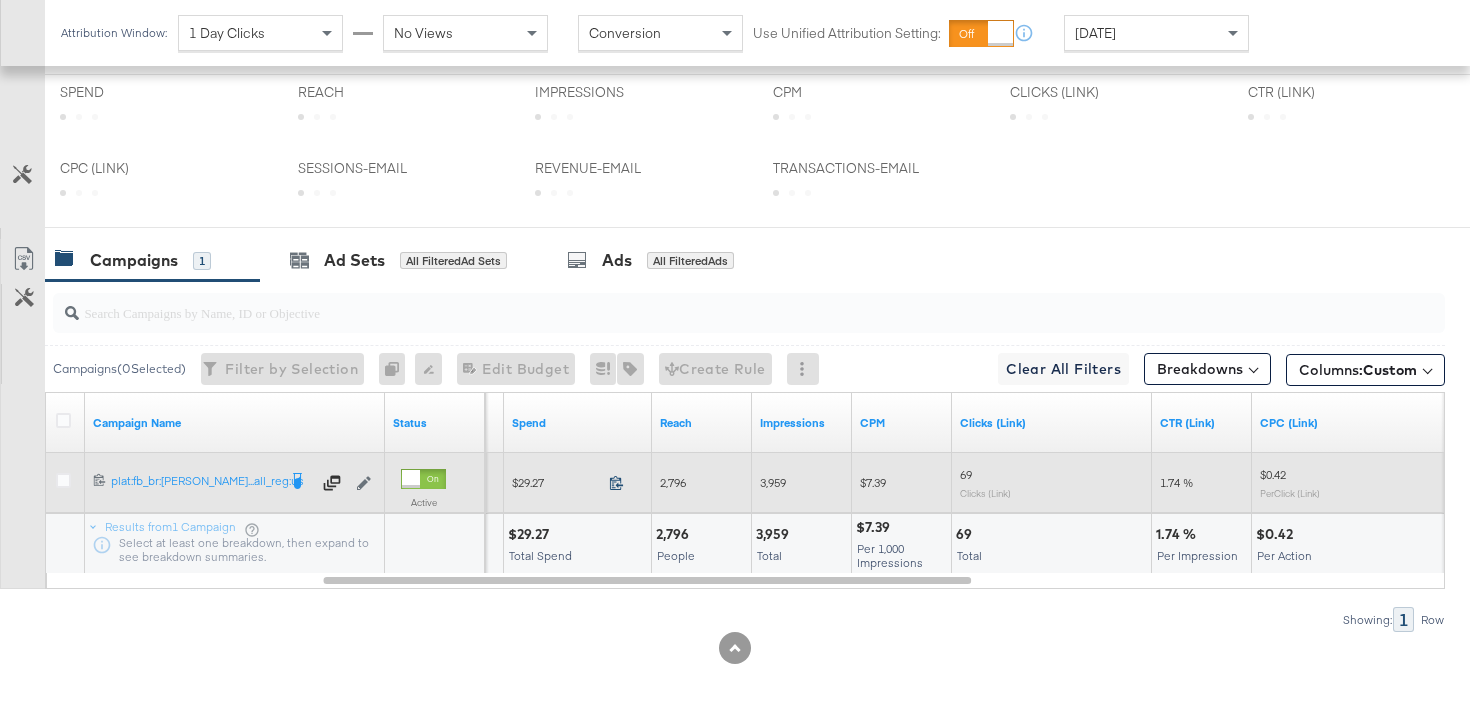 click 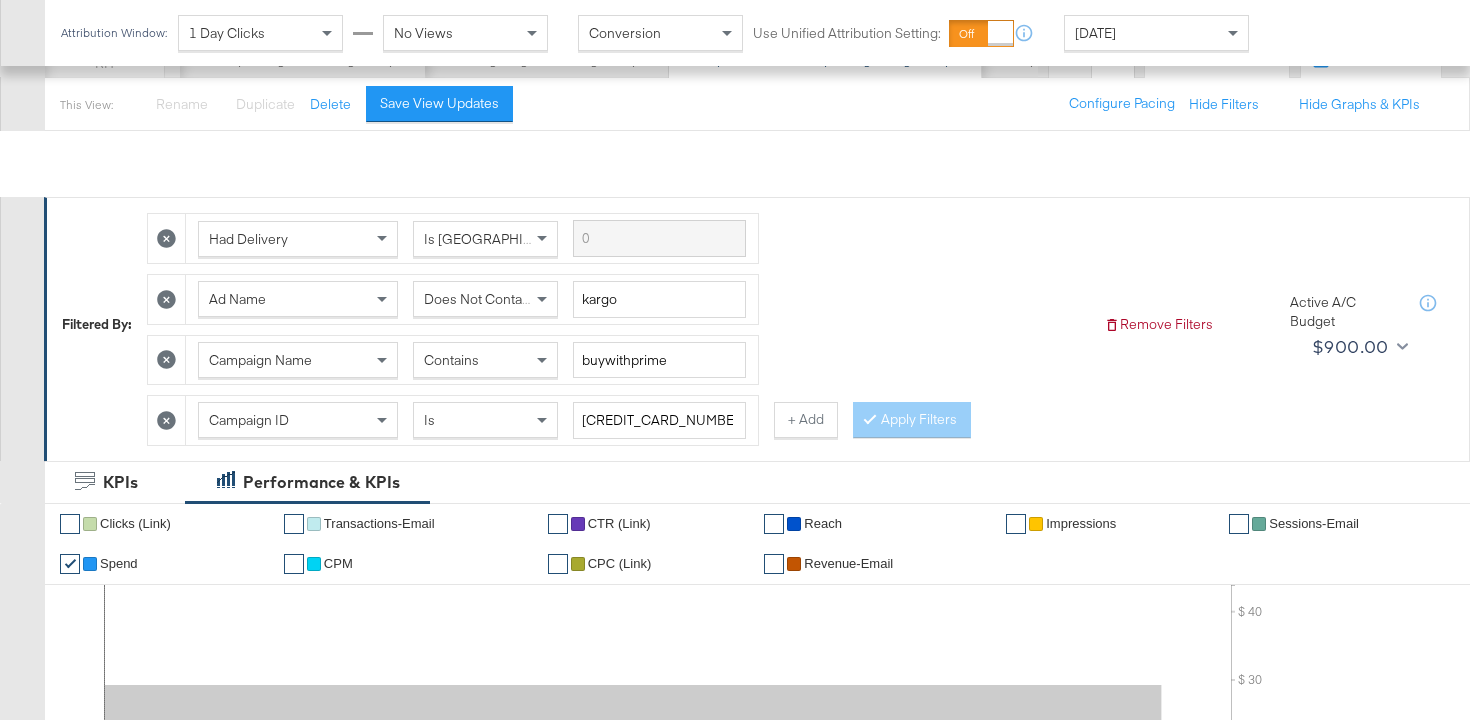 scroll, scrollTop: 0, scrollLeft: 0, axis: both 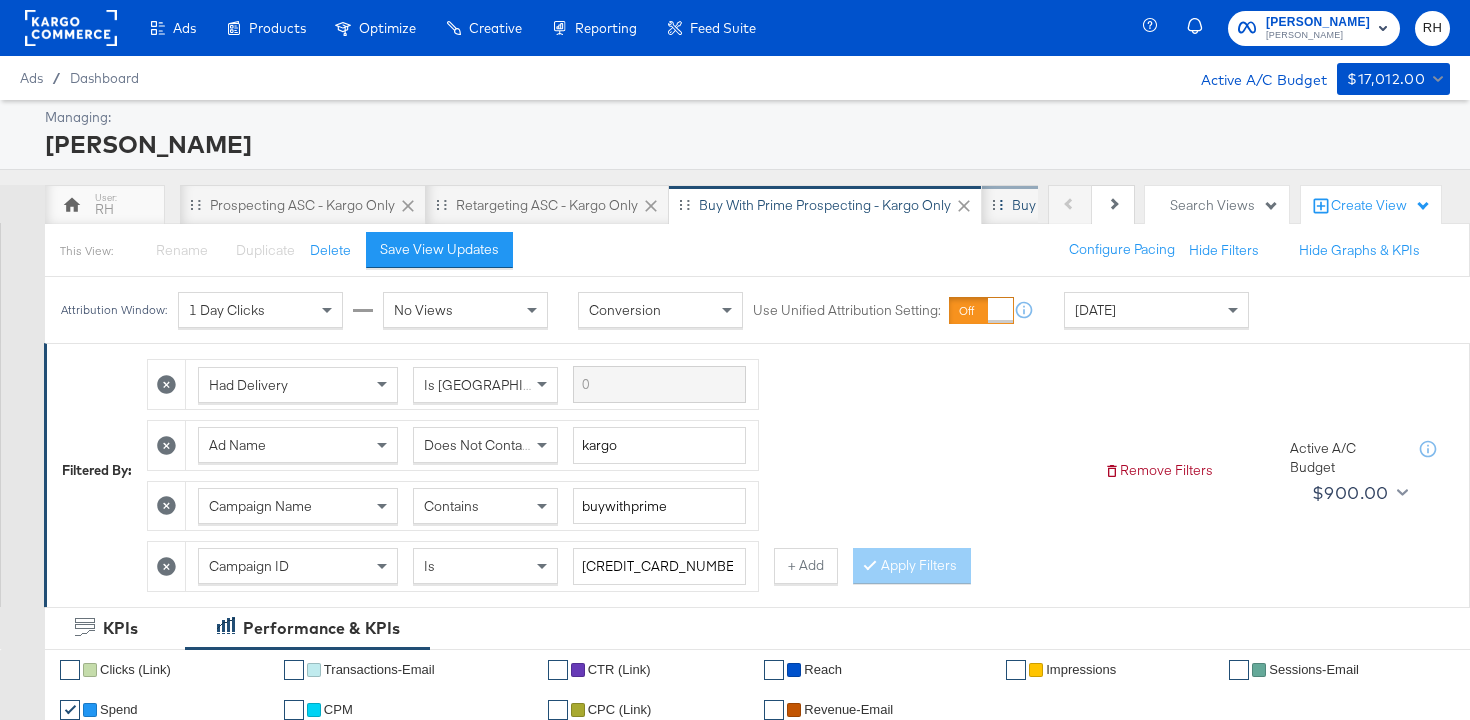 click on "Buy with Prime Retargeting - Kargo only" at bounding box center (1136, 205) 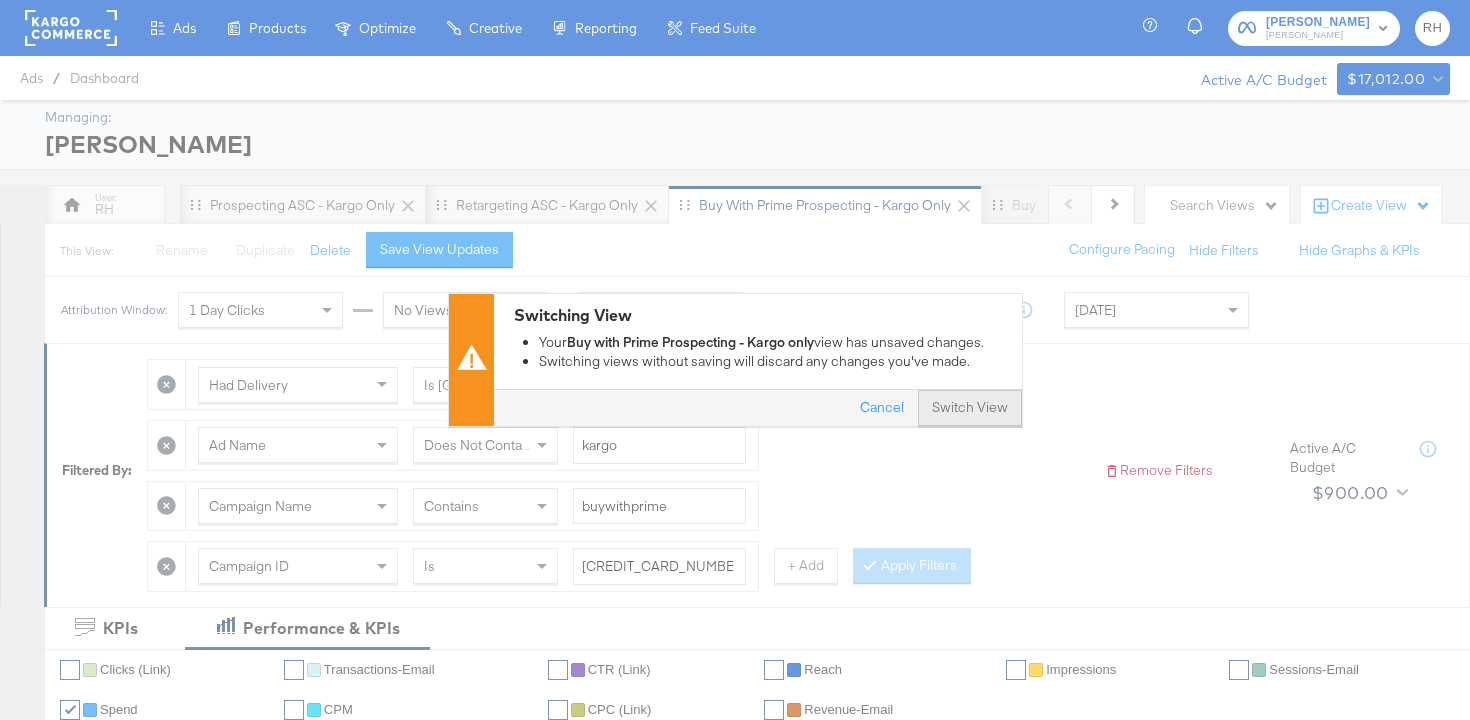 click on "Switch View" at bounding box center (970, 409) 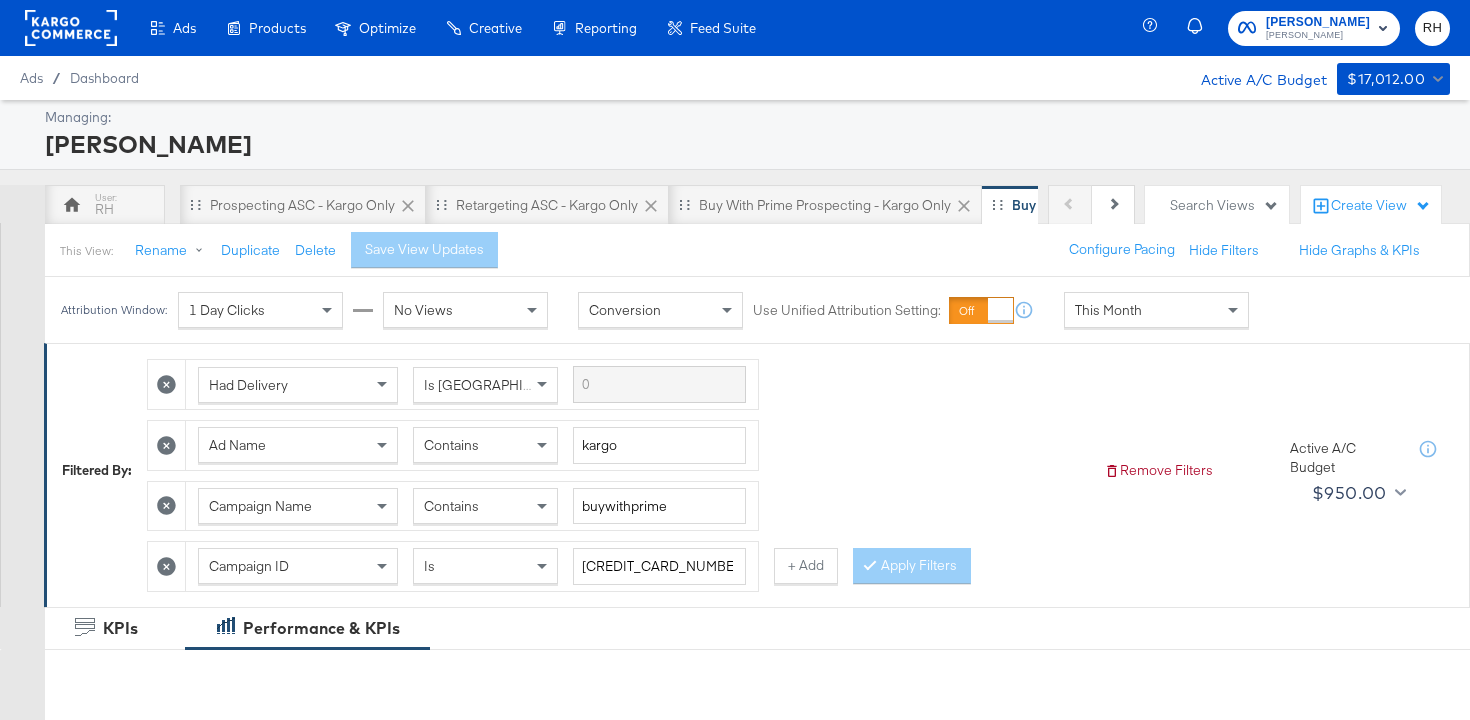 click on "This Month" at bounding box center [1108, 310] 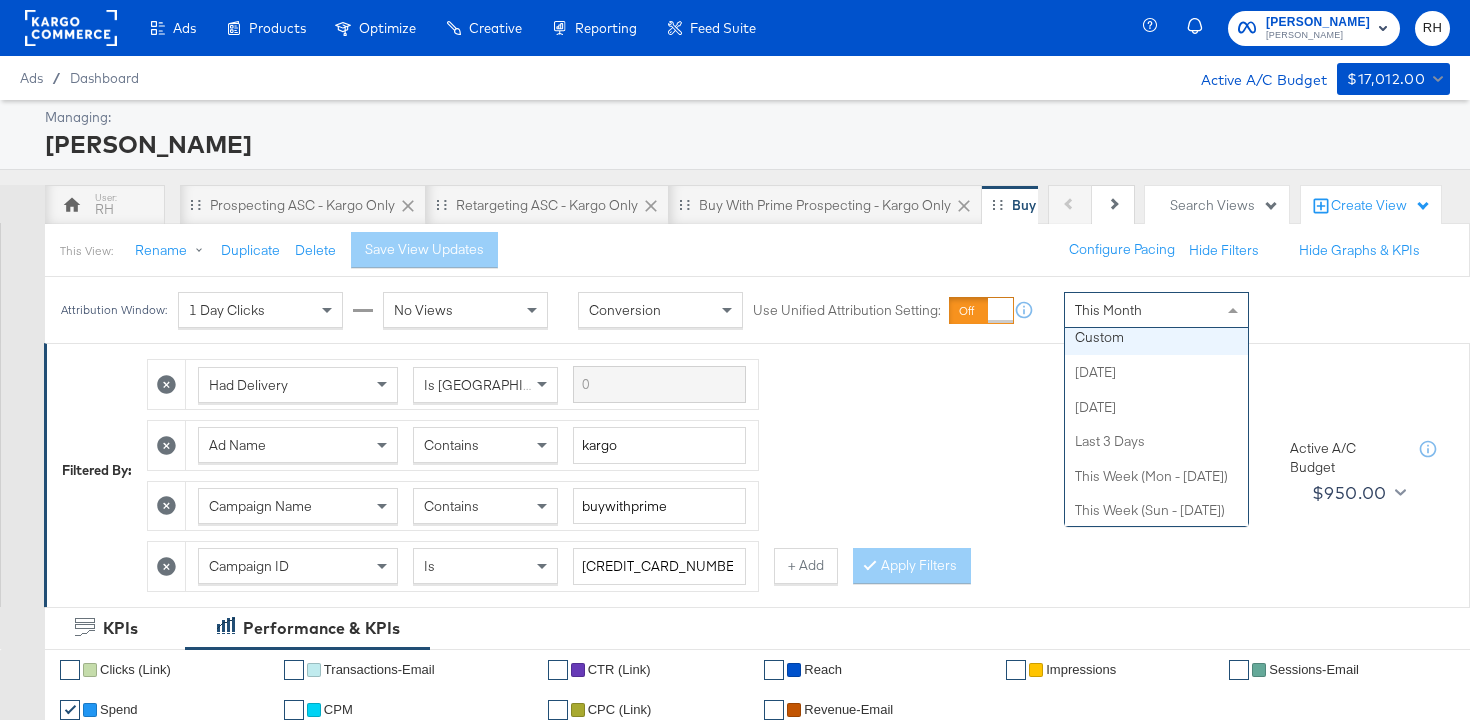 scroll, scrollTop: 0, scrollLeft: 0, axis: both 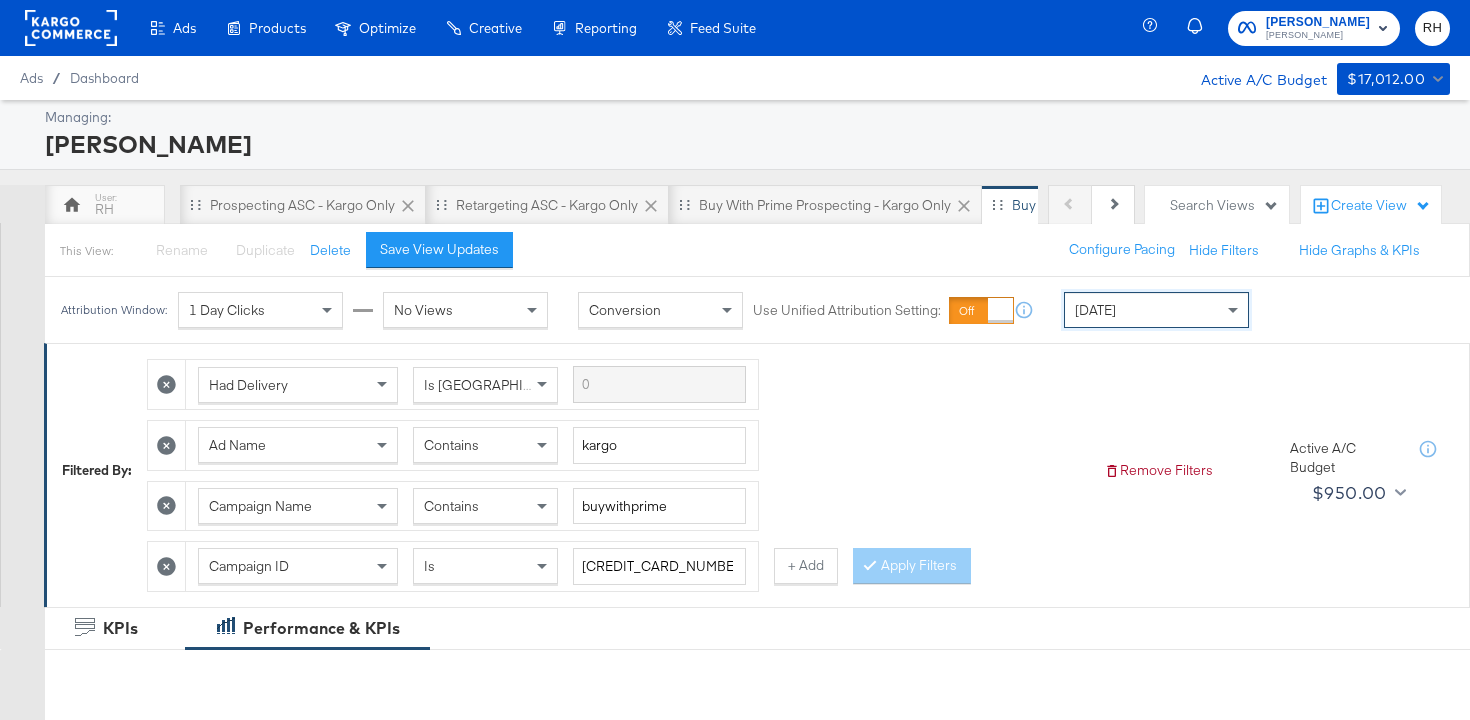 click on "Contains" at bounding box center [451, 445] 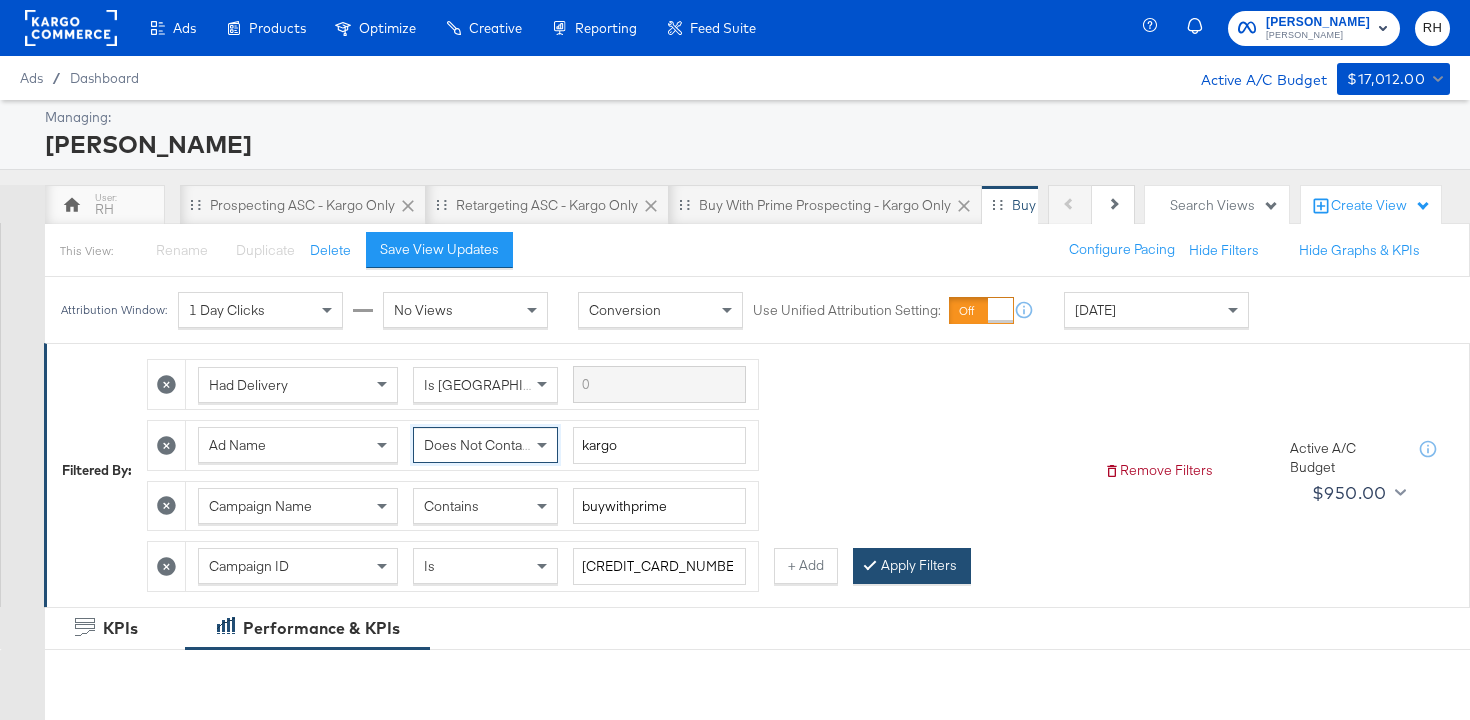 click on "Apply Filters" at bounding box center [912, 566] 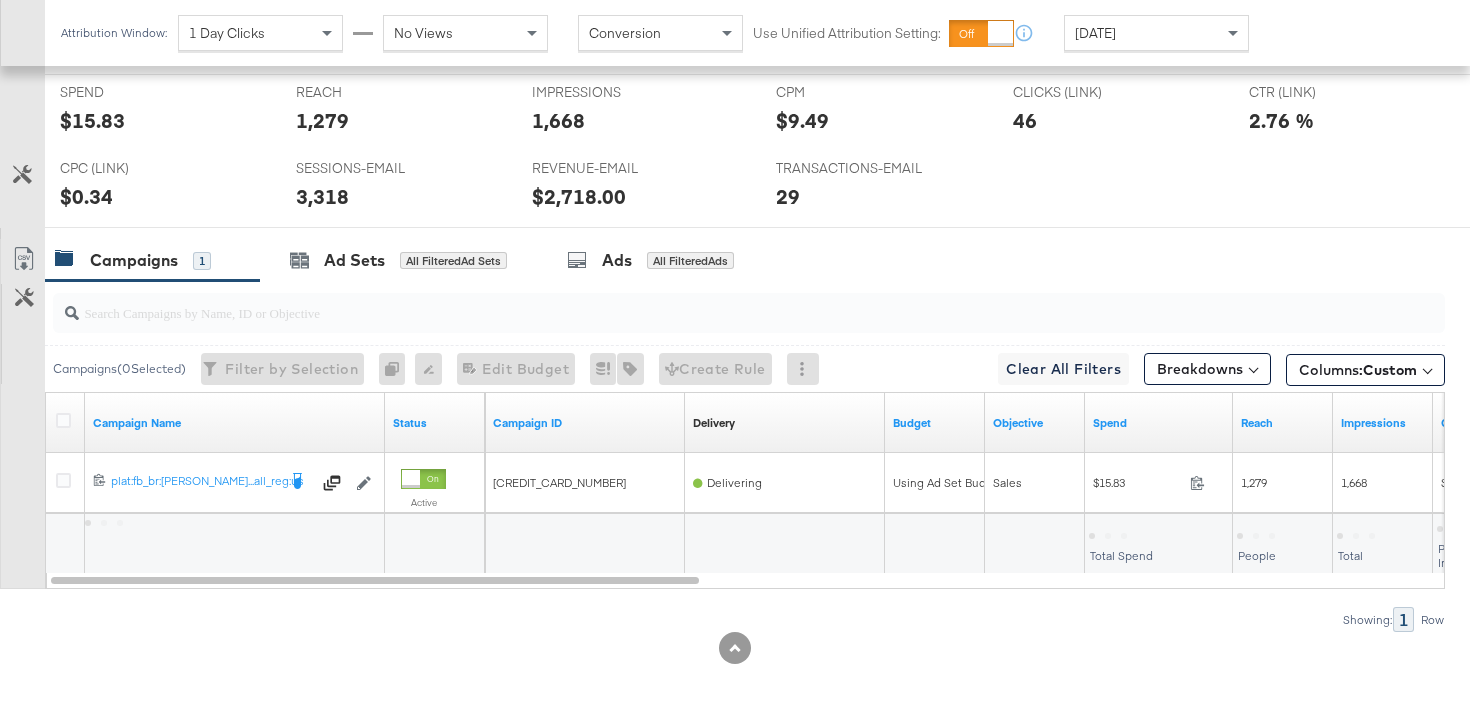 scroll, scrollTop: 1005, scrollLeft: 0, axis: vertical 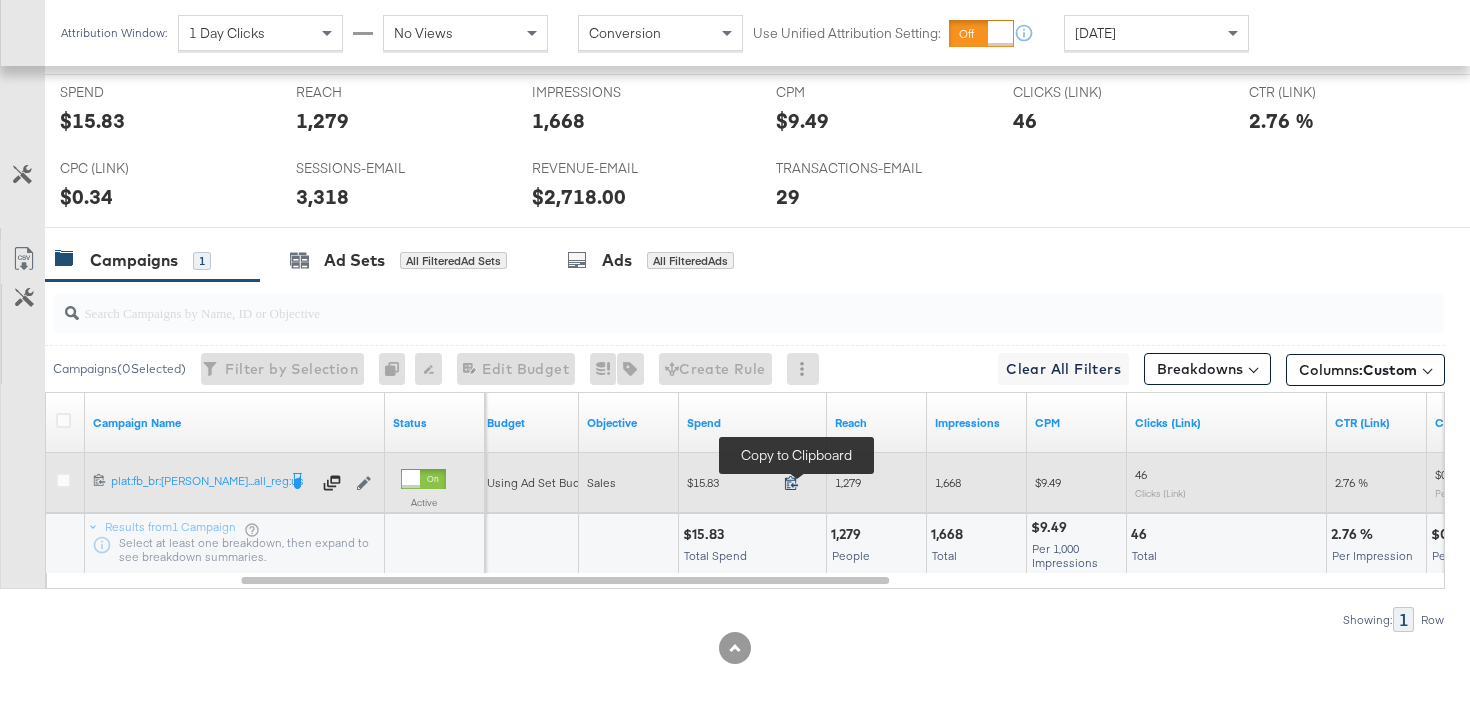 click 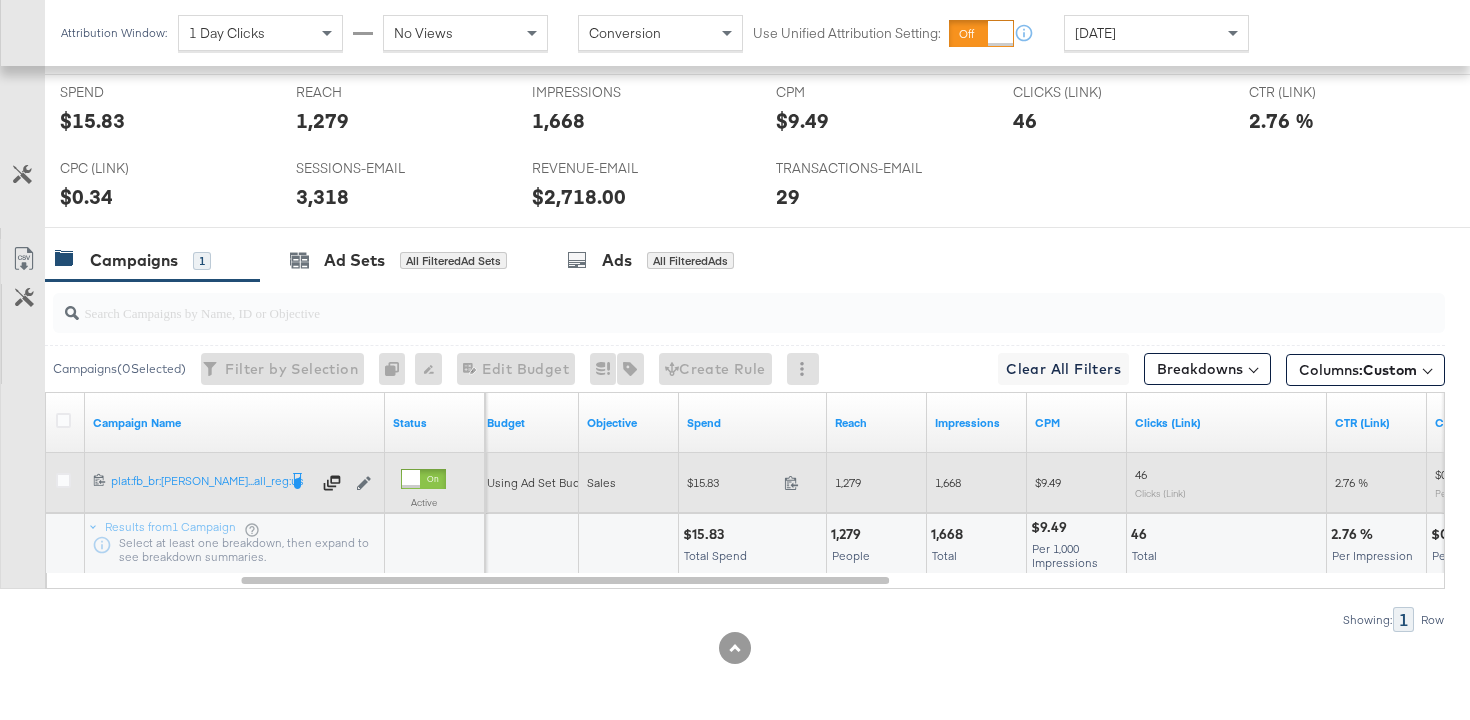 click on "1,279" at bounding box center (848, 482) 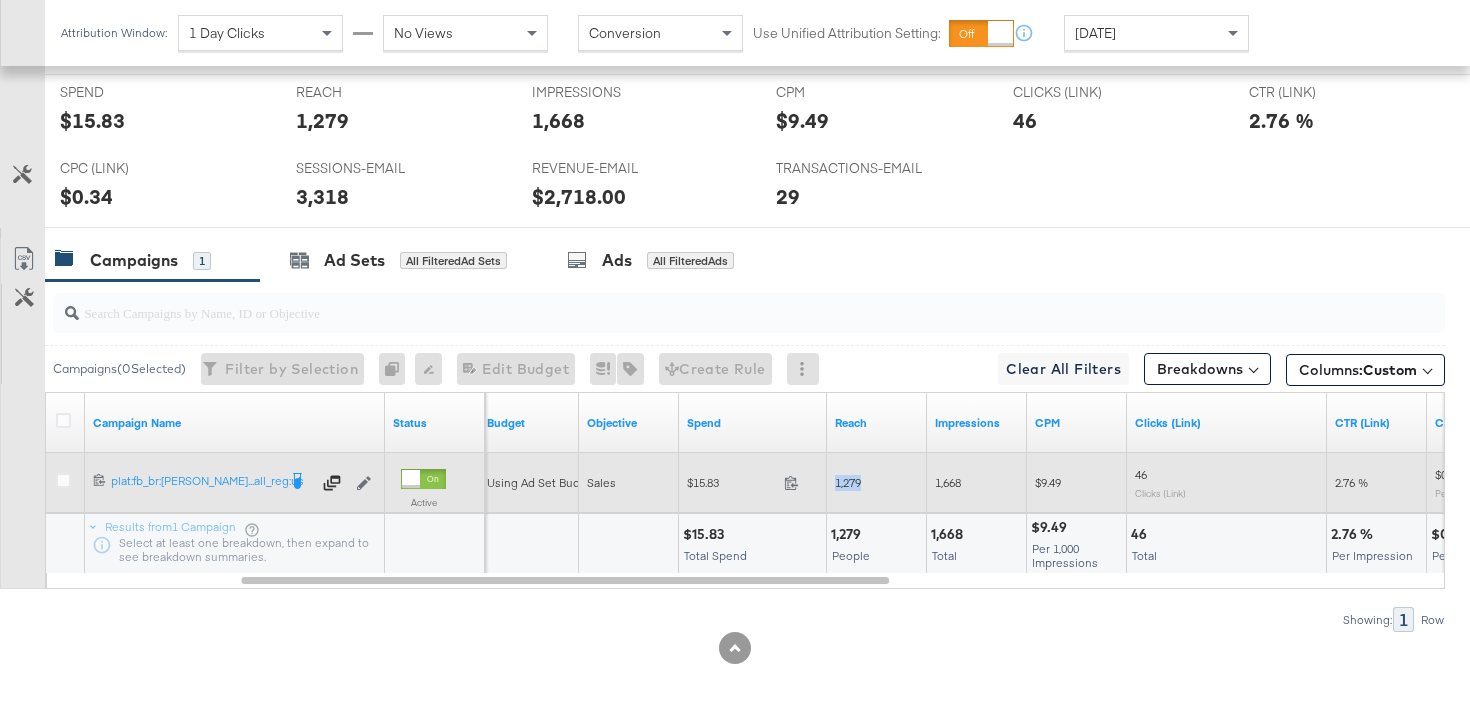 click on "1,279" at bounding box center [848, 482] 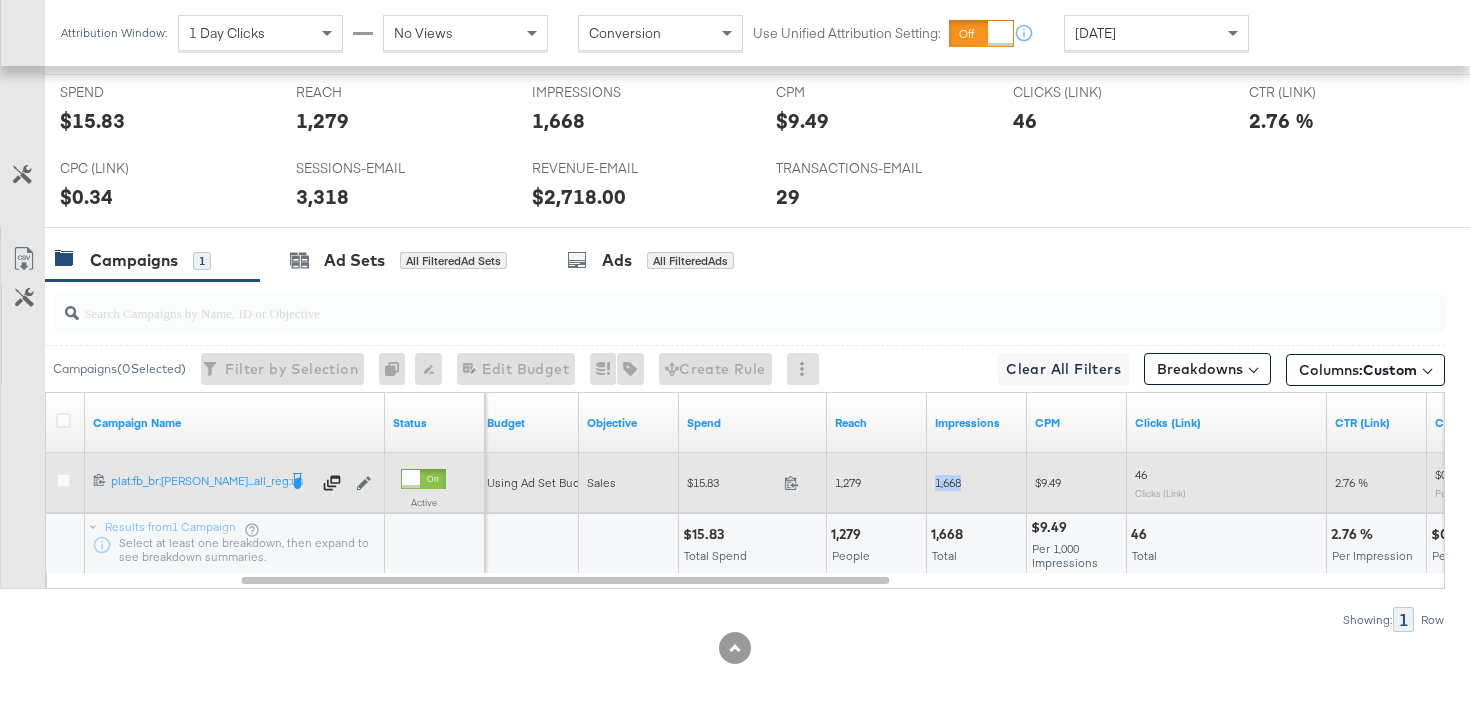 click on "1,668" at bounding box center [948, 482] 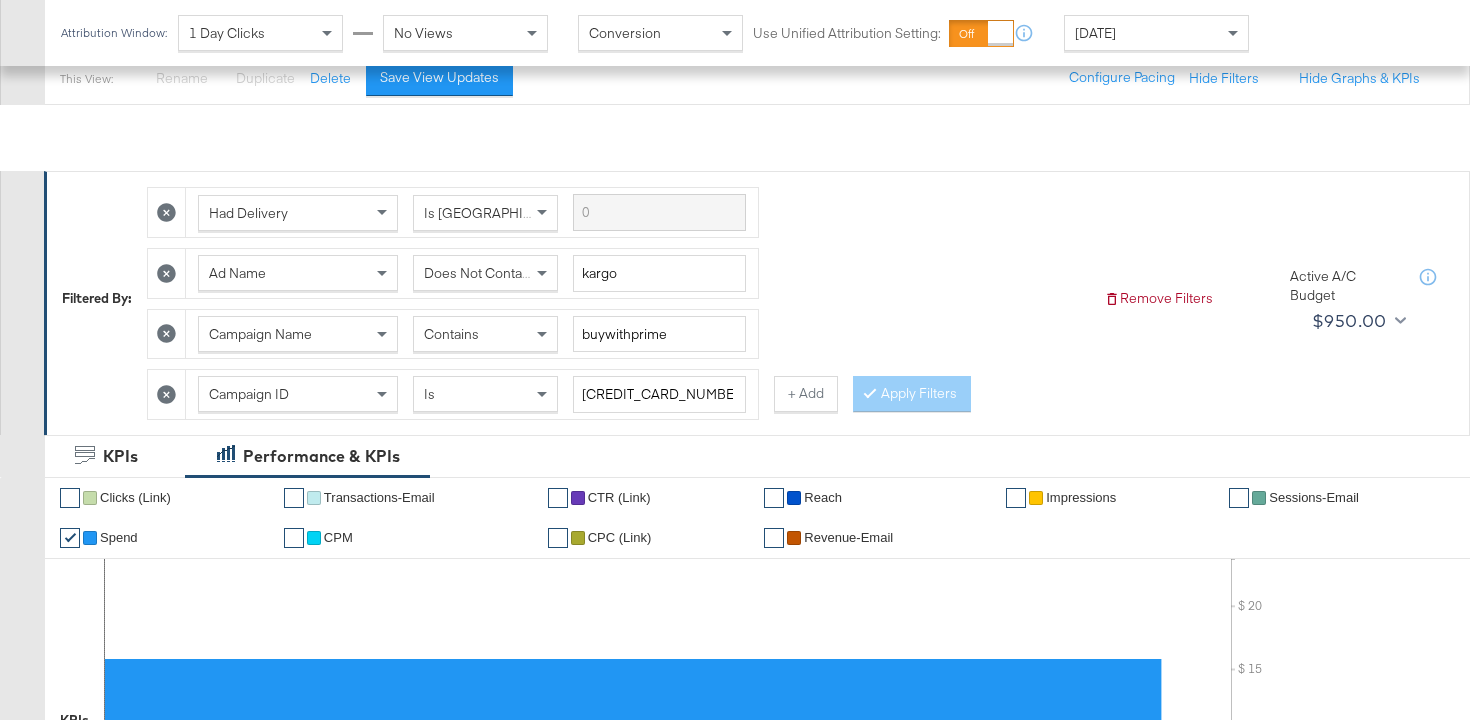 scroll, scrollTop: 0, scrollLeft: 0, axis: both 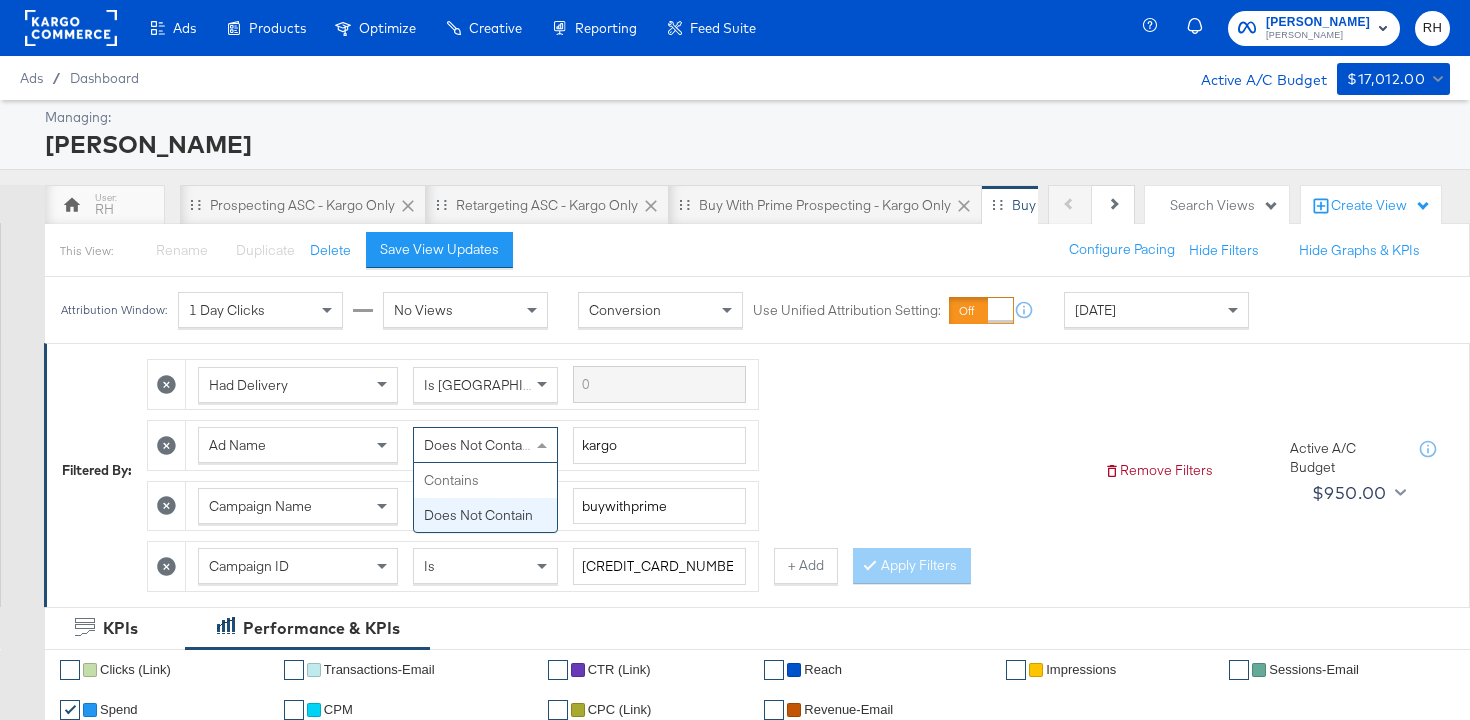 click on "Does Not Contain" at bounding box center (478, 445) 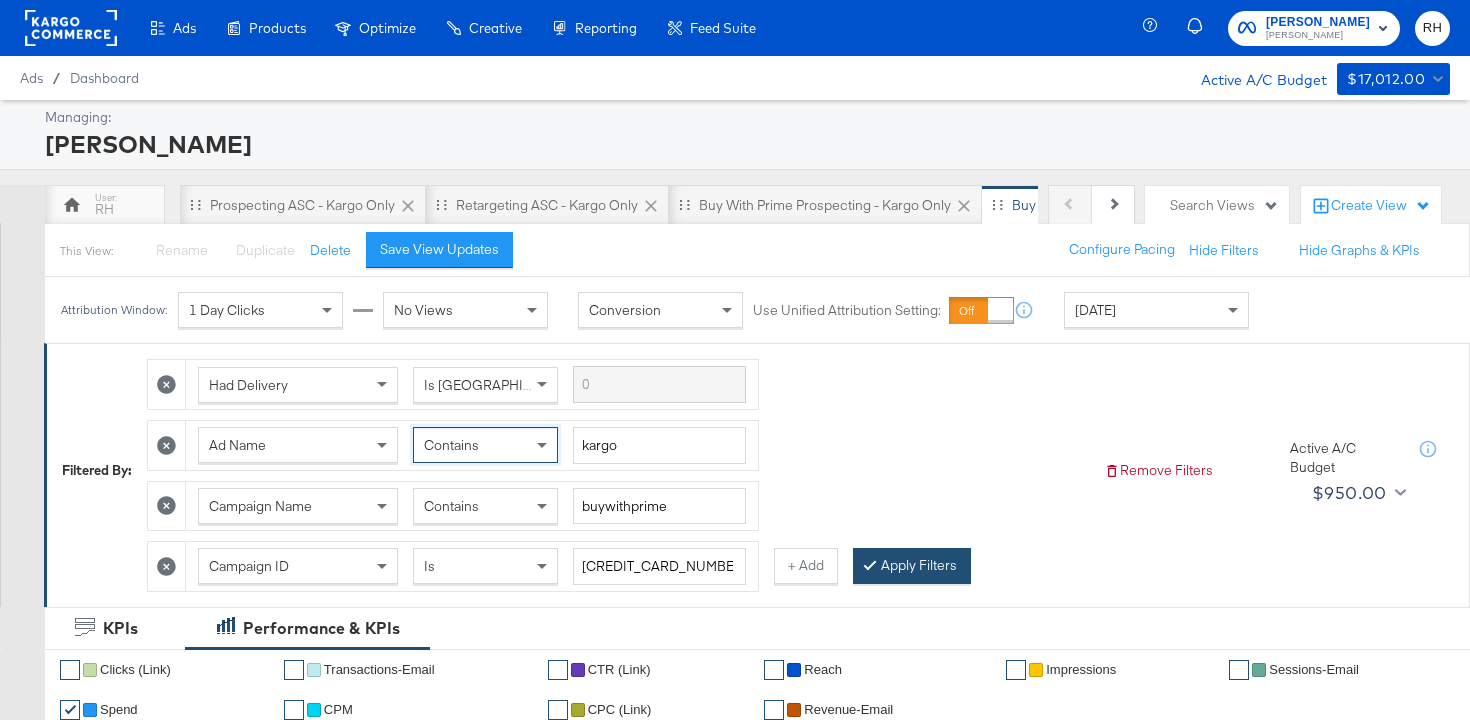 click at bounding box center [874, 565] 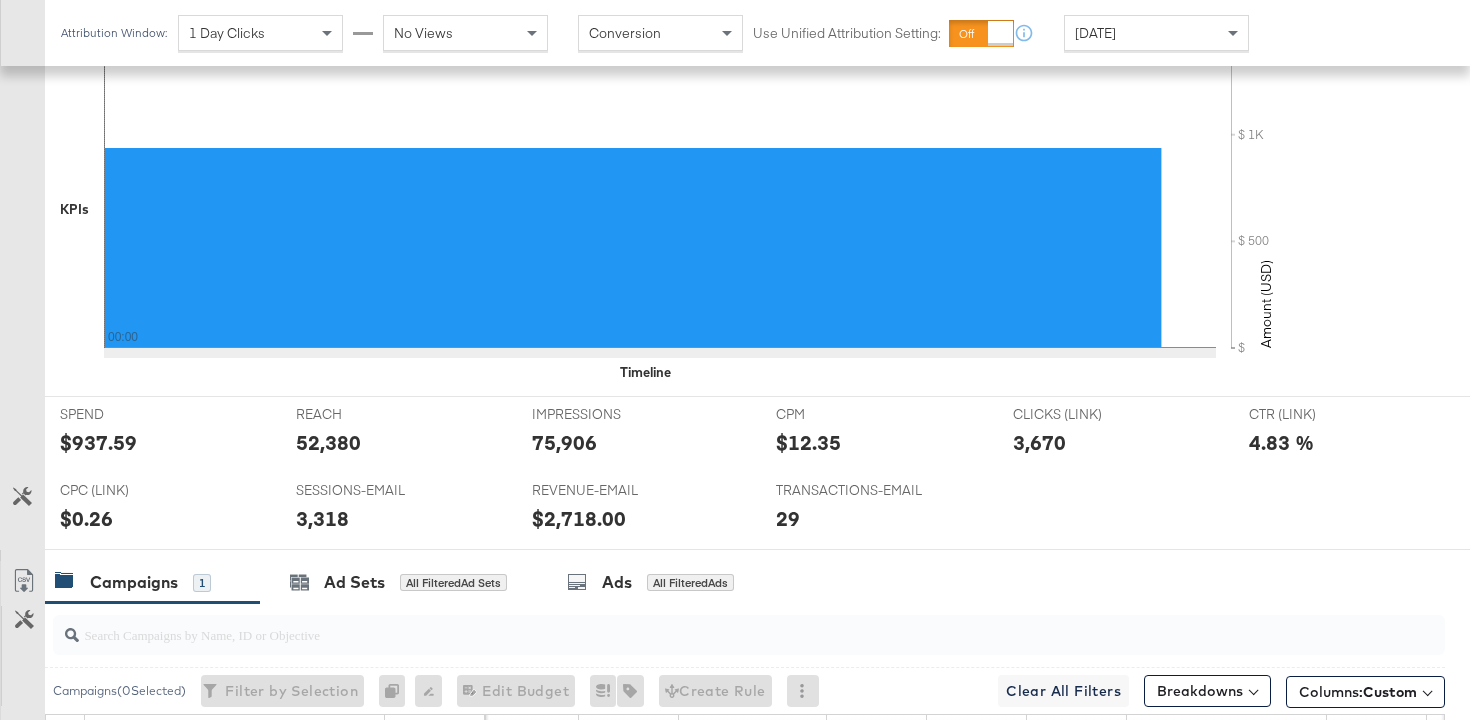 scroll, scrollTop: 1005, scrollLeft: 0, axis: vertical 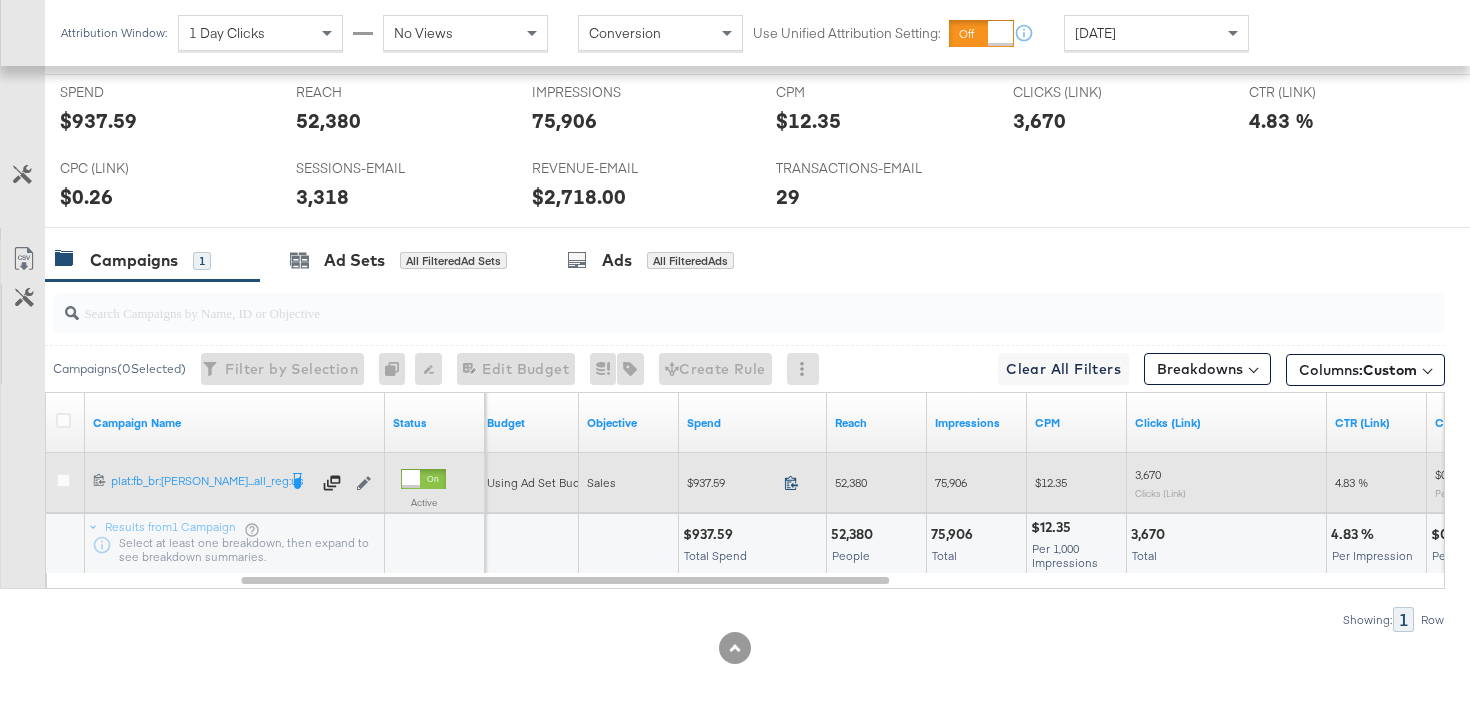 click 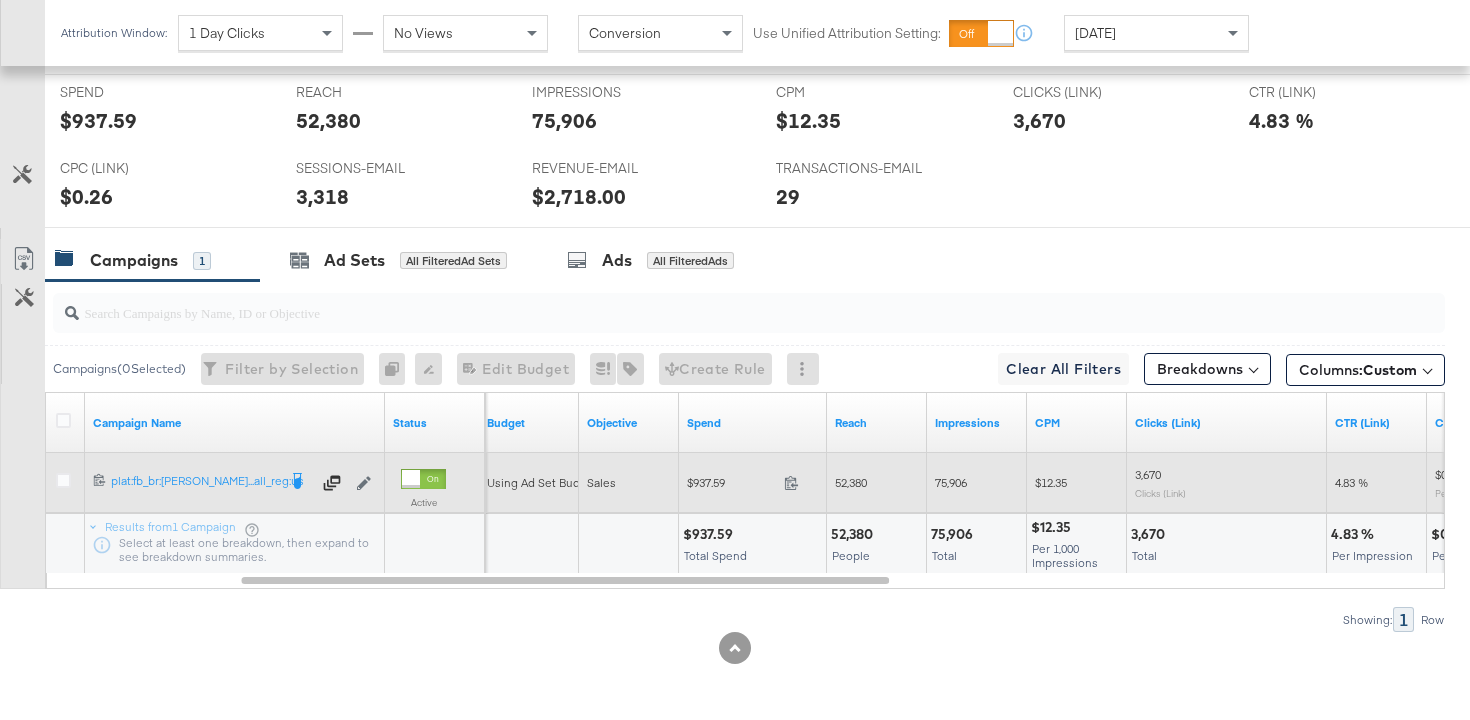 click on "52,380" at bounding box center [851, 482] 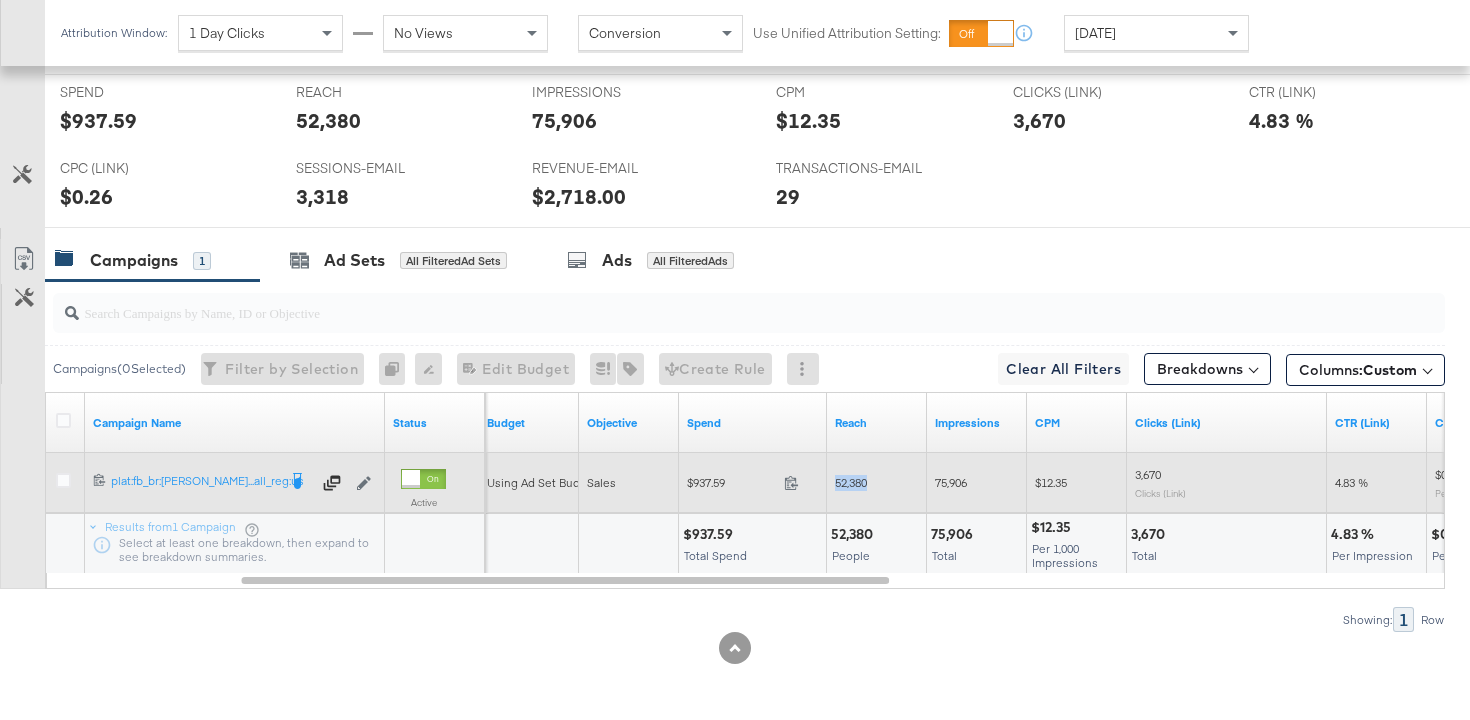 click on "52,380" at bounding box center (851, 482) 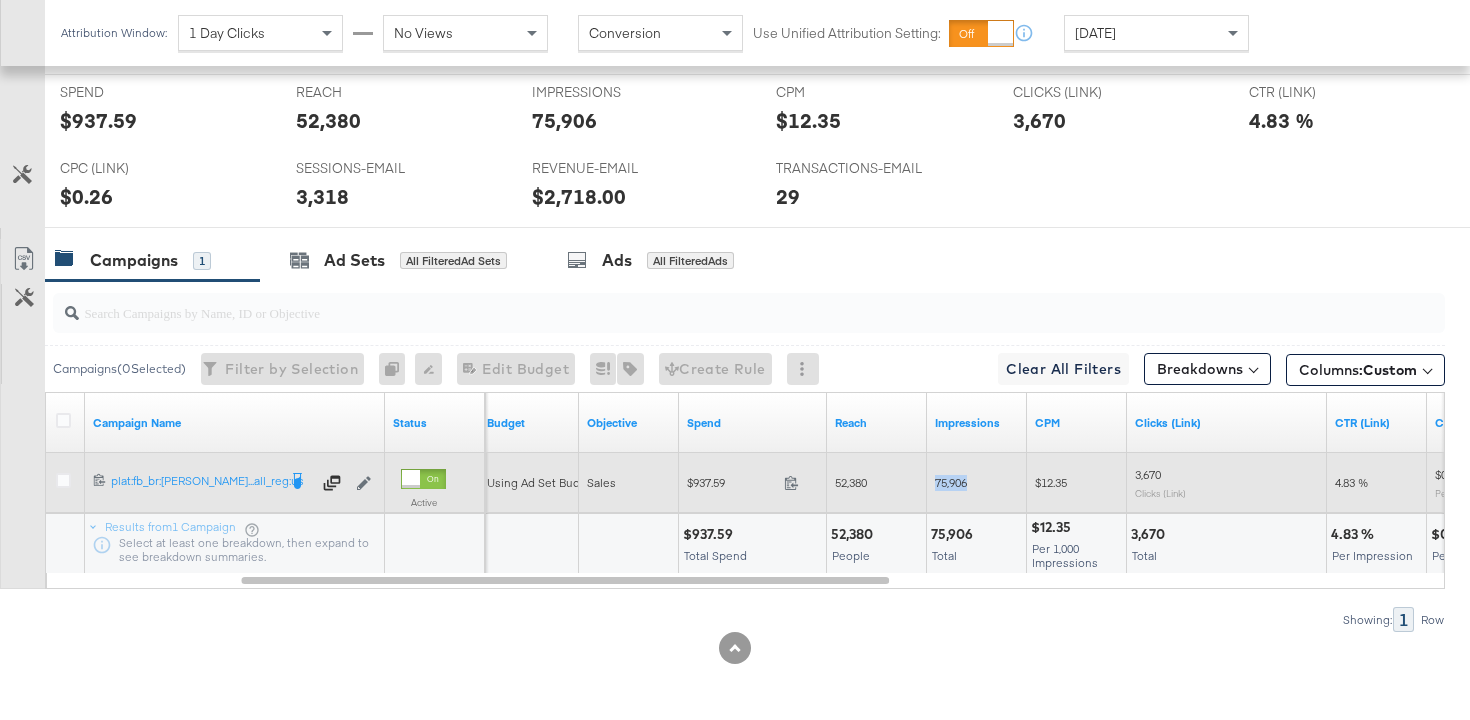 click on "75,906" at bounding box center (951, 482) 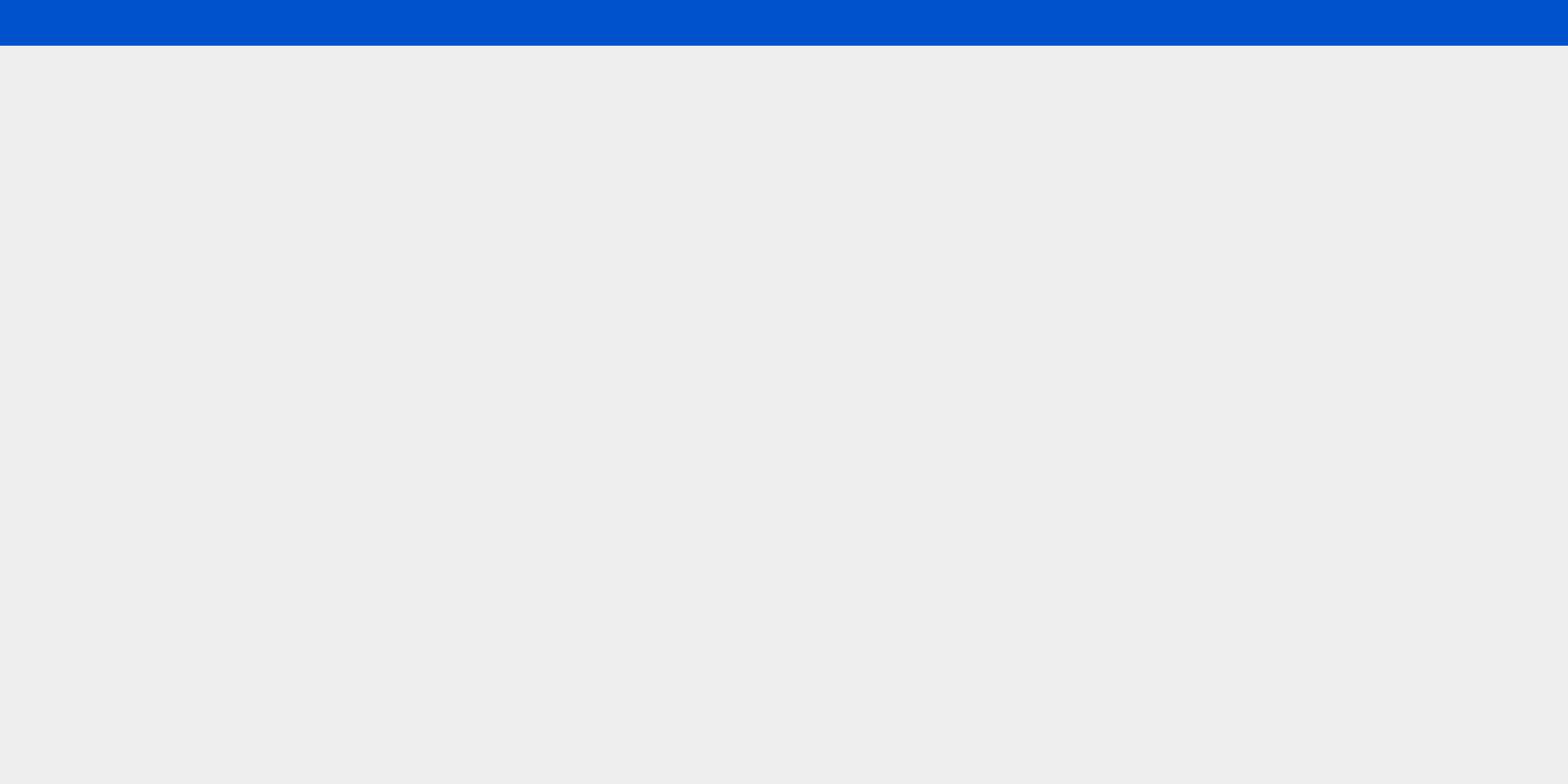 scroll, scrollTop: 0, scrollLeft: 0, axis: both 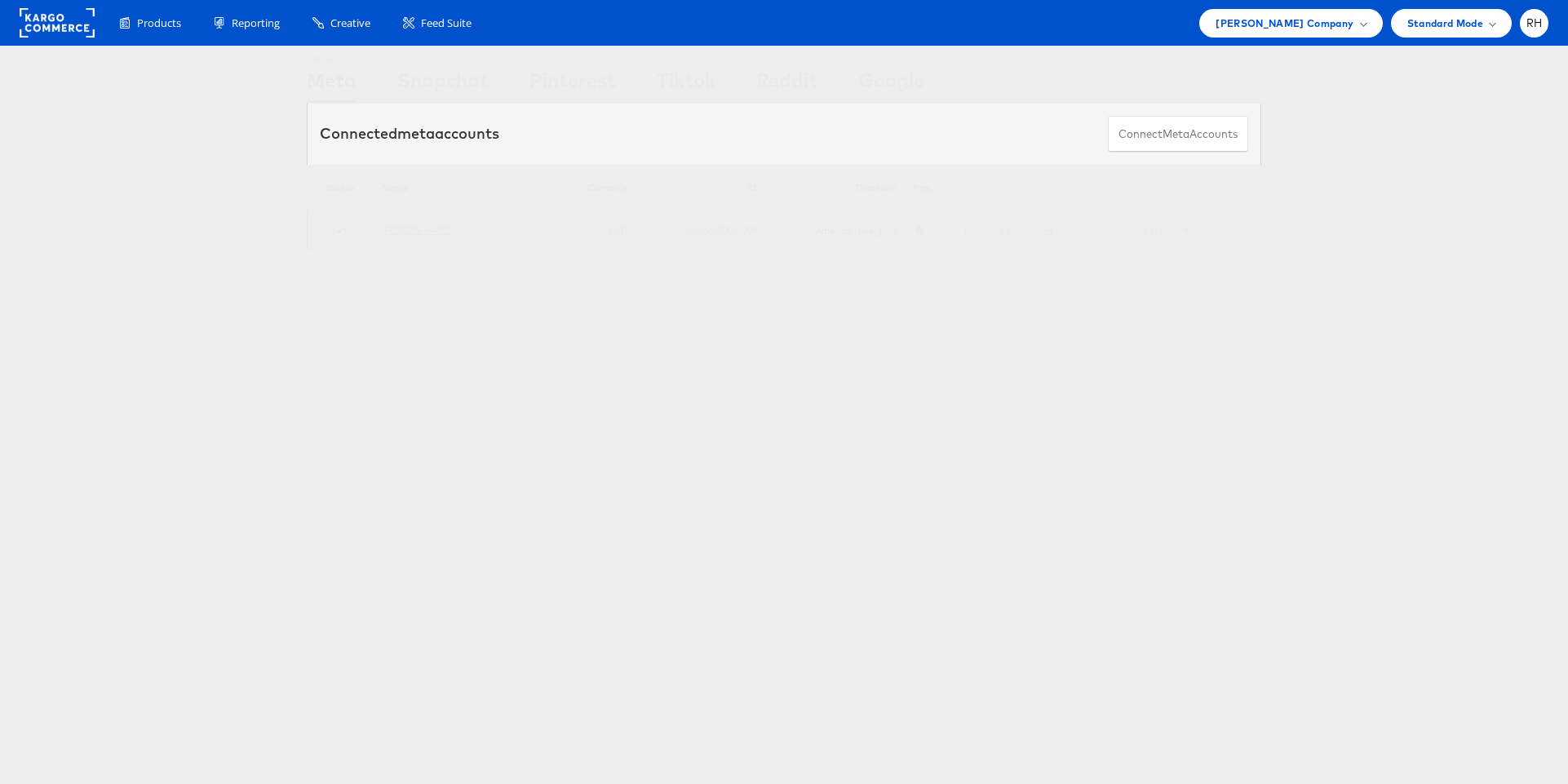 click on "[PERSON_NAME]" at bounding box center [417, 229] 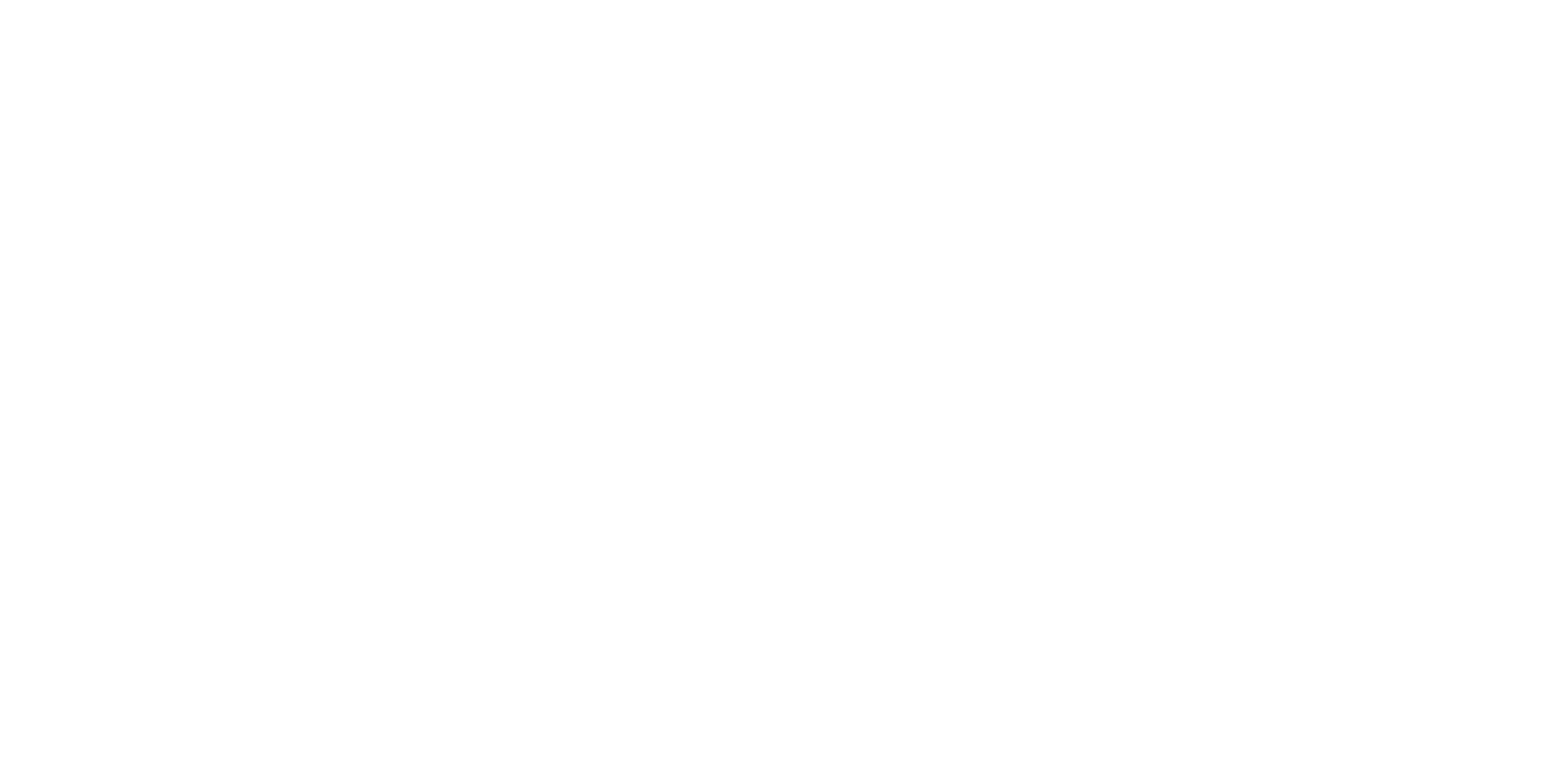 scroll, scrollTop: 0, scrollLeft: 0, axis: both 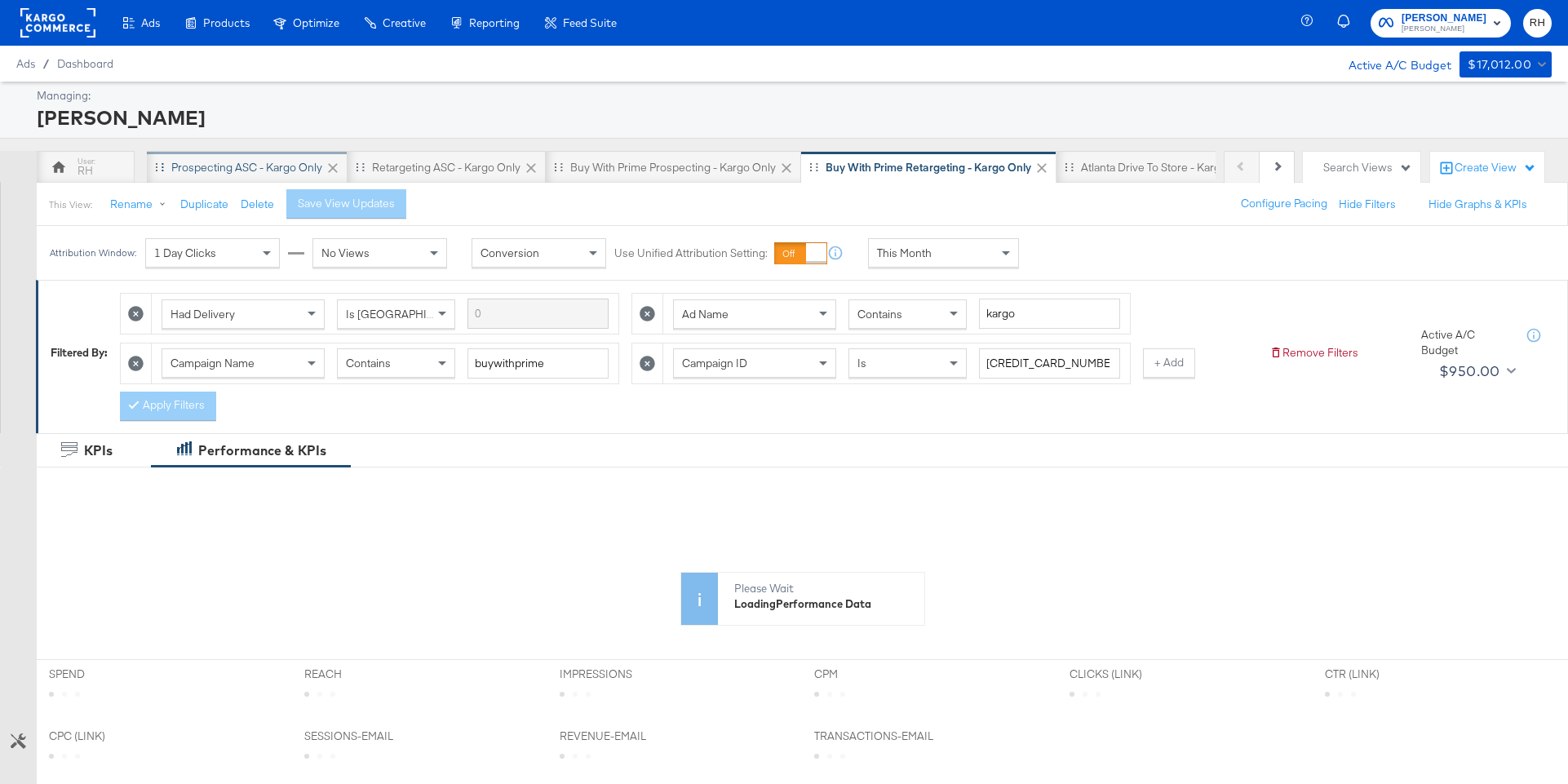 click on "Prospecting ASC - Kargo only" at bounding box center (246, 167) 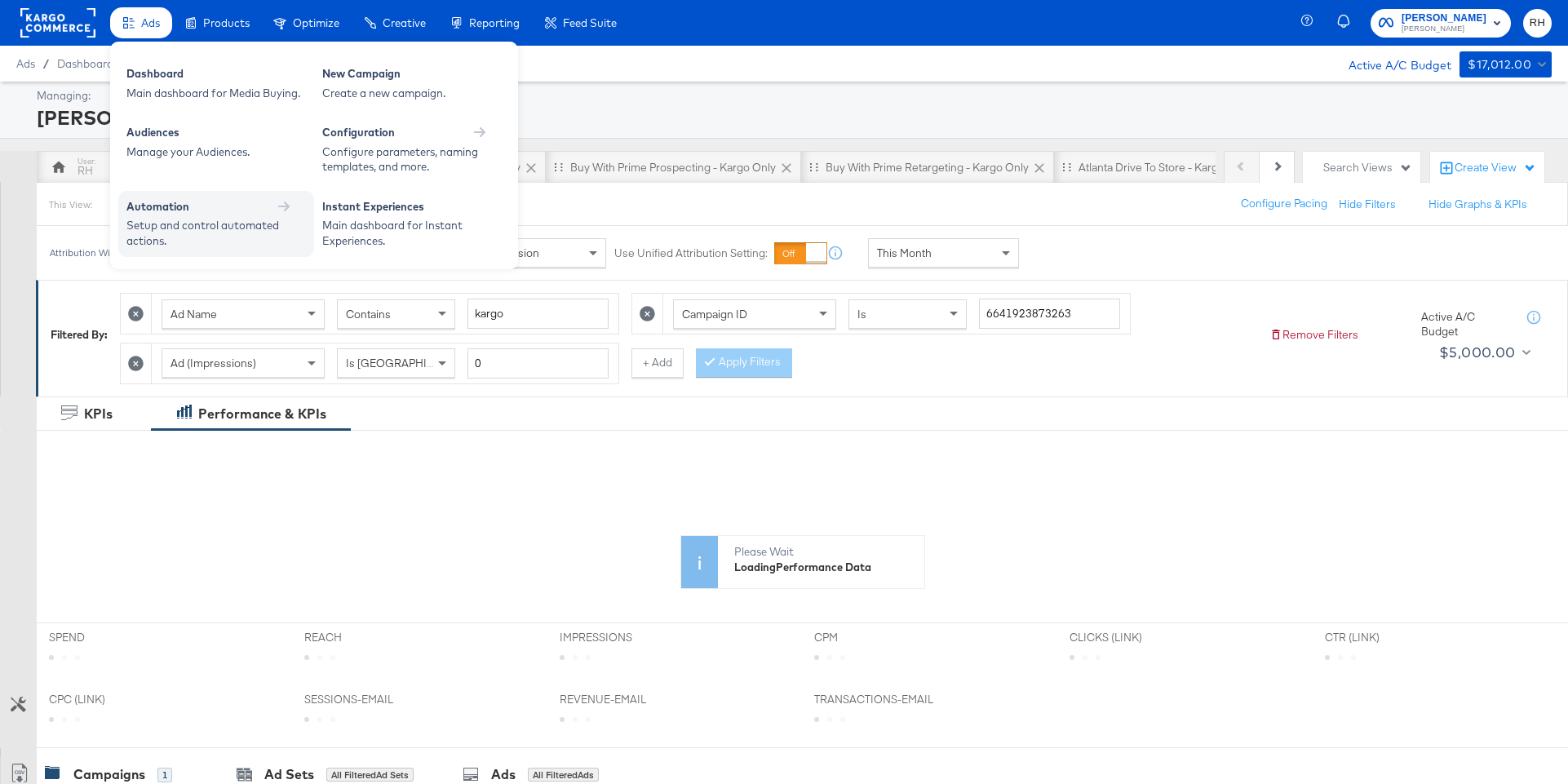 click on "Automation" at bounding box center (216, 206) 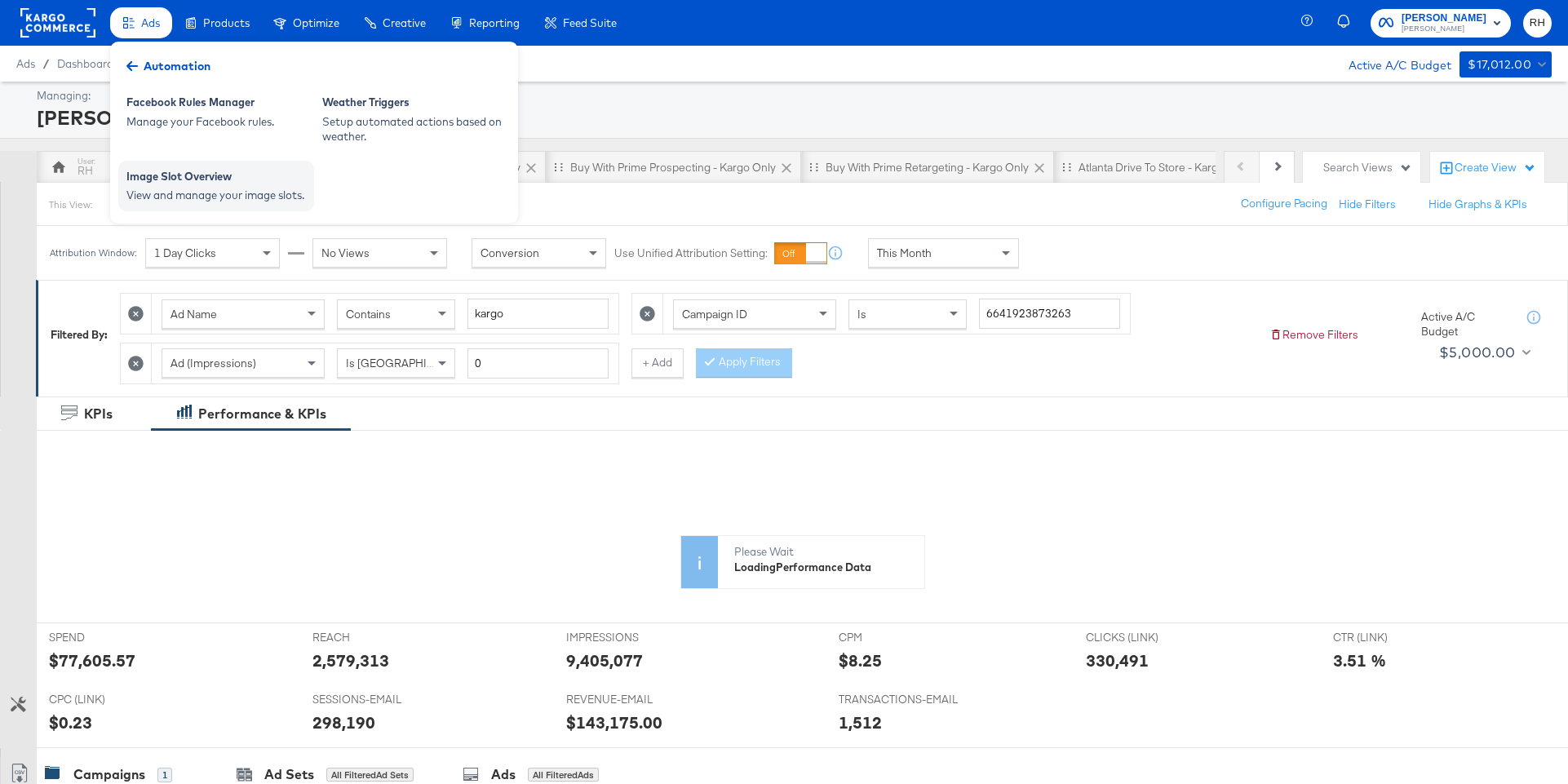 click on "View and manage your image slots." at bounding box center (216, 195) 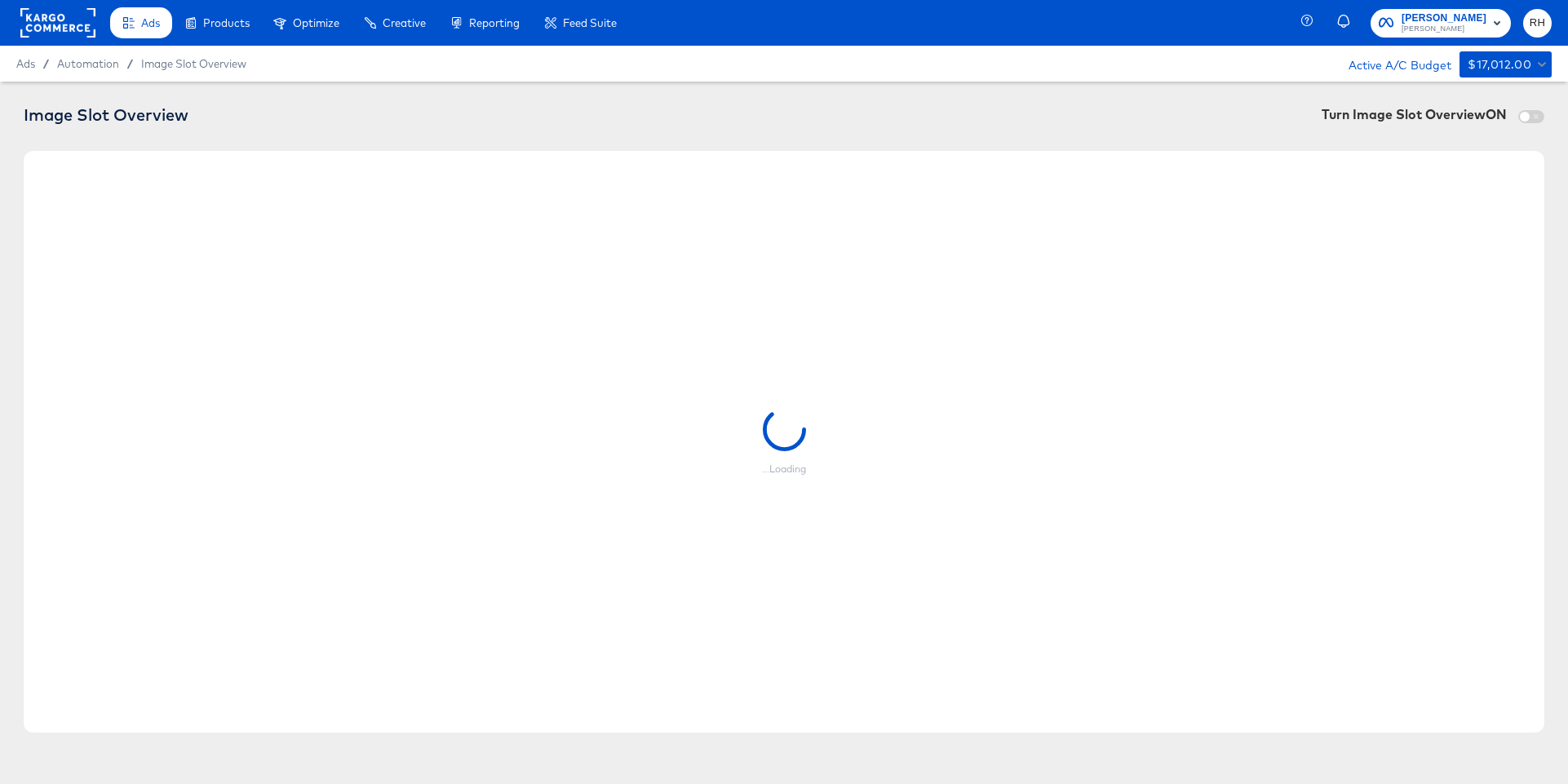 checkbox on "true" 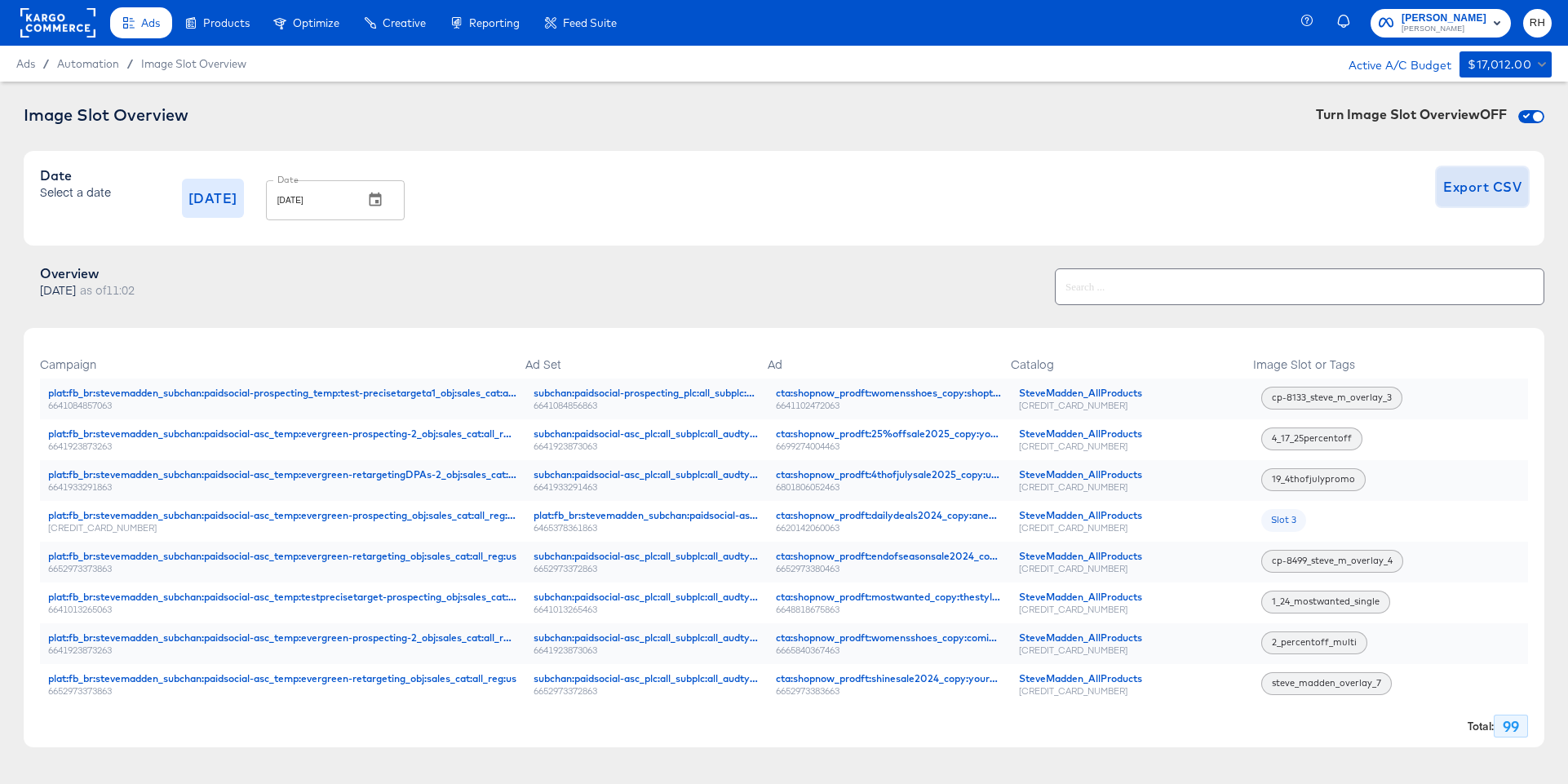 click on "Export CSV" at bounding box center (1482, 187) 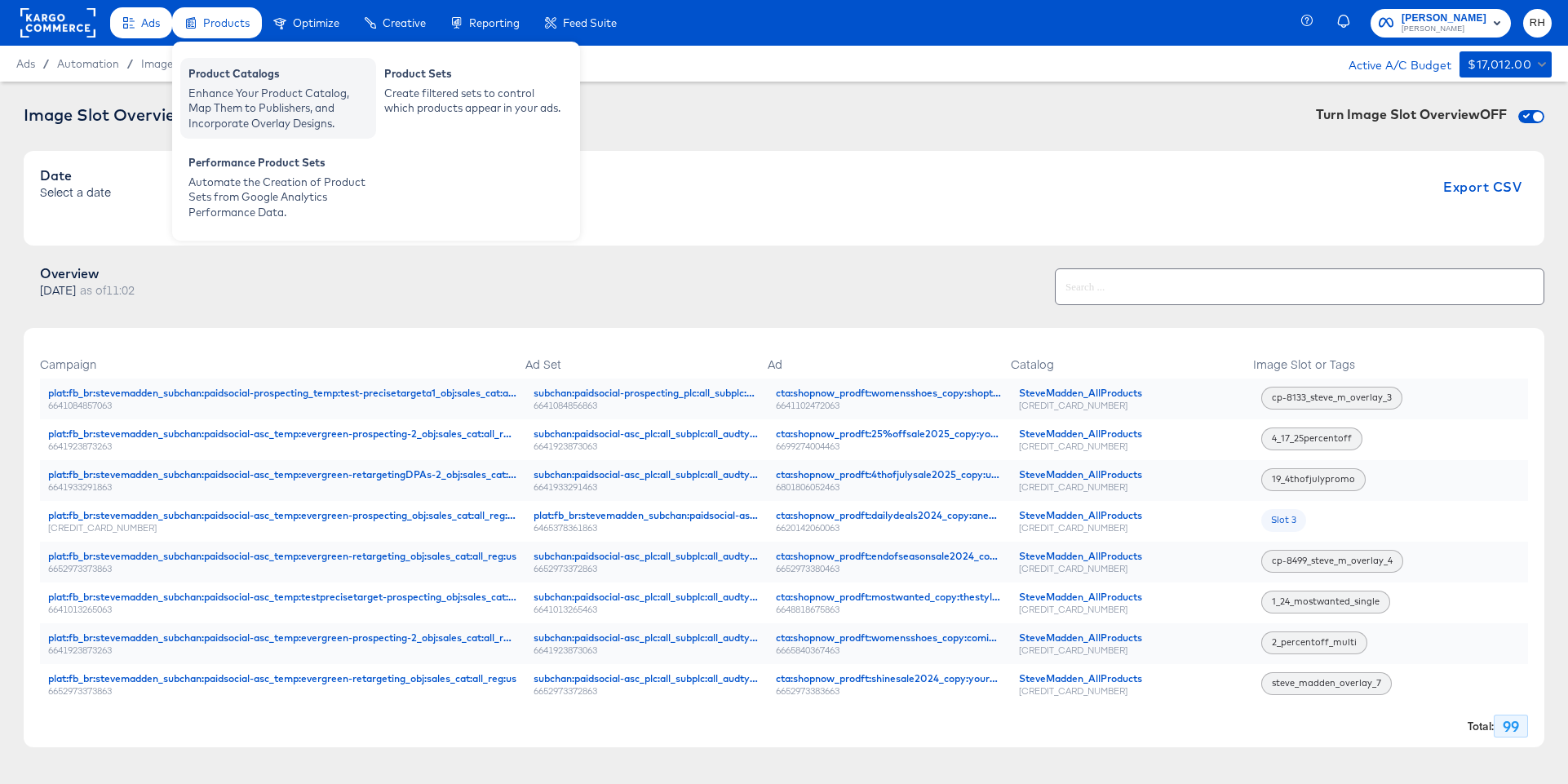 click on "Product Catalogs" at bounding box center [278, 76] 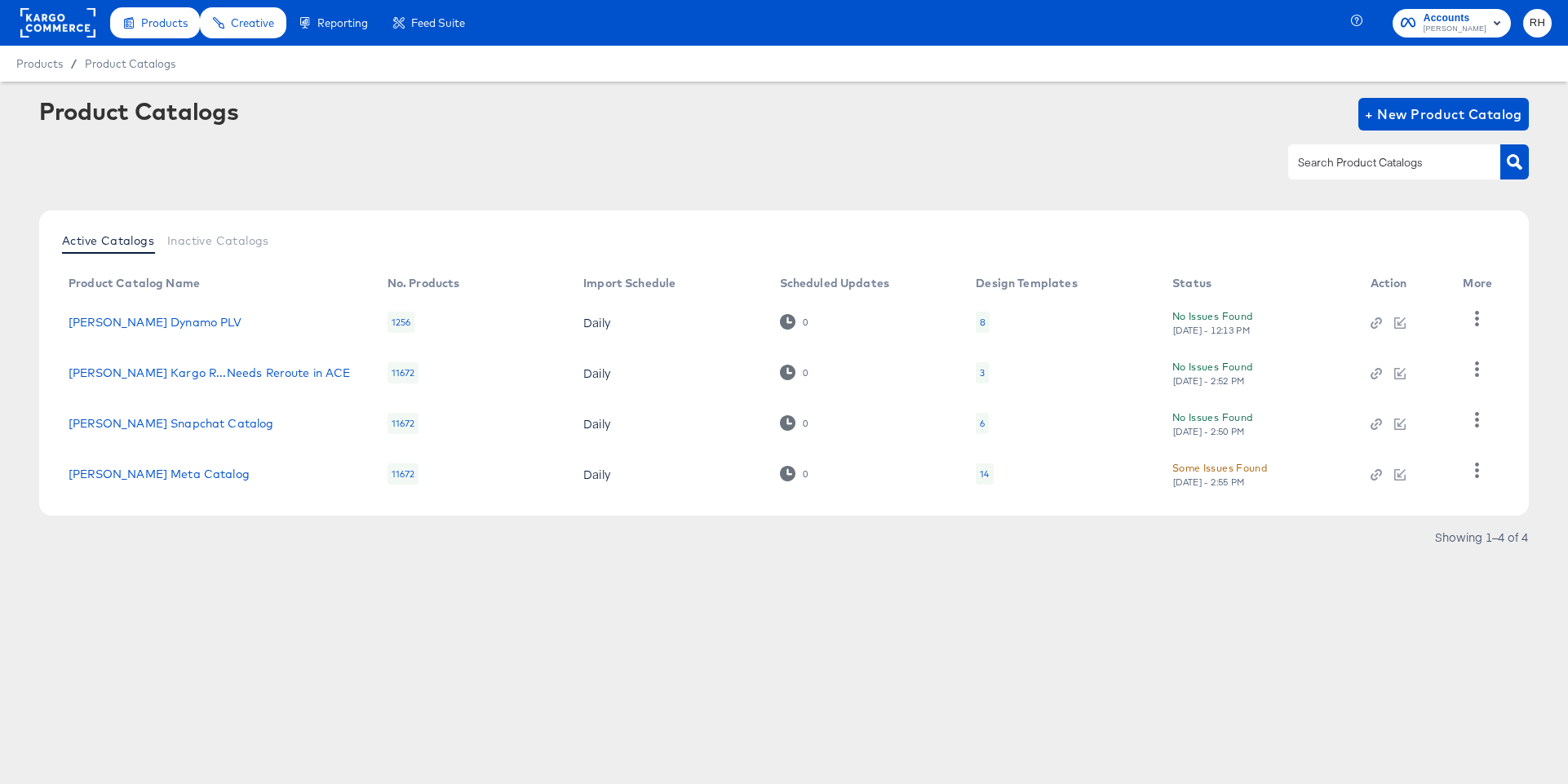 click on "14" at bounding box center (984, 474) 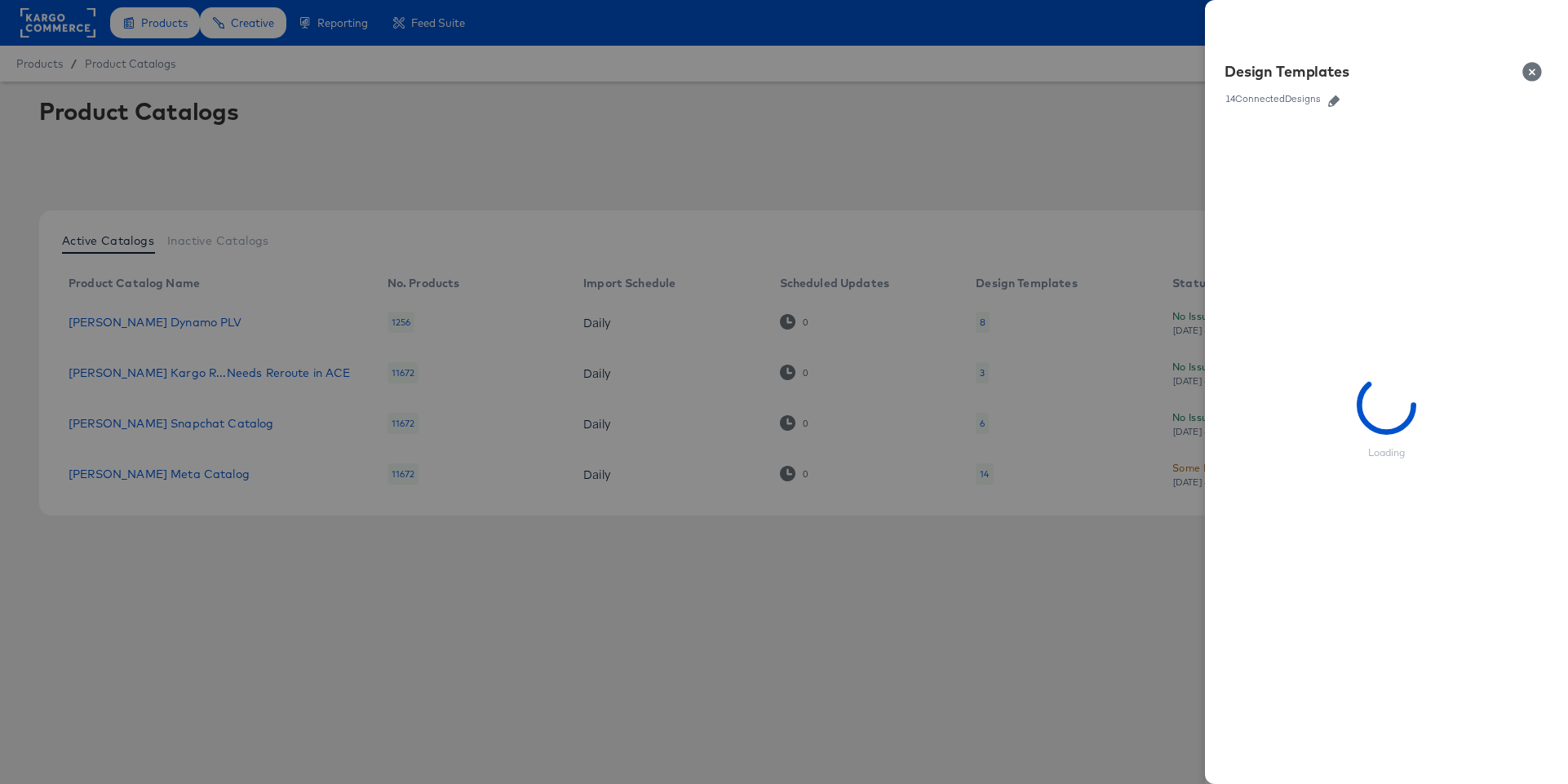 click 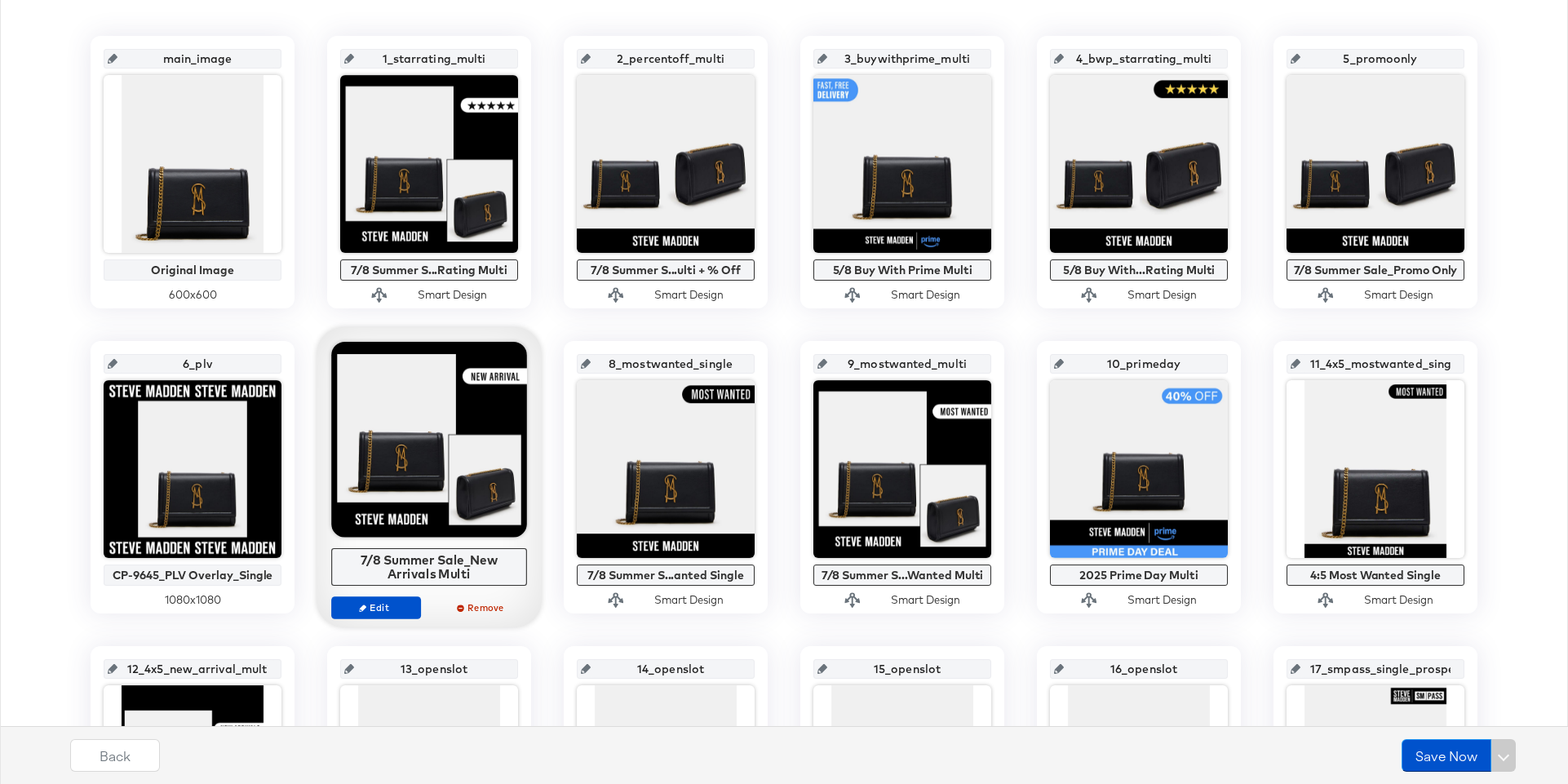 scroll, scrollTop: 312, scrollLeft: 0, axis: vertical 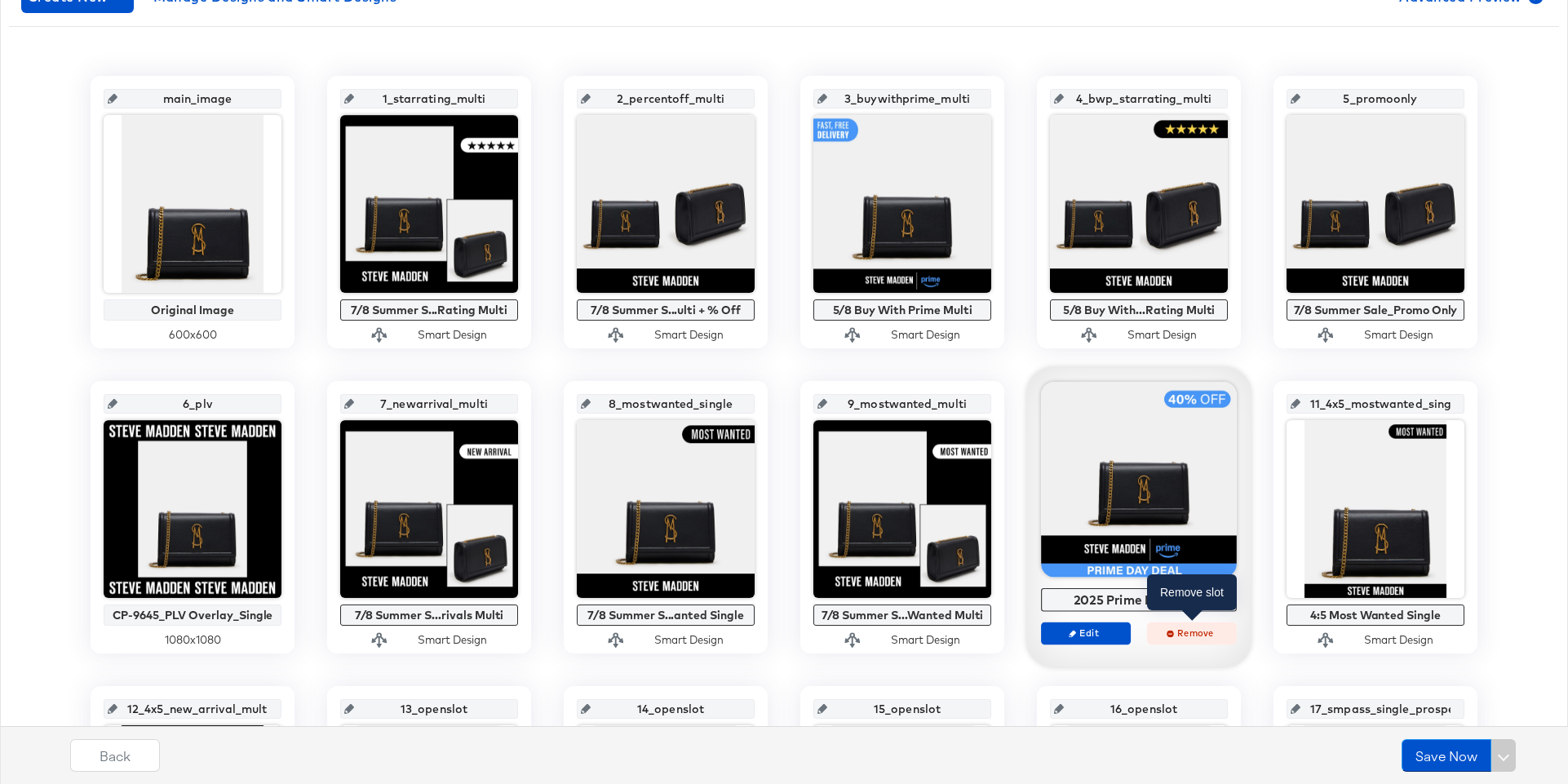 click on "Remove" at bounding box center [1192, 632] 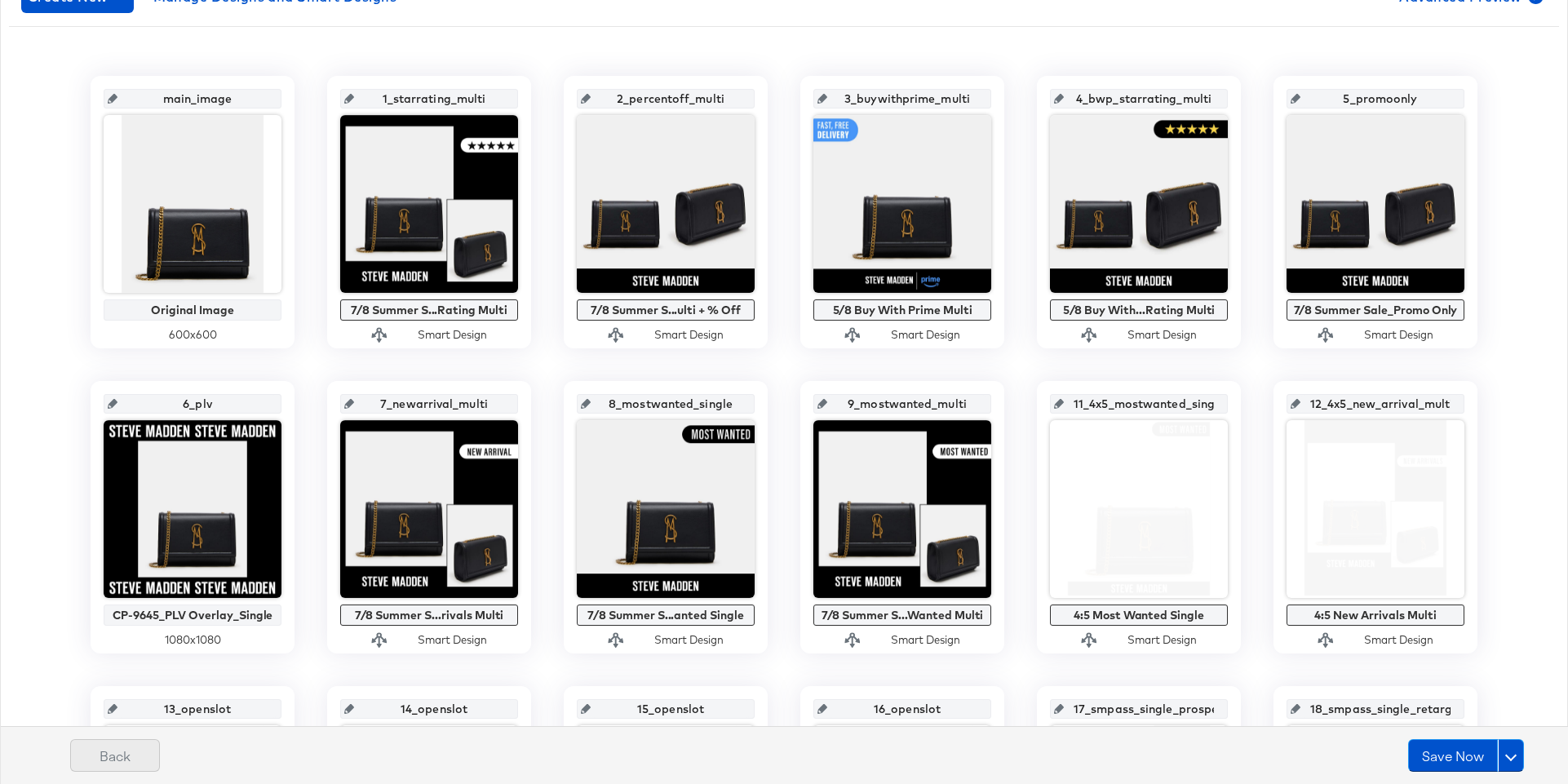 click on "Back" at bounding box center [115, 755] 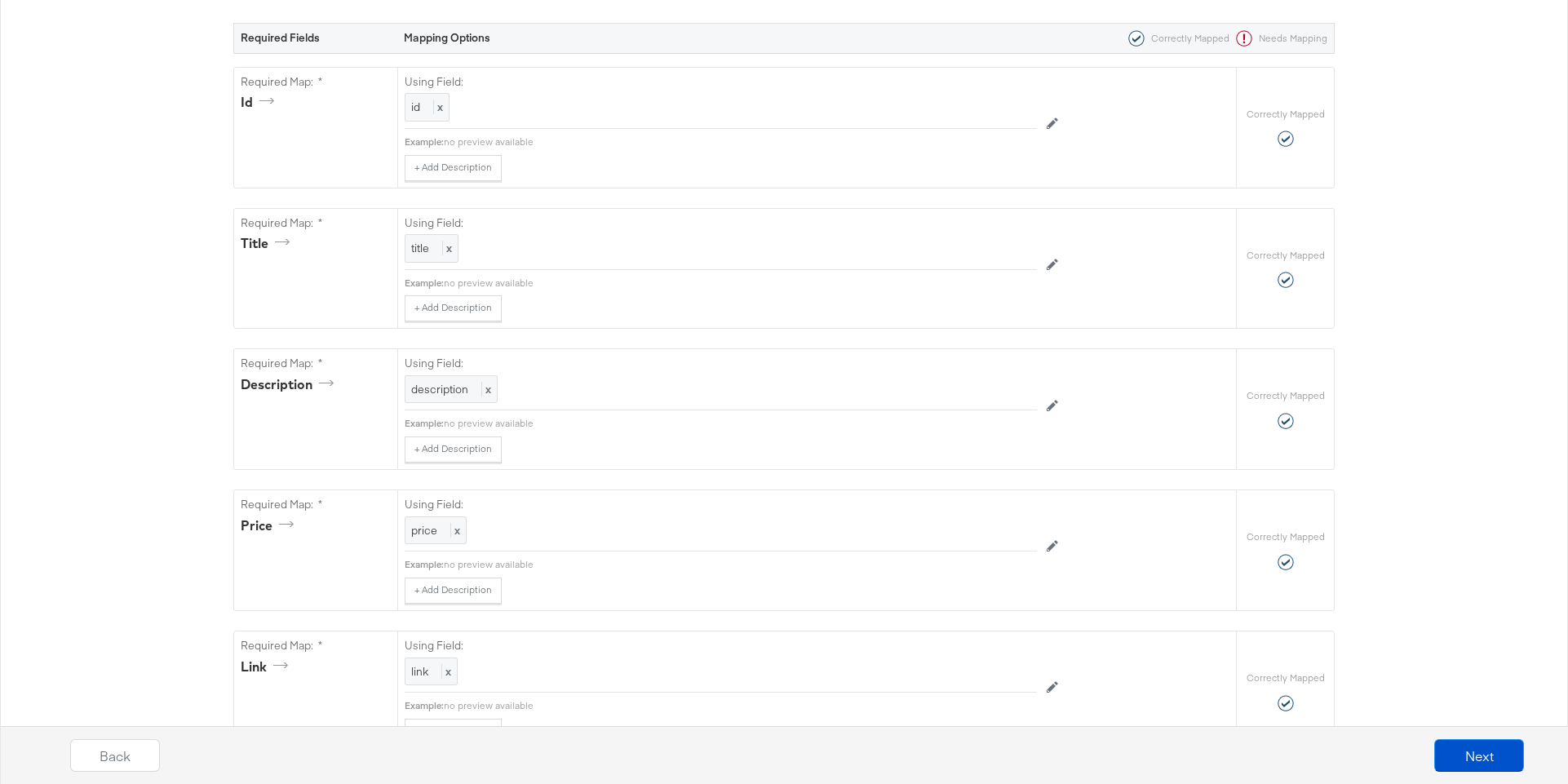 scroll, scrollTop: 0, scrollLeft: 0, axis: both 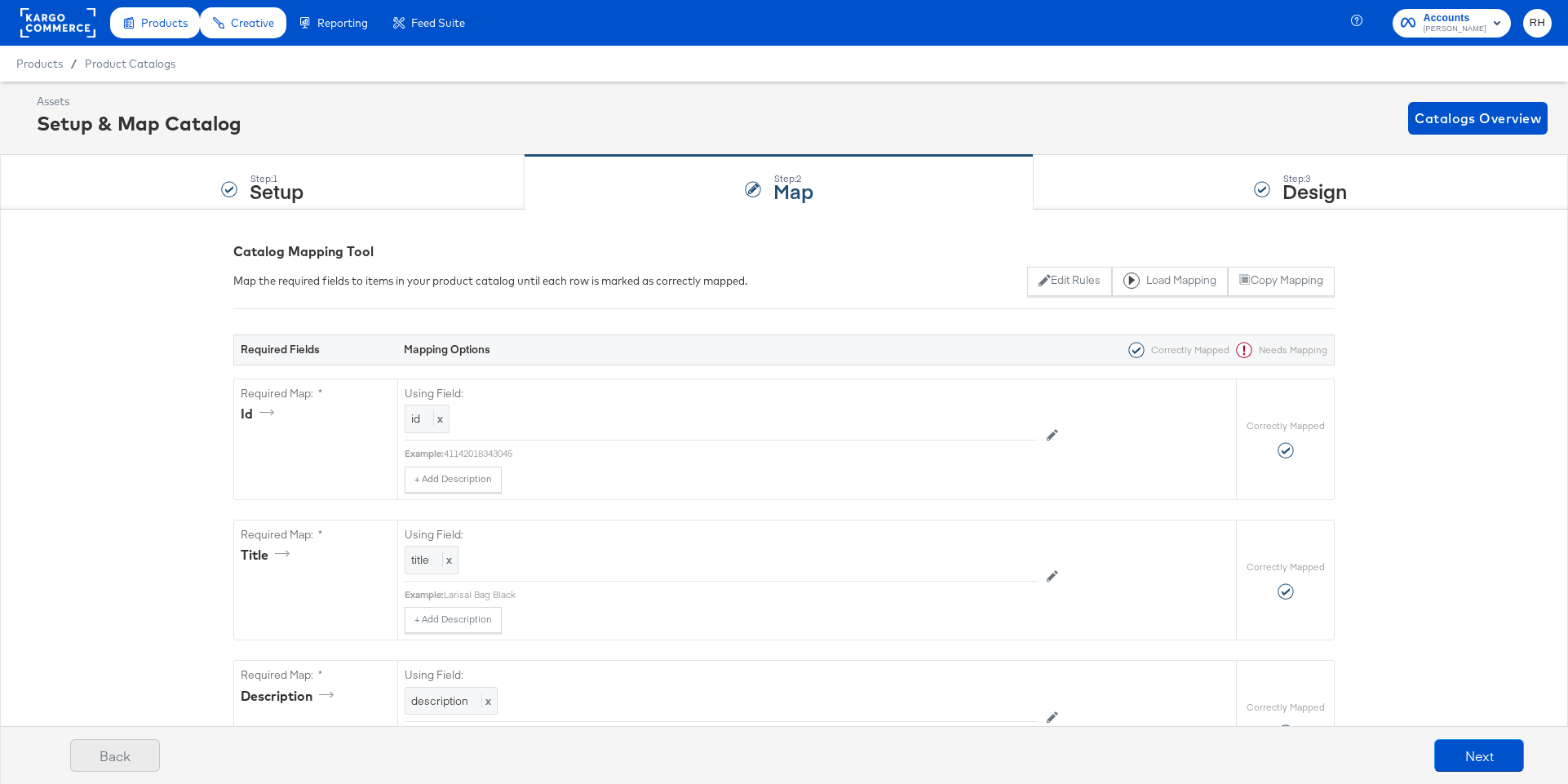click on "Back" at bounding box center (115, 755) 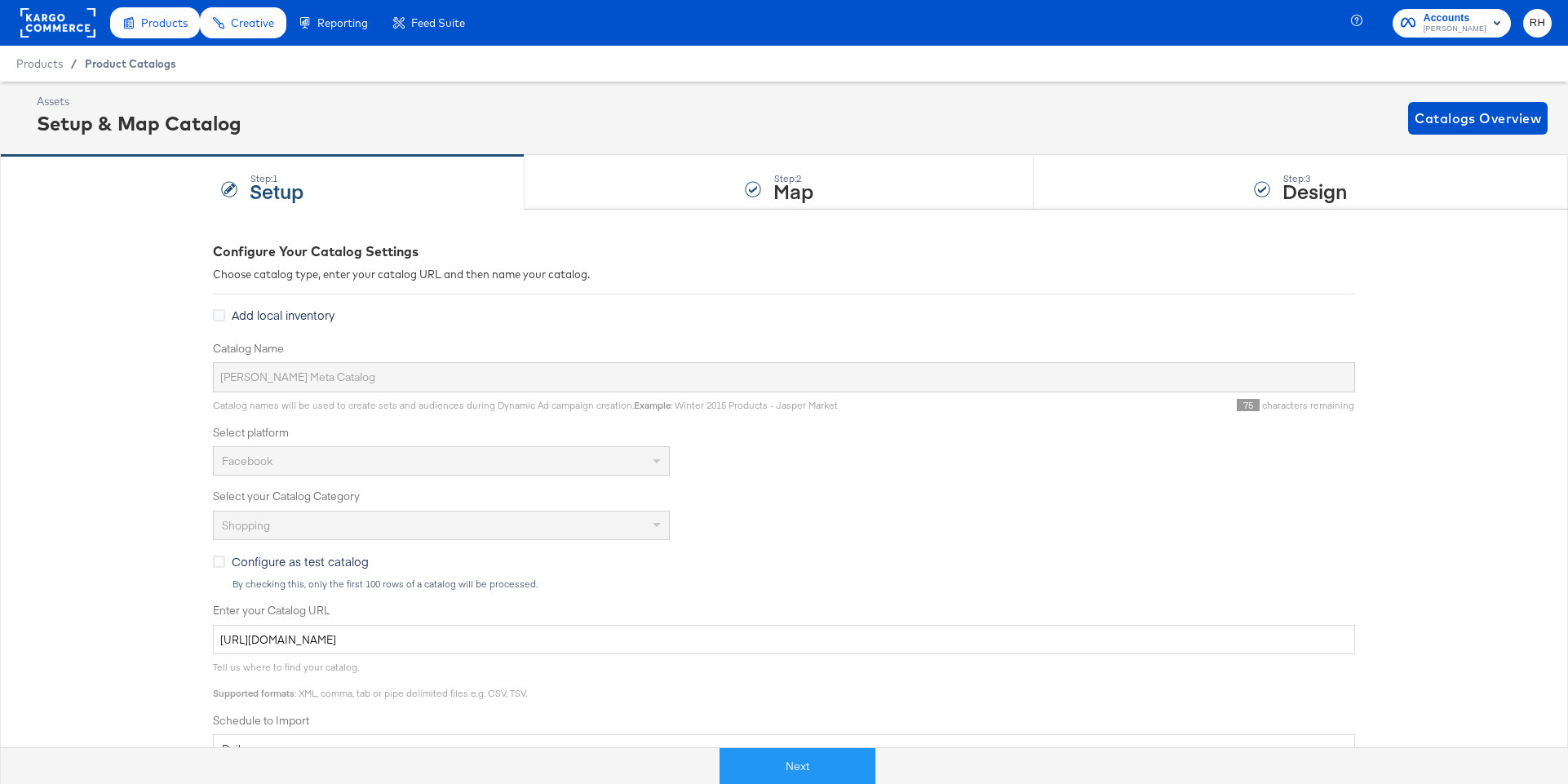 click on "Product Catalogs" at bounding box center (131, 64) 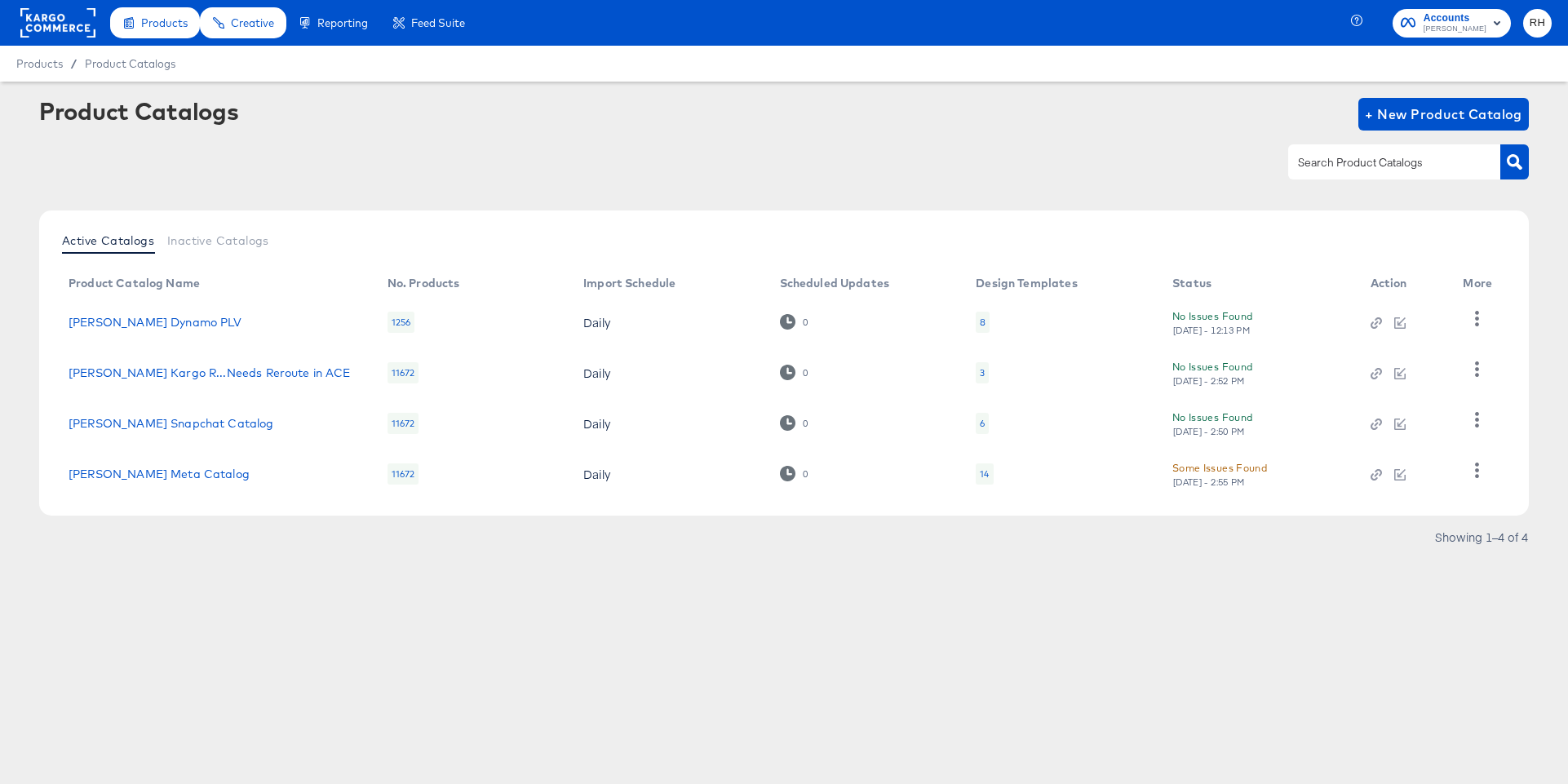 click on "14" at bounding box center (984, 474) 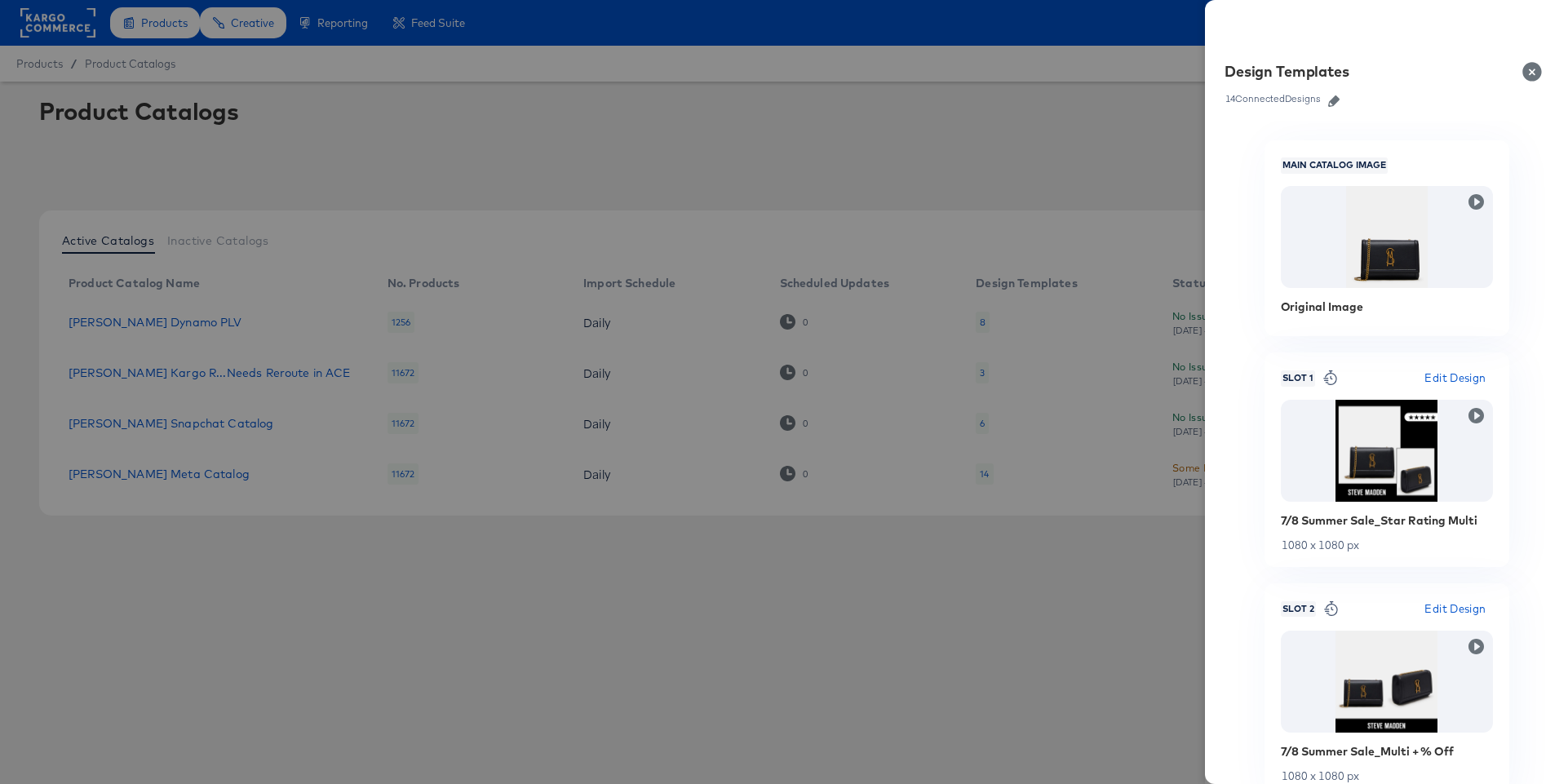 click 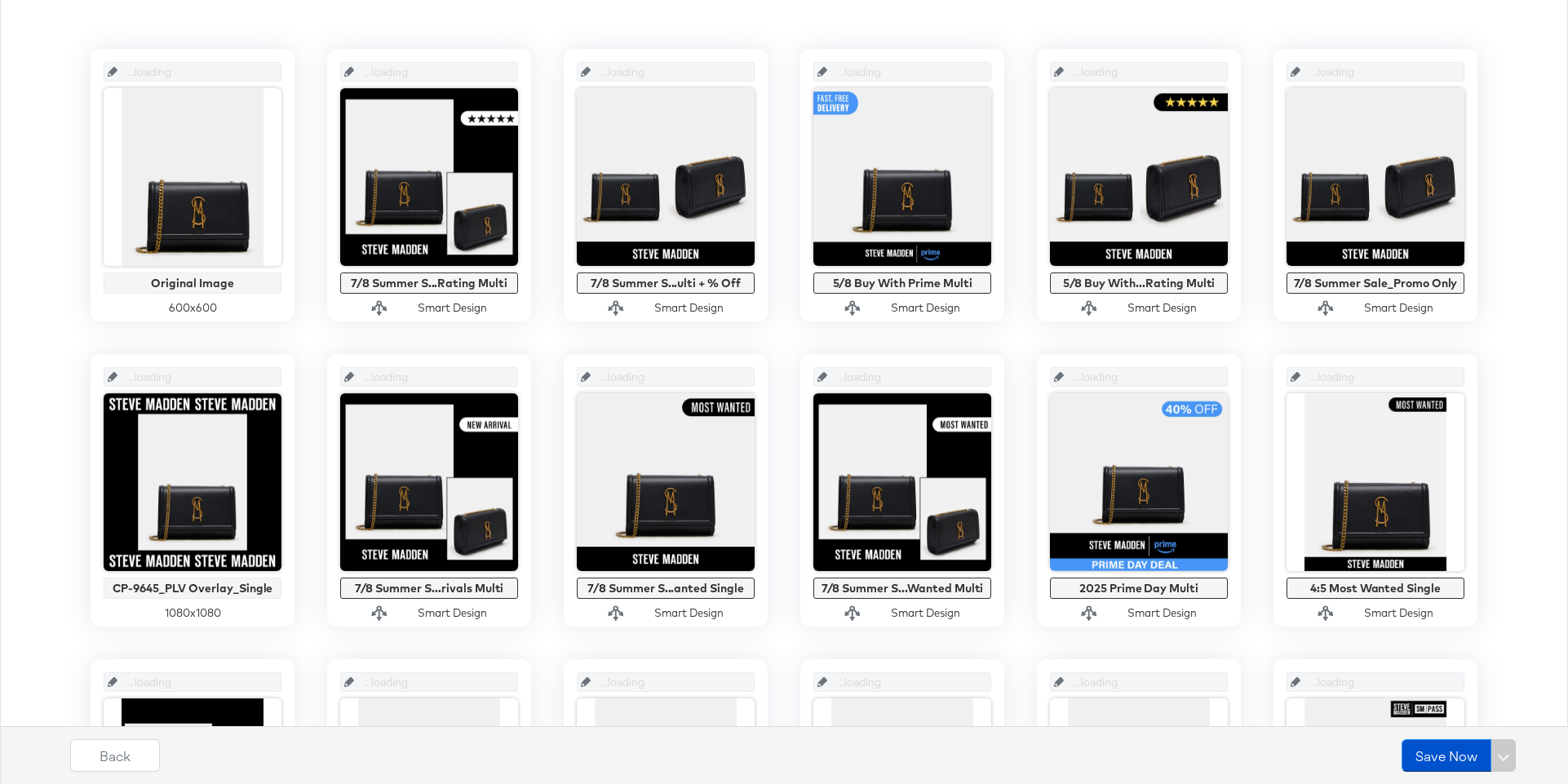 scroll, scrollTop: 437, scrollLeft: 0, axis: vertical 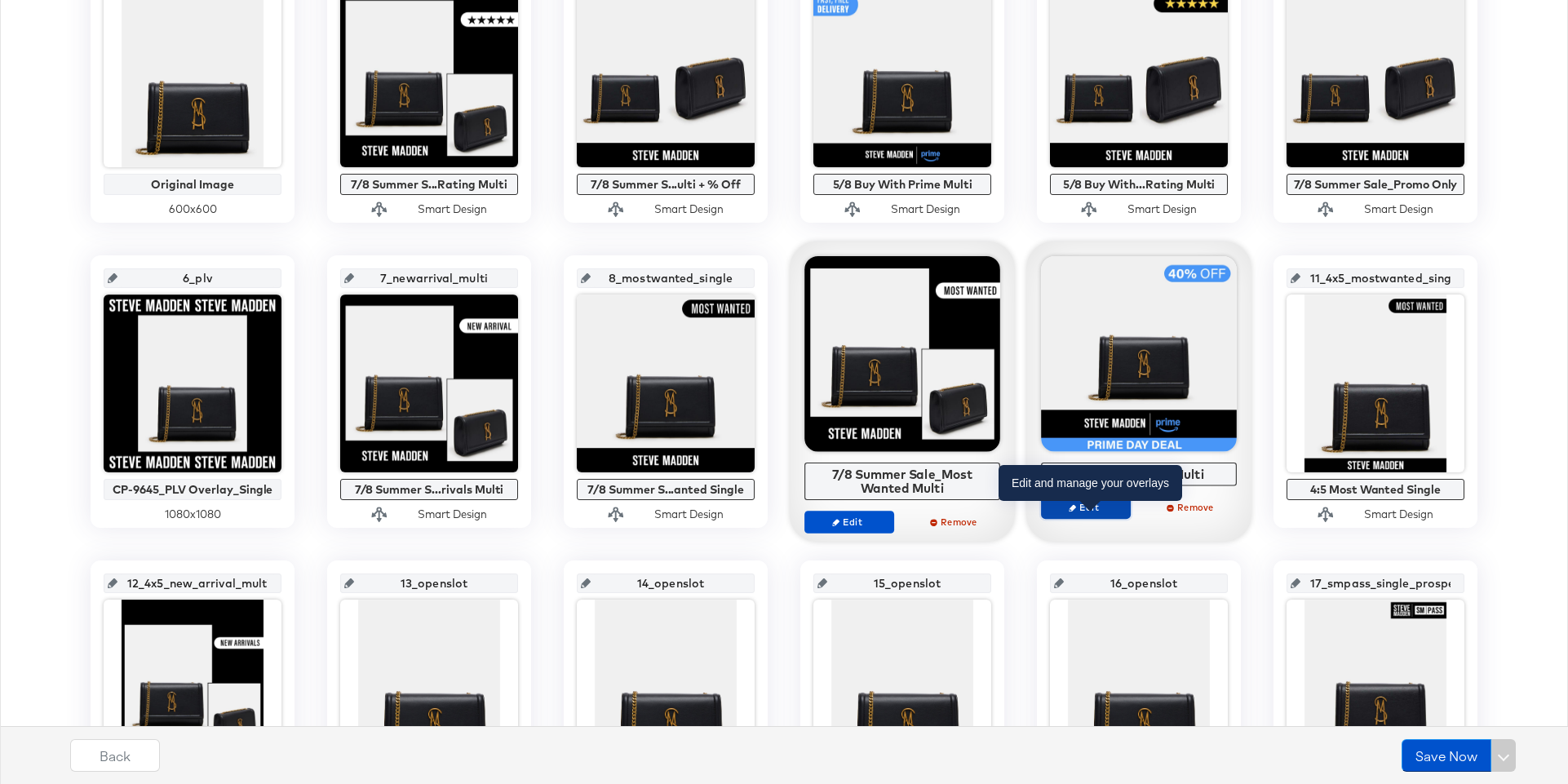 click on "Edit" at bounding box center (1086, 507) 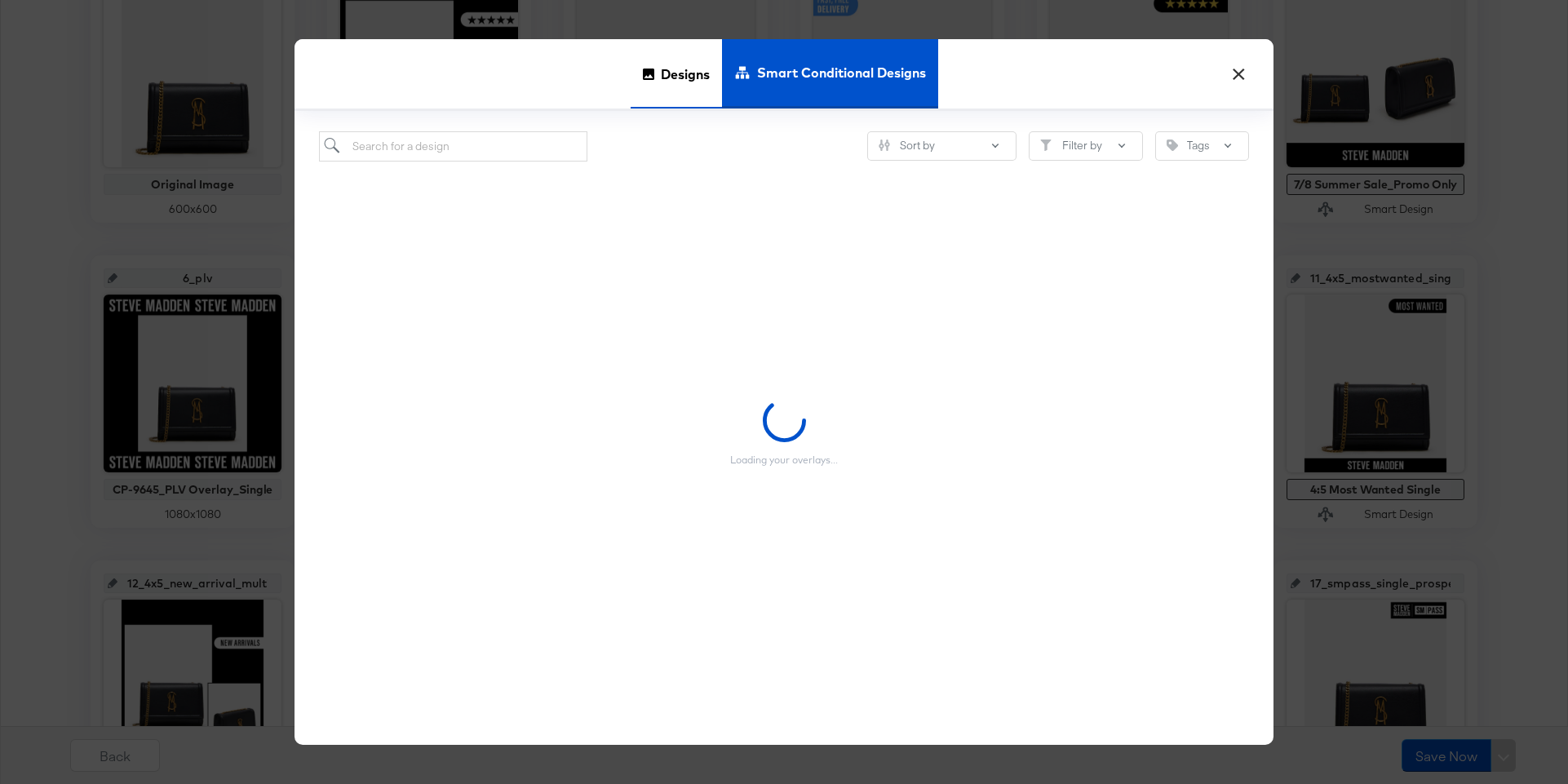 click on "Designs" at bounding box center (685, 74) 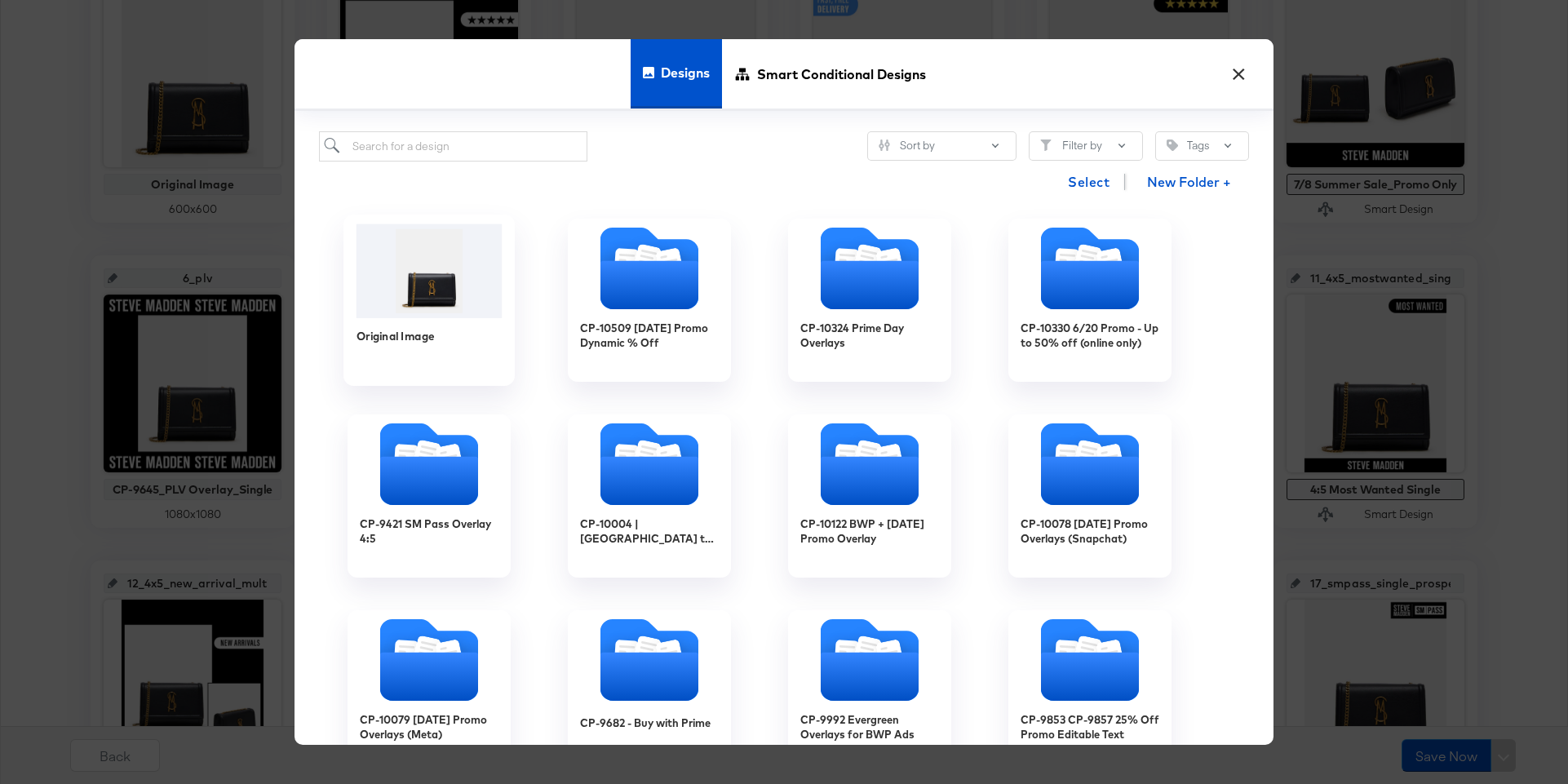 click at bounding box center [429, 271] 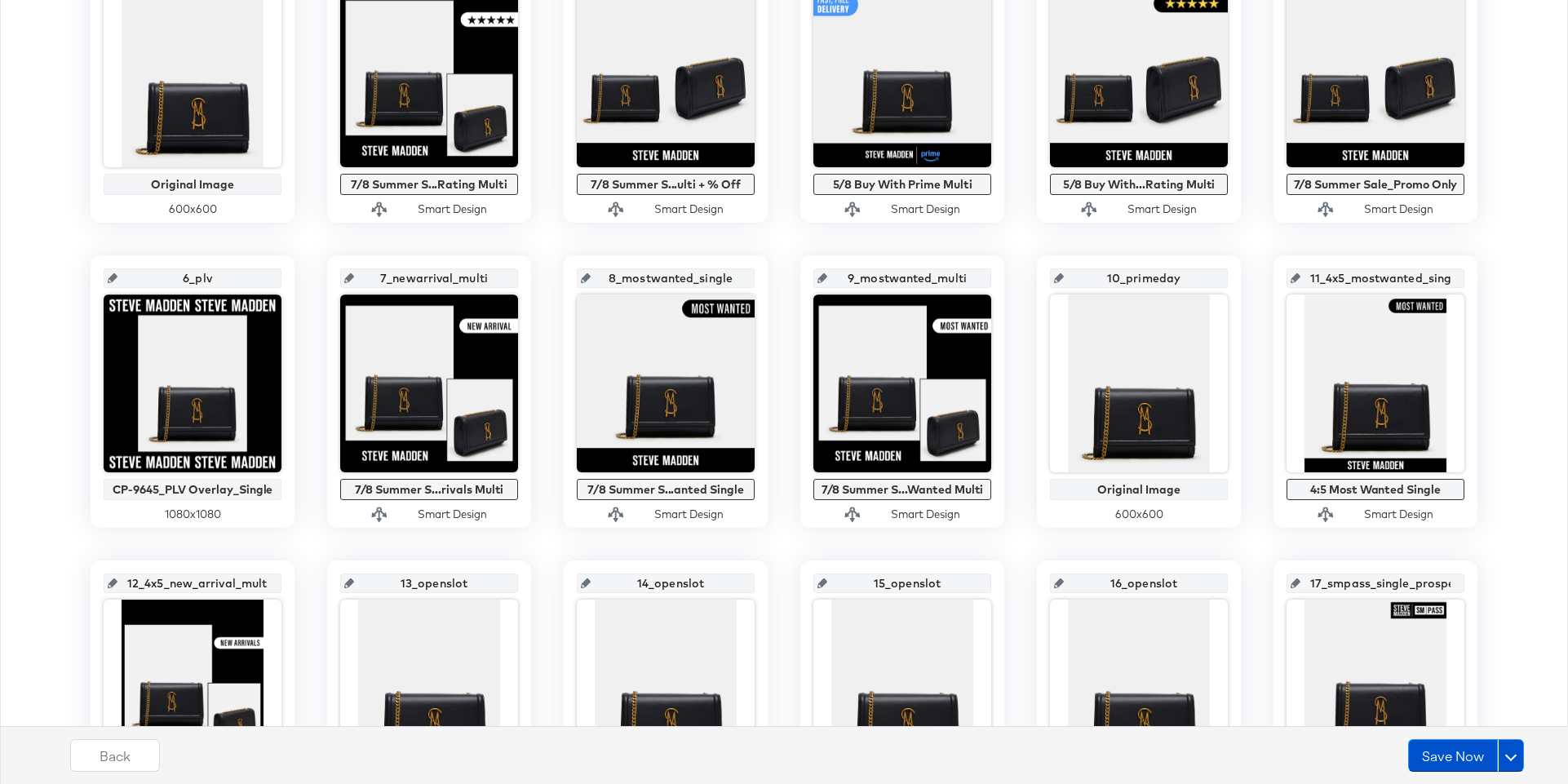 click on "10_primeday" at bounding box center (1144, 272) 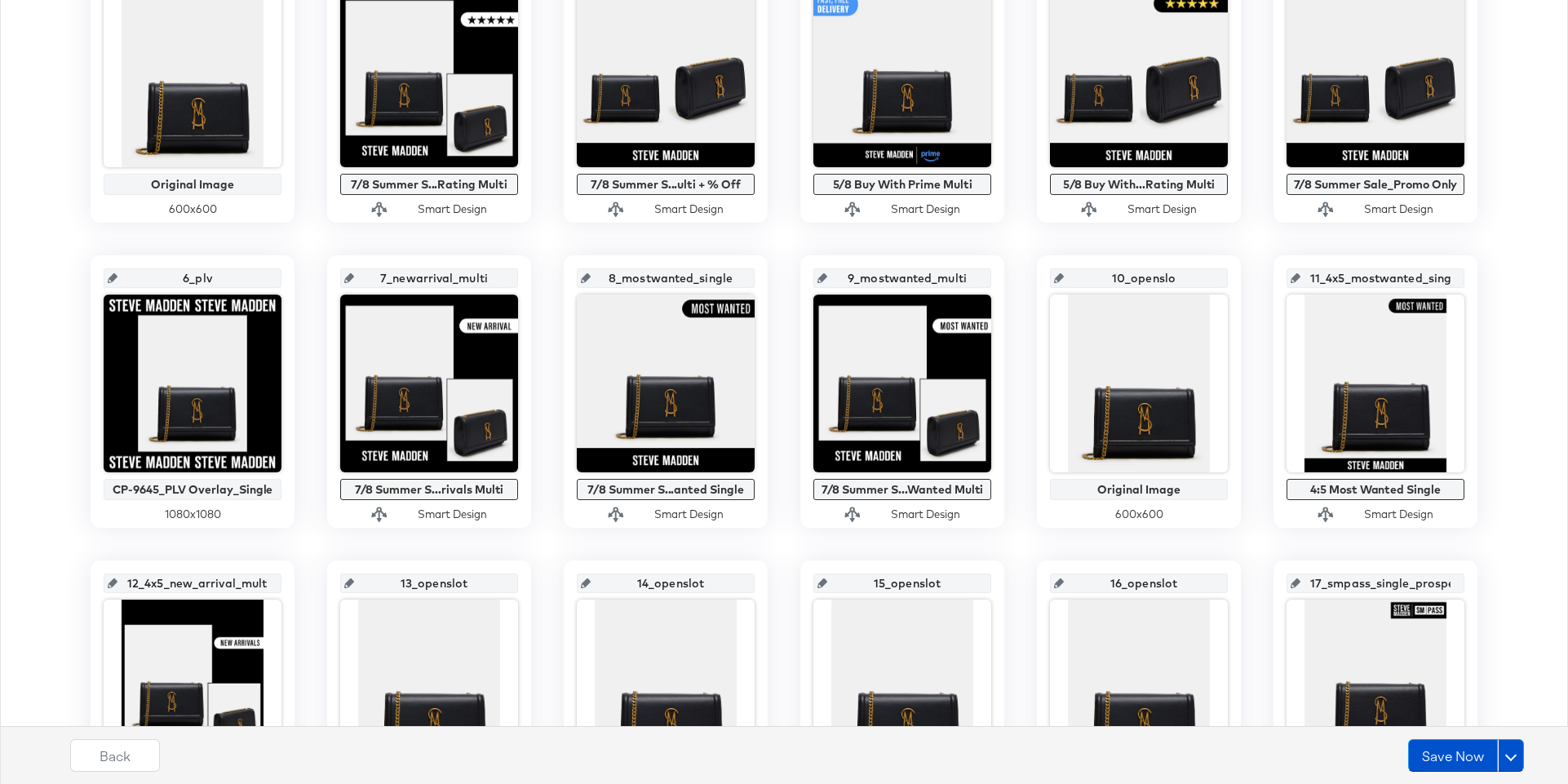 type on "10_openslot" 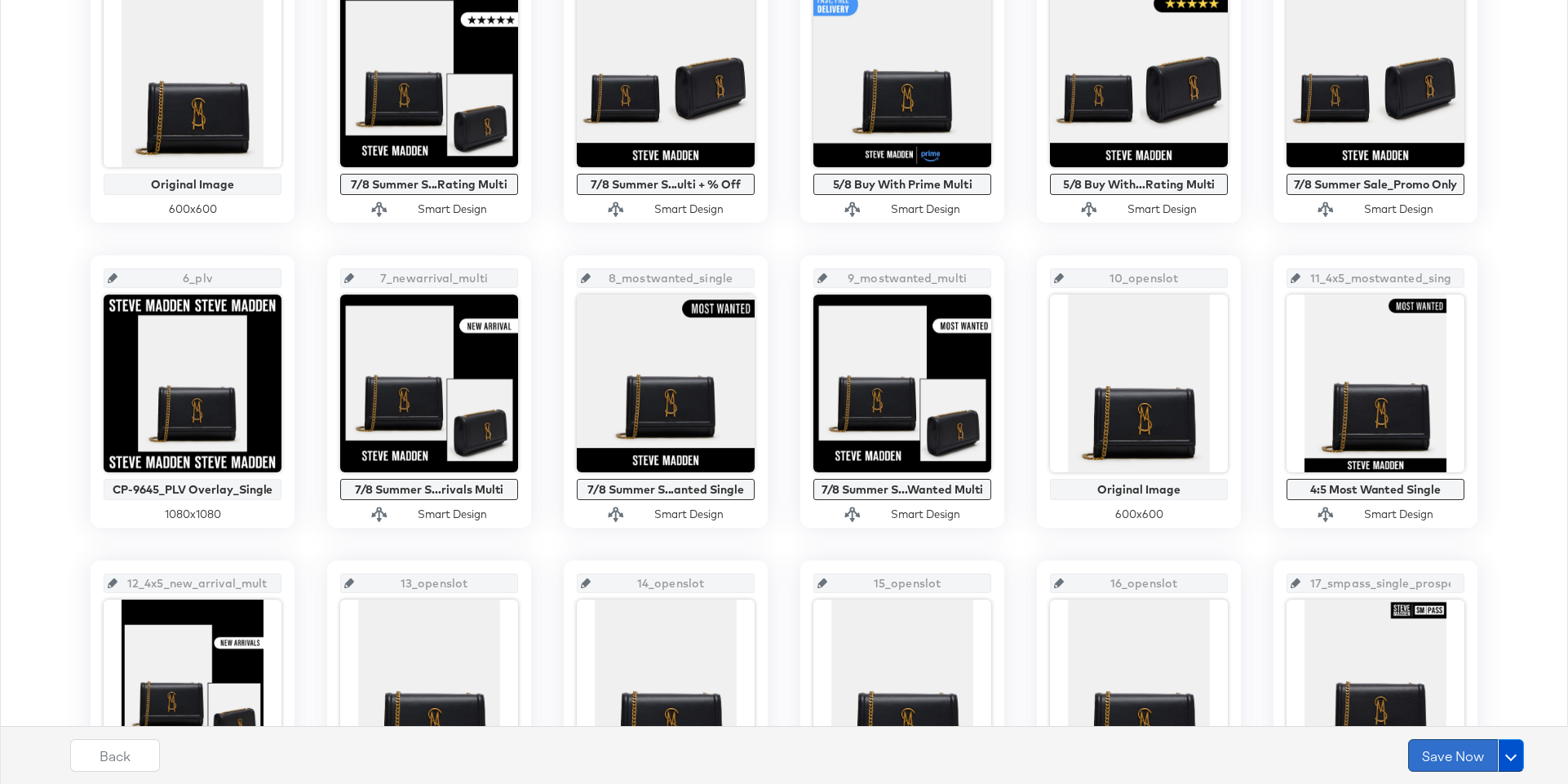 click on "Save Now" at bounding box center (1453, 755) 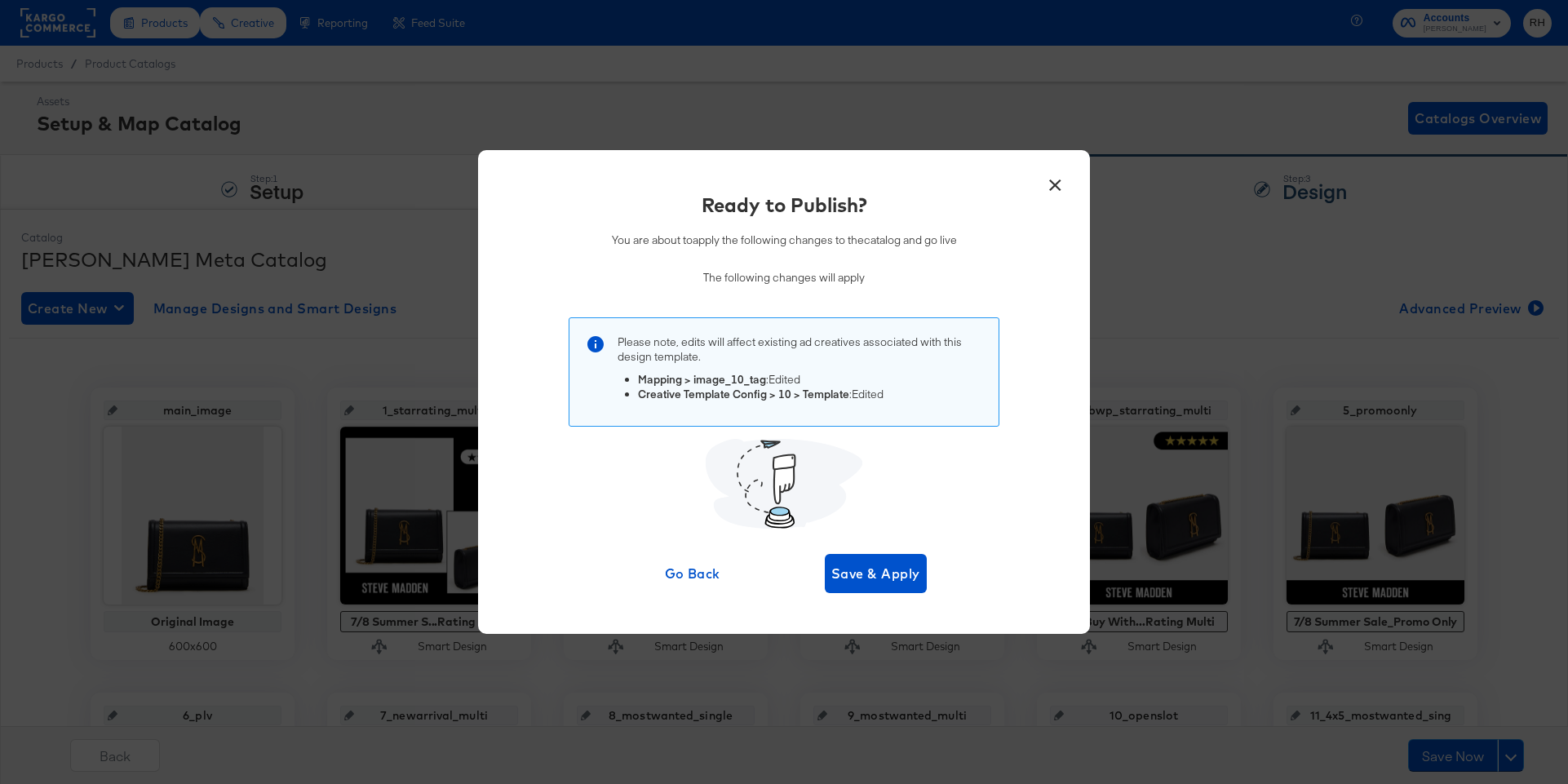 click on "×" at bounding box center [1055, 181] 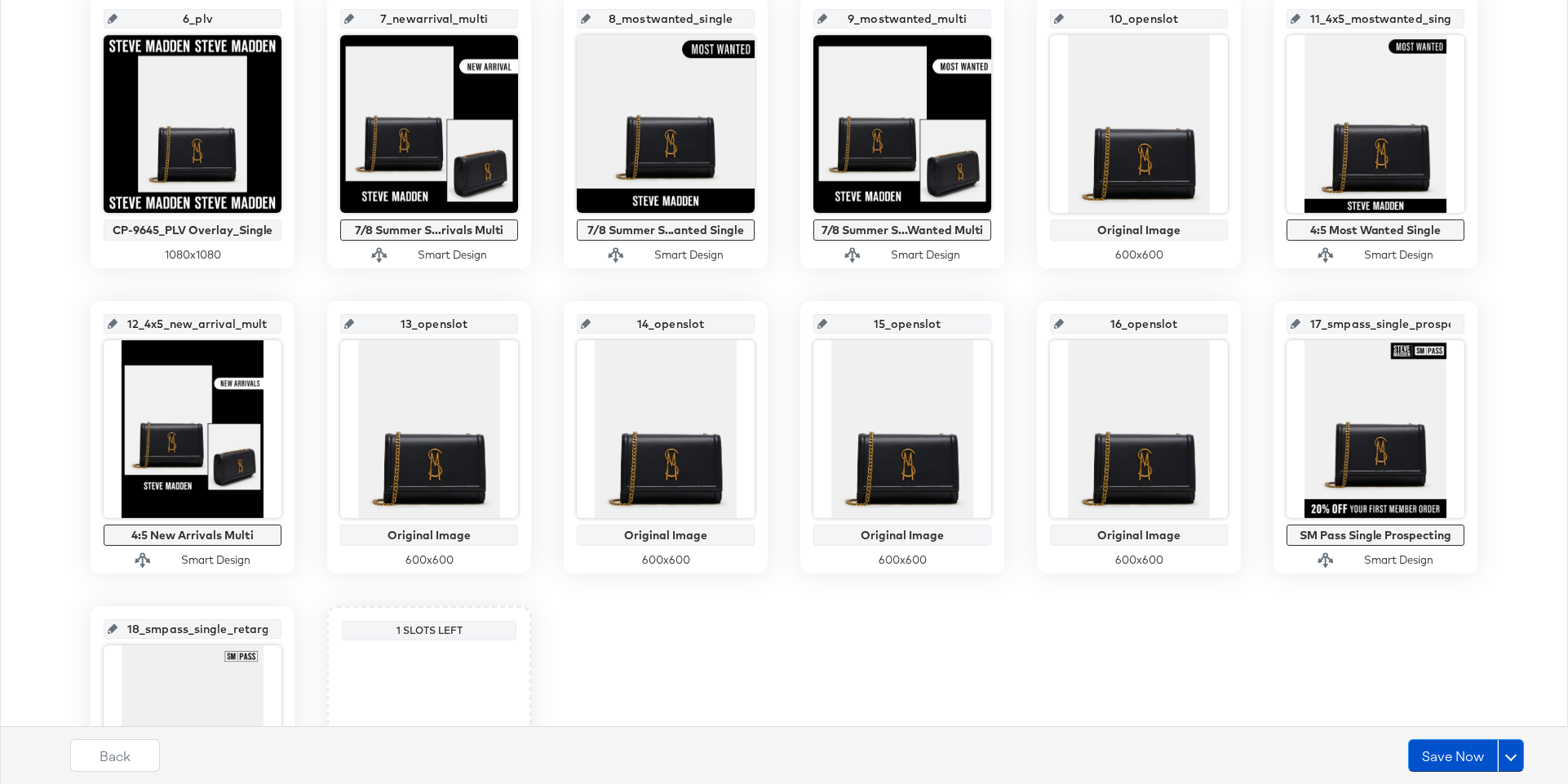scroll, scrollTop: 737, scrollLeft: 0, axis: vertical 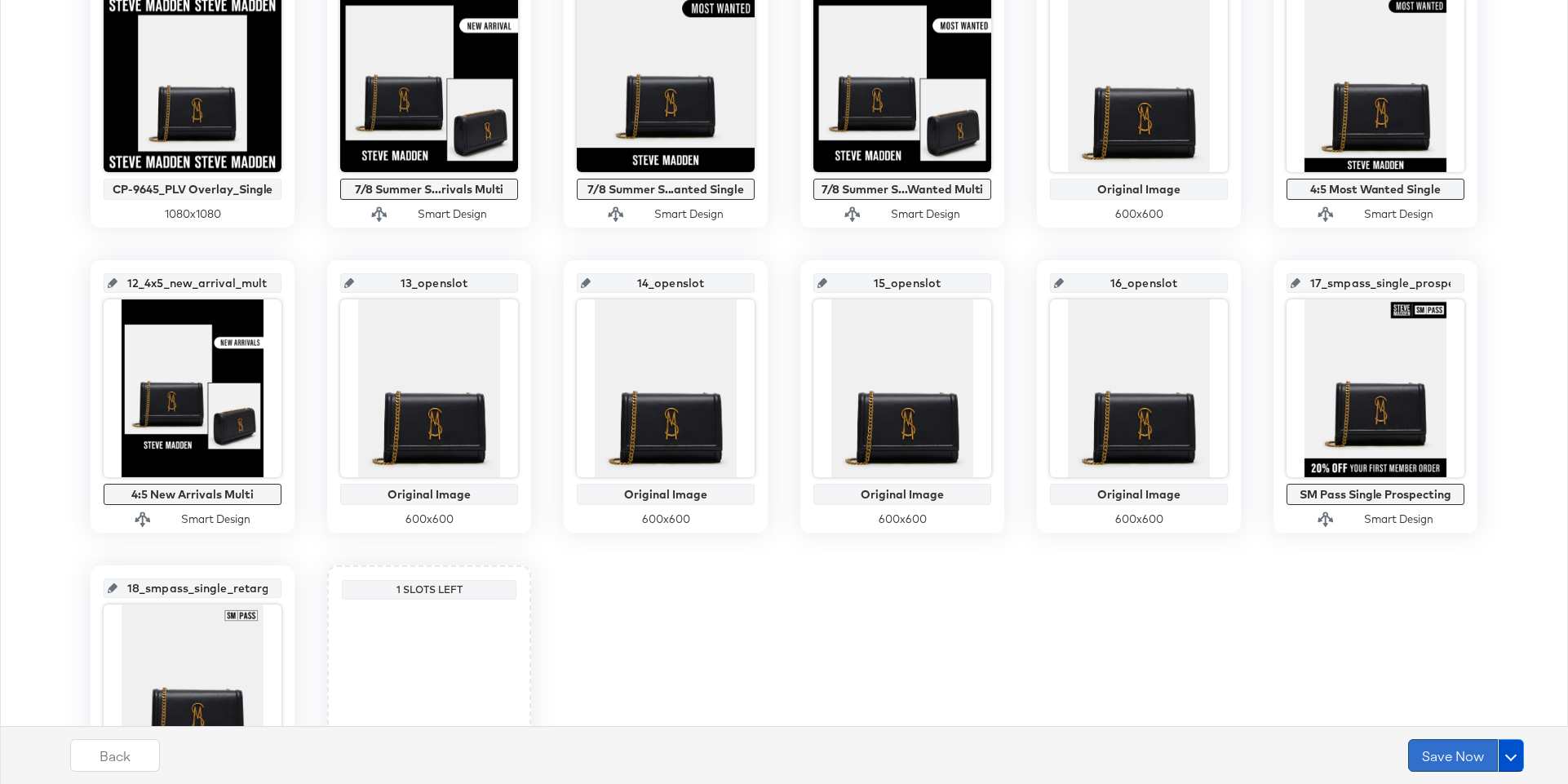 click on "Save Now" at bounding box center (1453, 755) 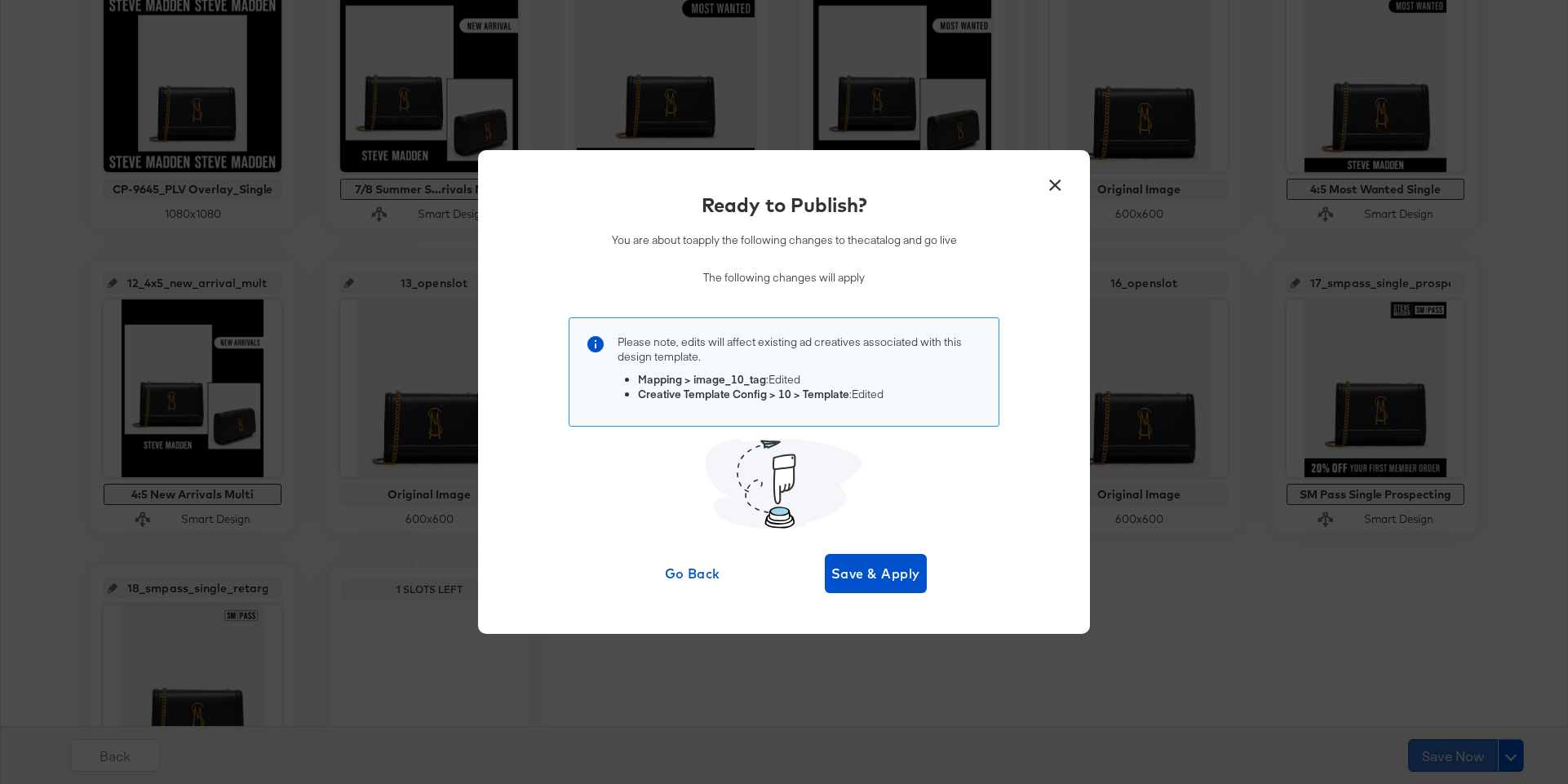 scroll, scrollTop: 0, scrollLeft: 0, axis: both 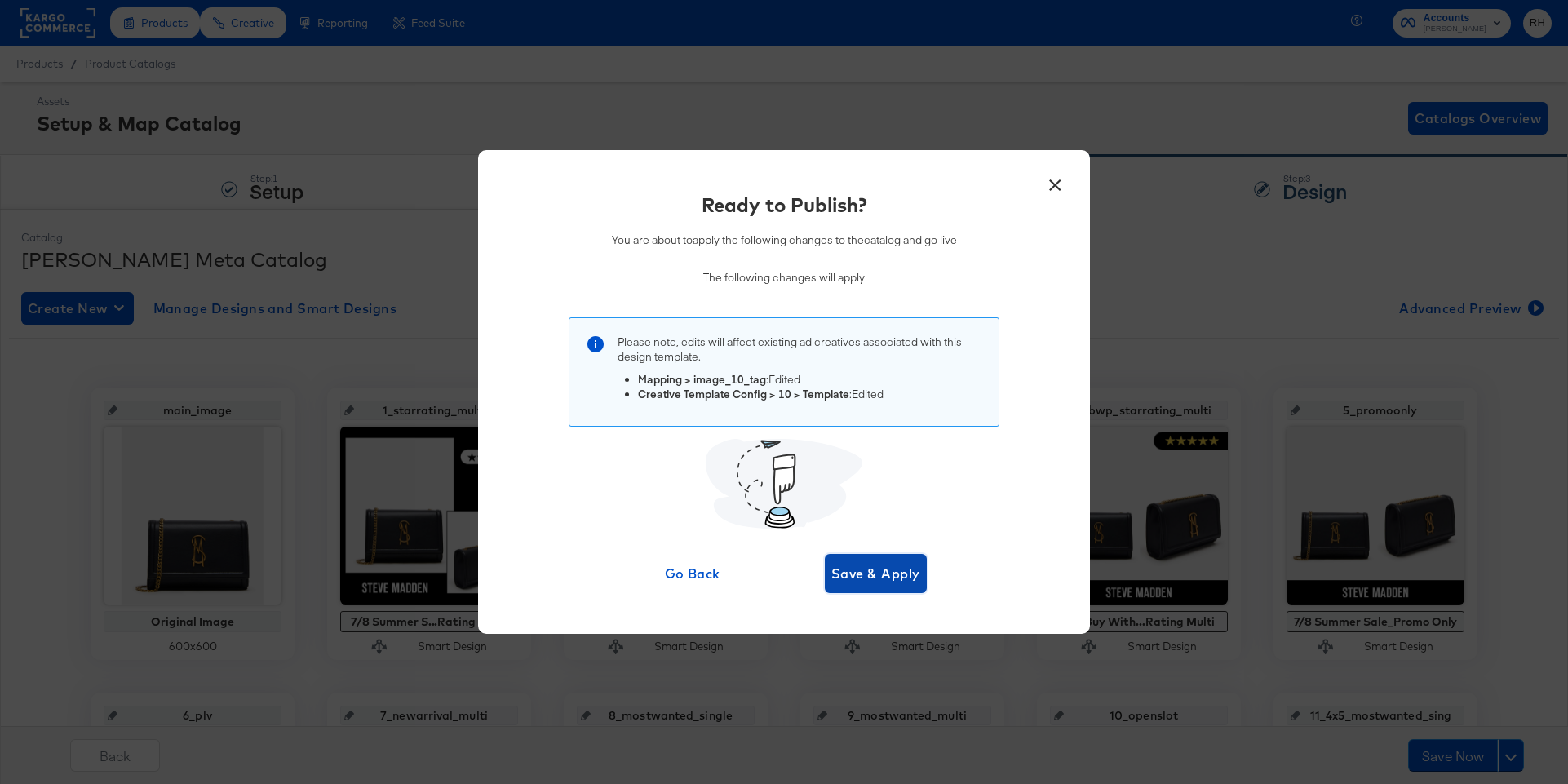 click on "Save & Apply" at bounding box center [875, 574] 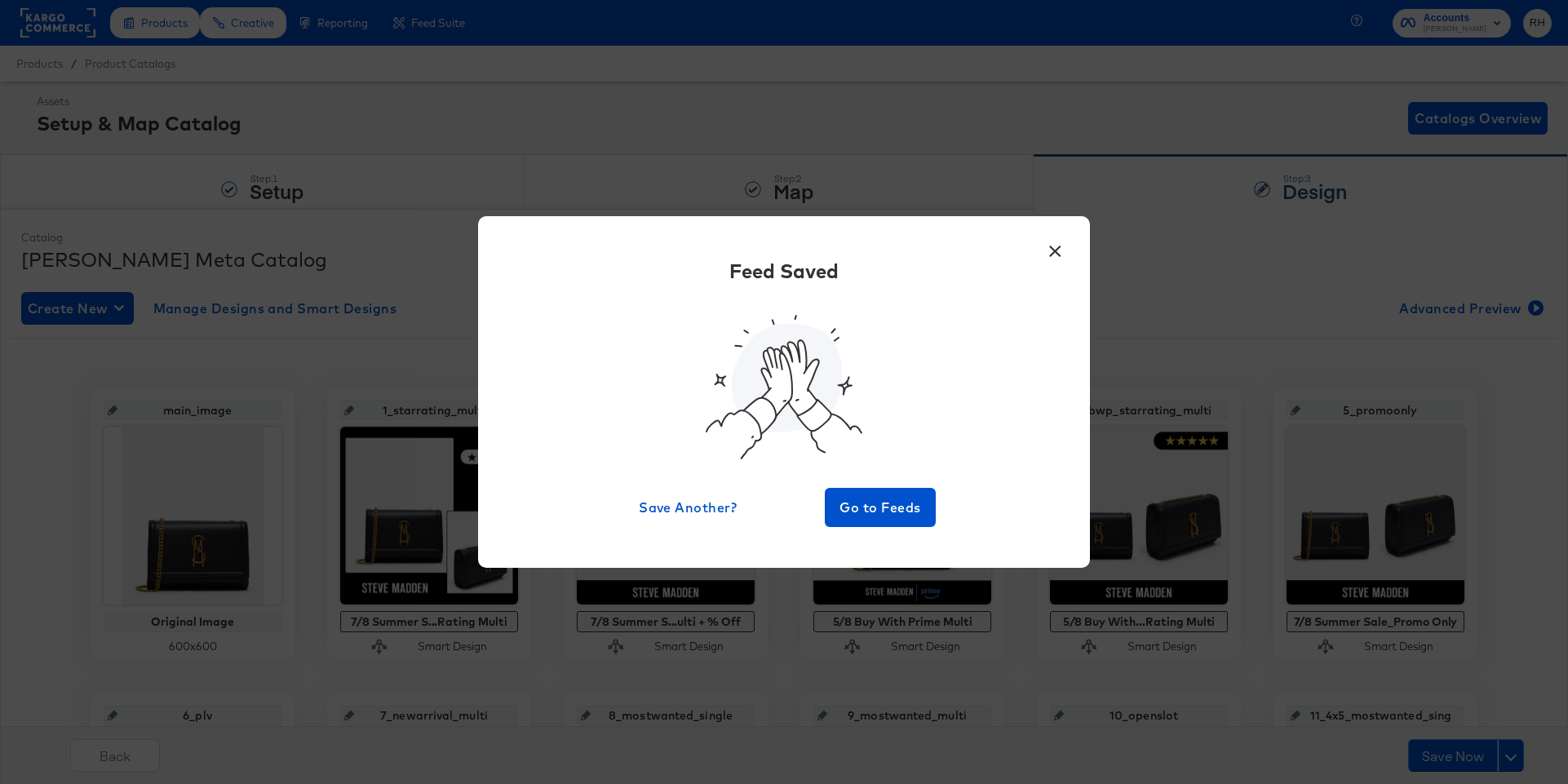 click on "×" at bounding box center (1055, 247) 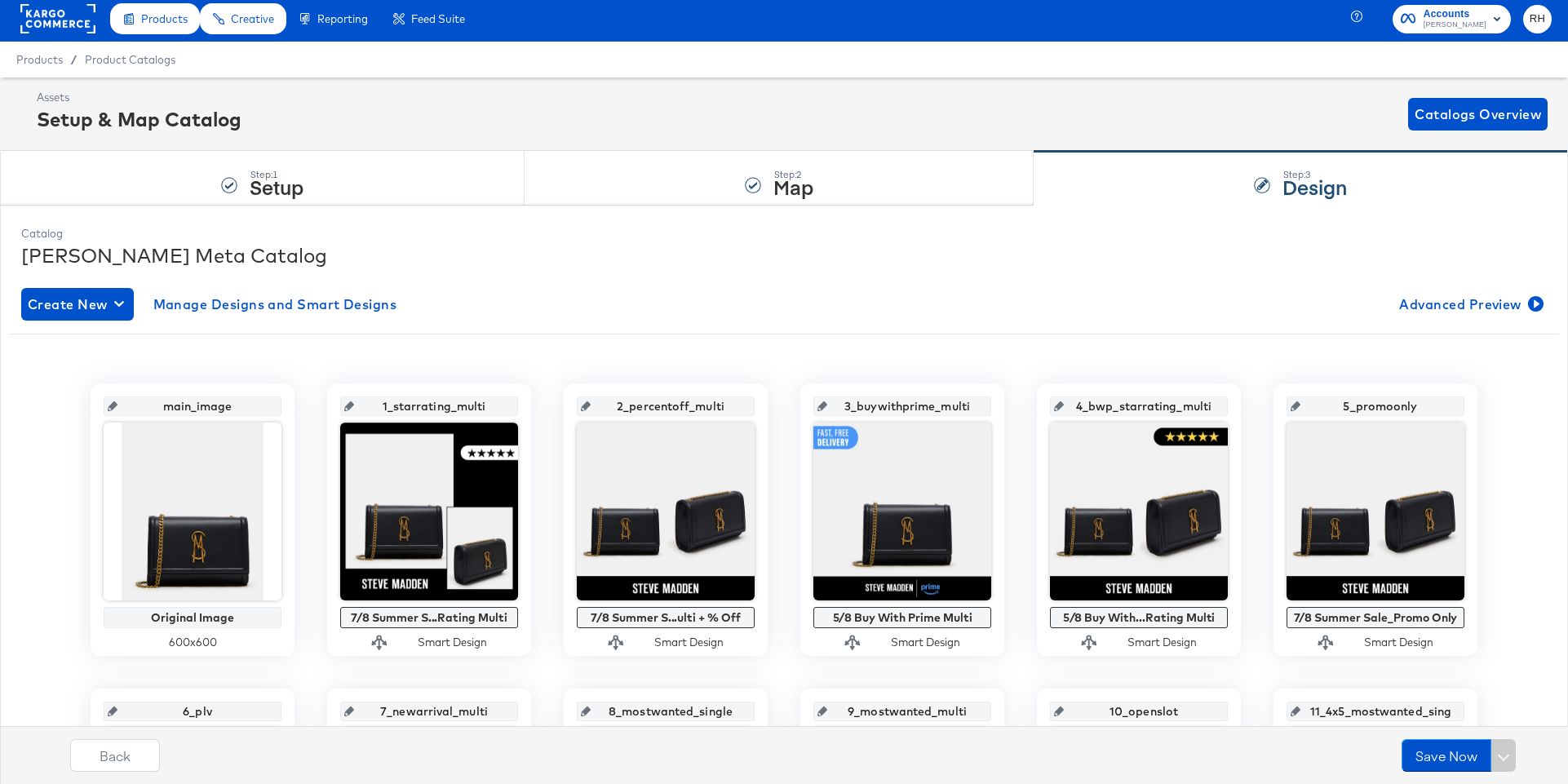 scroll, scrollTop: 0, scrollLeft: 0, axis: both 